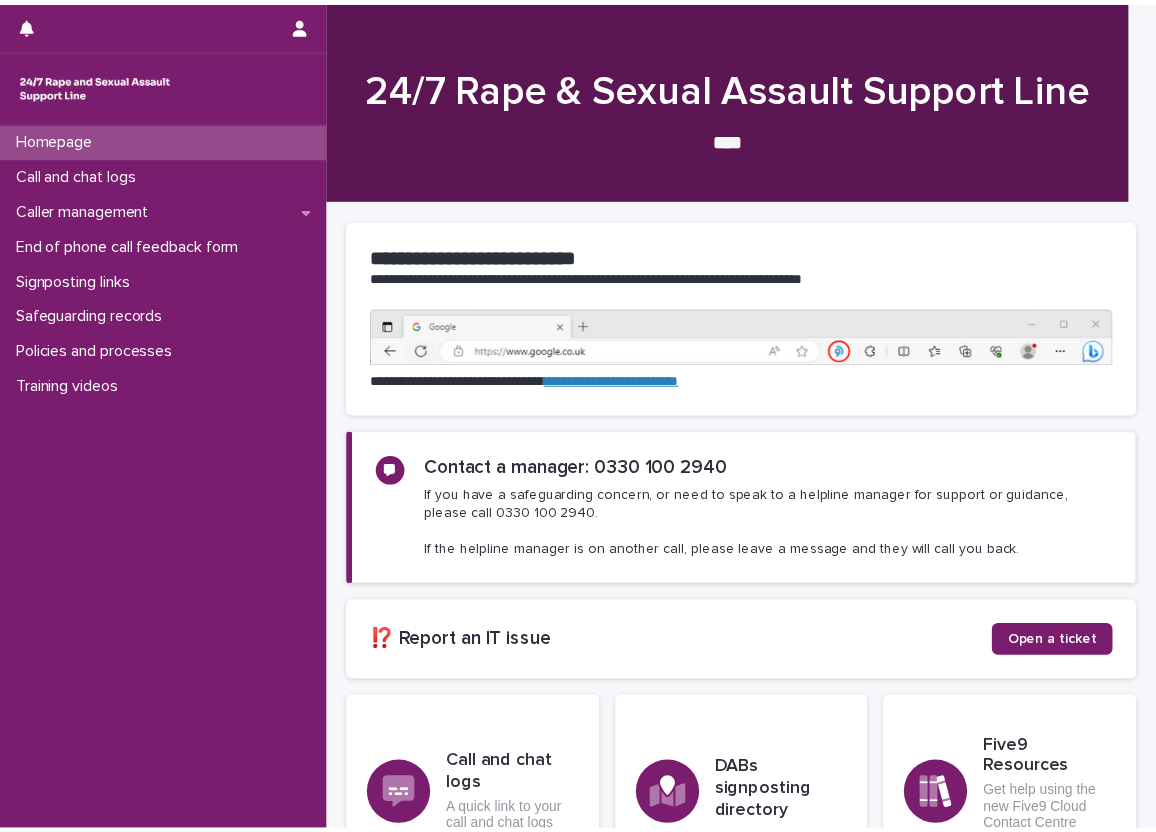 scroll, scrollTop: 0, scrollLeft: 0, axis: both 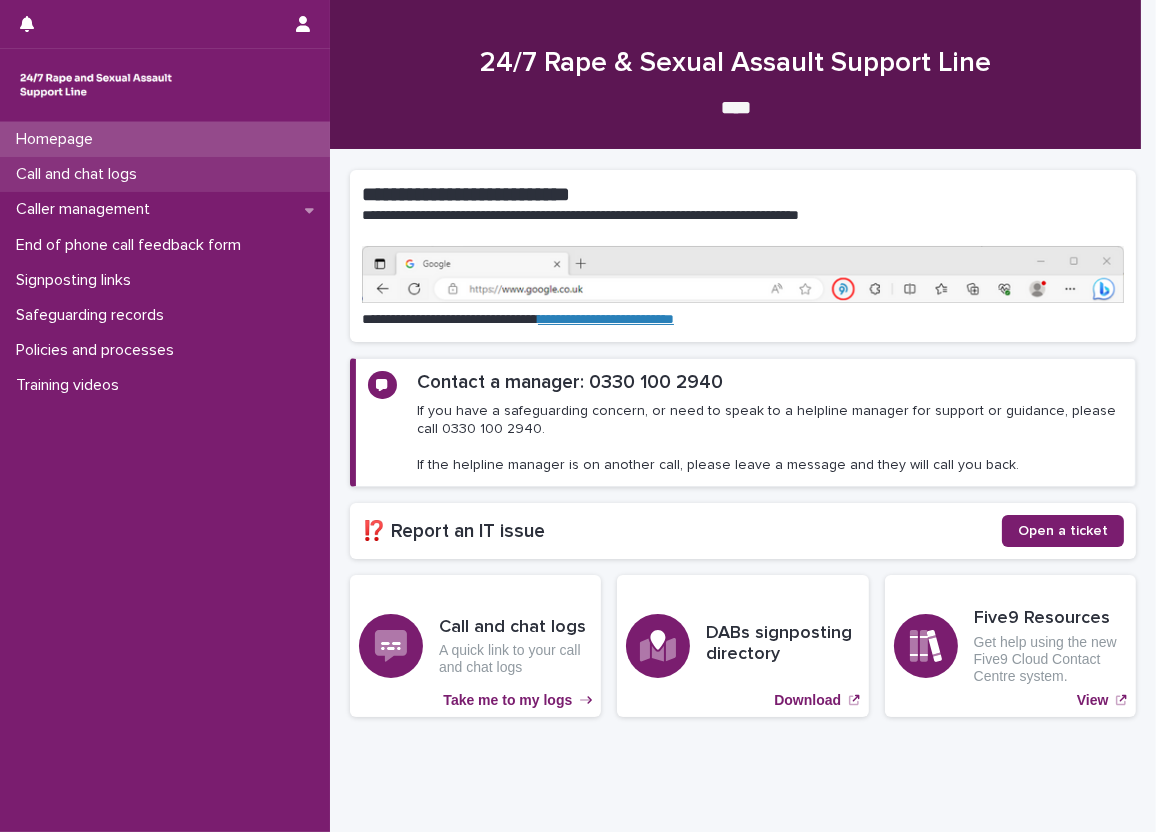 click on "Call and chat logs" at bounding box center [165, 174] 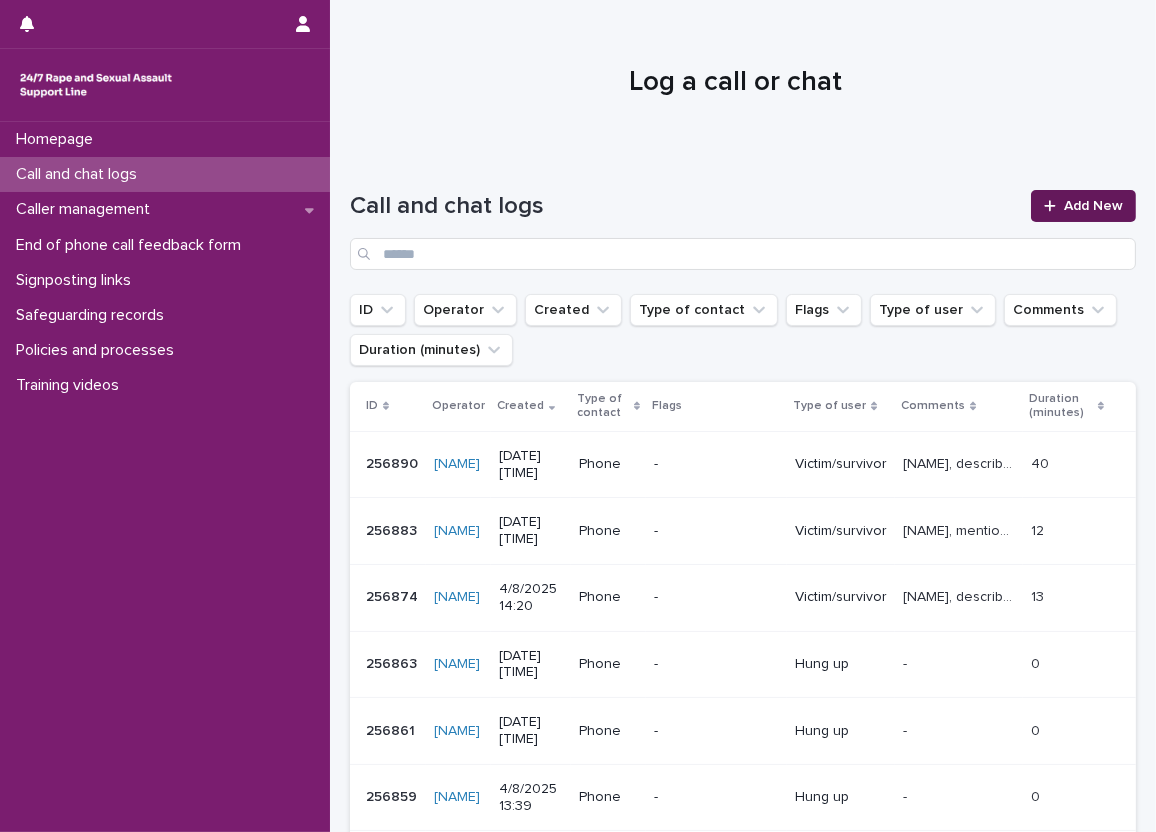 click at bounding box center [1054, 206] 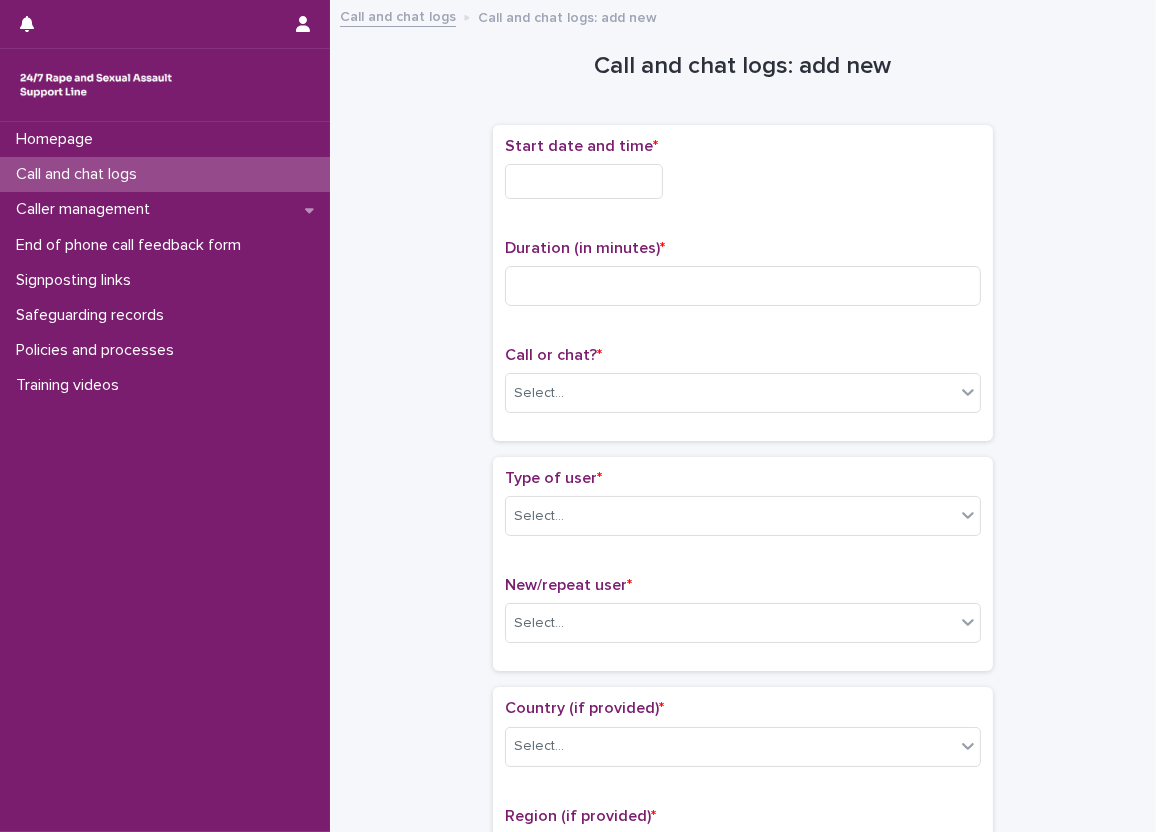 click at bounding box center [584, 181] 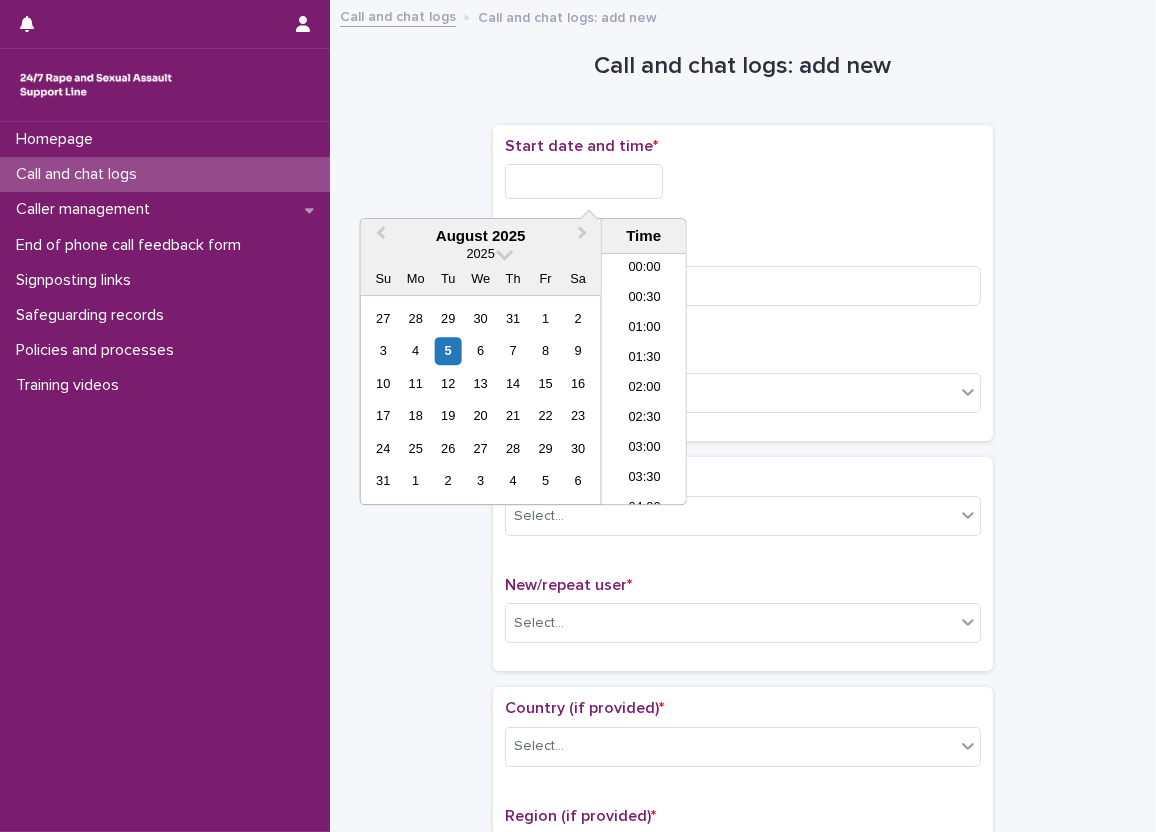 scroll, scrollTop: 370, scrollLeft: 0, axis: vertical 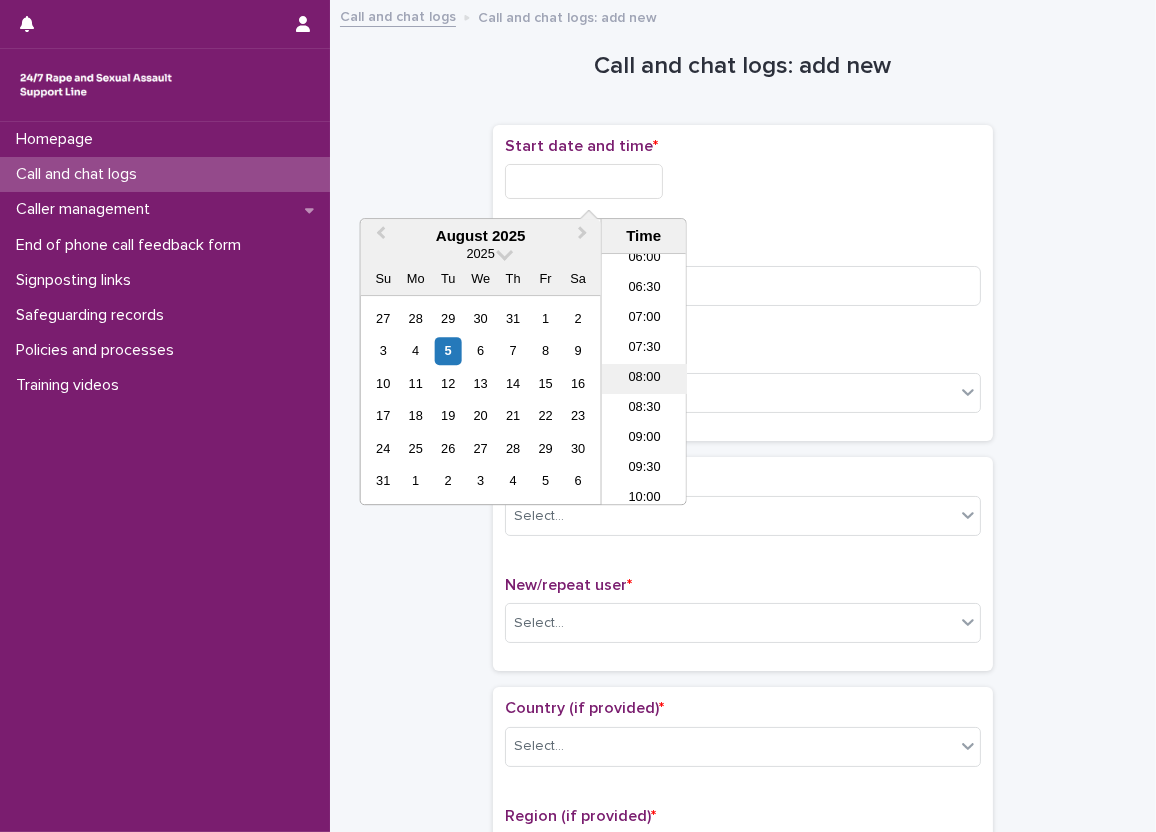 click on "08:00" at bounding box center (644, 379) 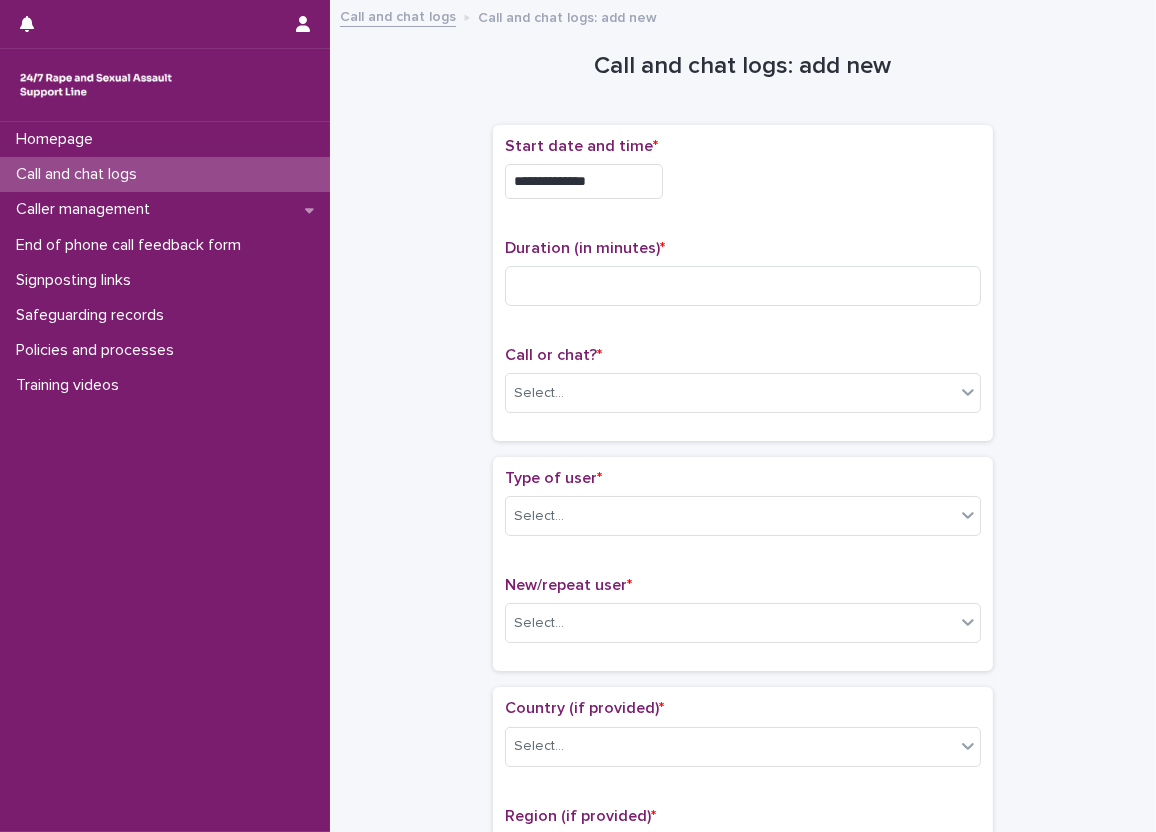 click on "**********" at bounding box center (584, 181) 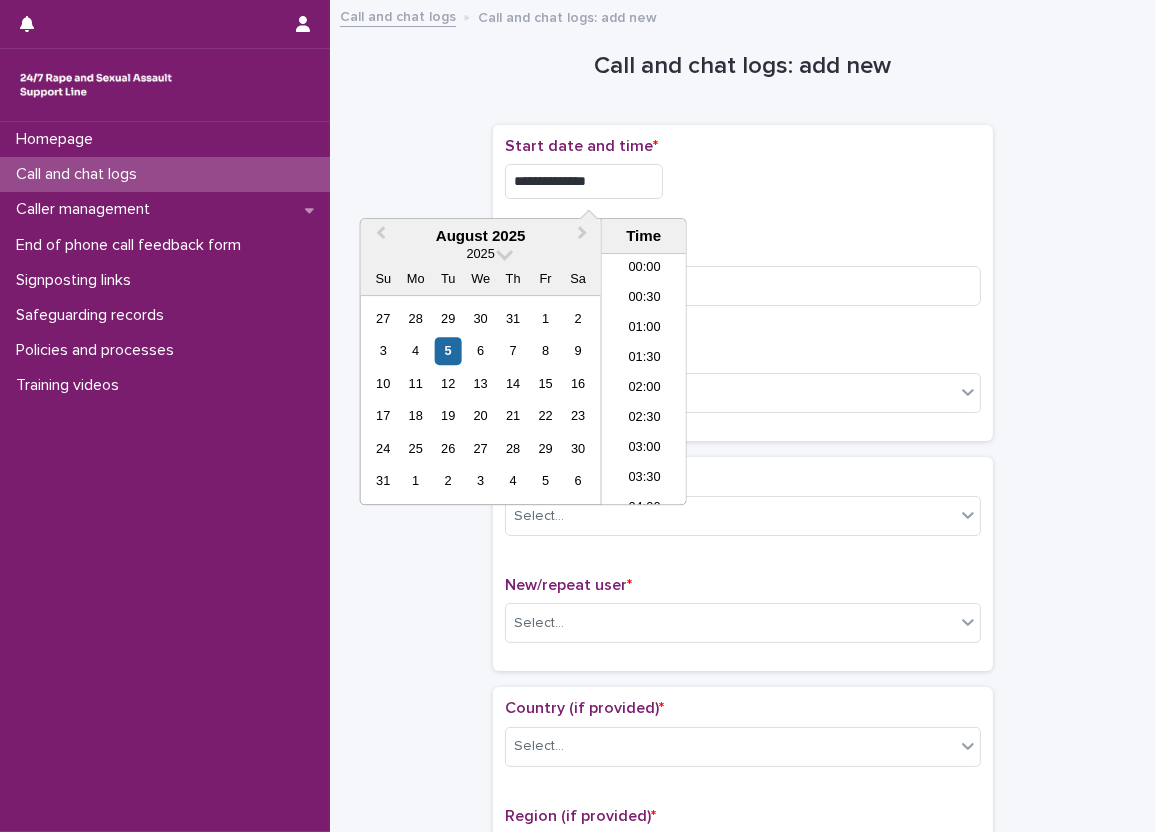 scroll, scrollTop: 370, scrollLeft: 0, axis: vertical 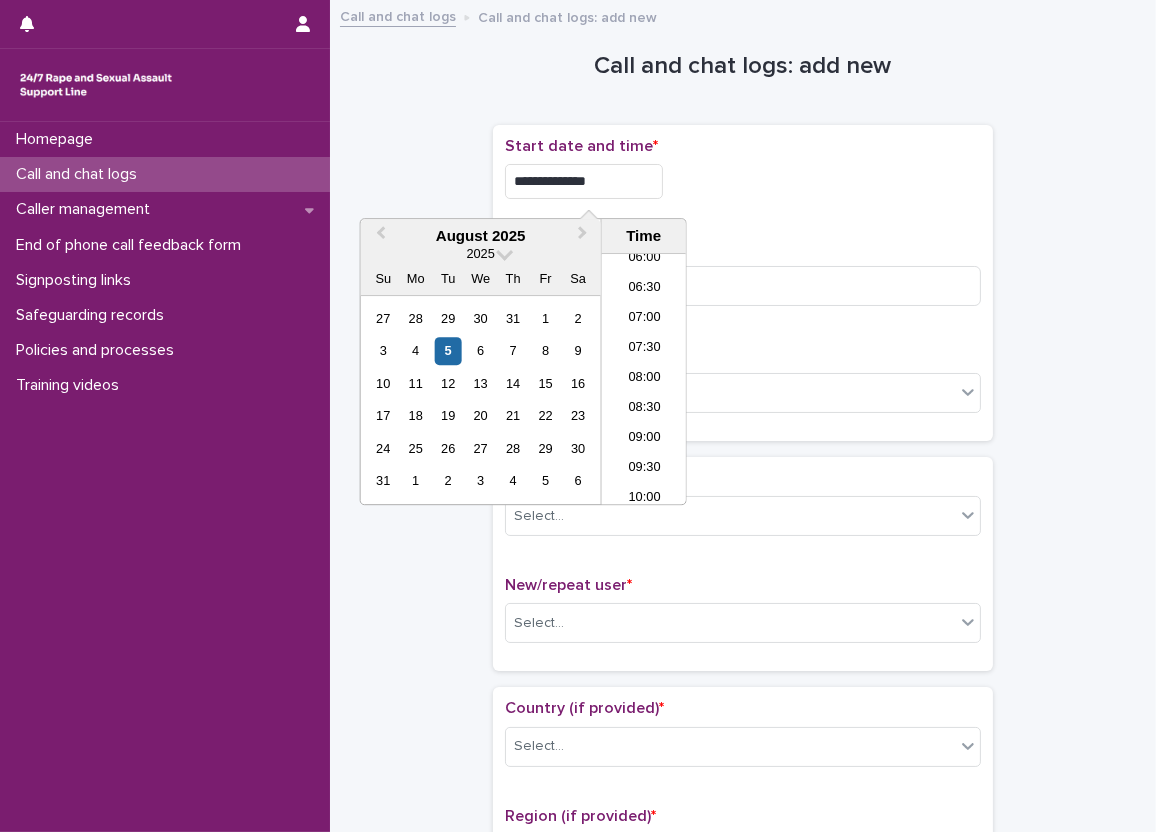 type on "**********" 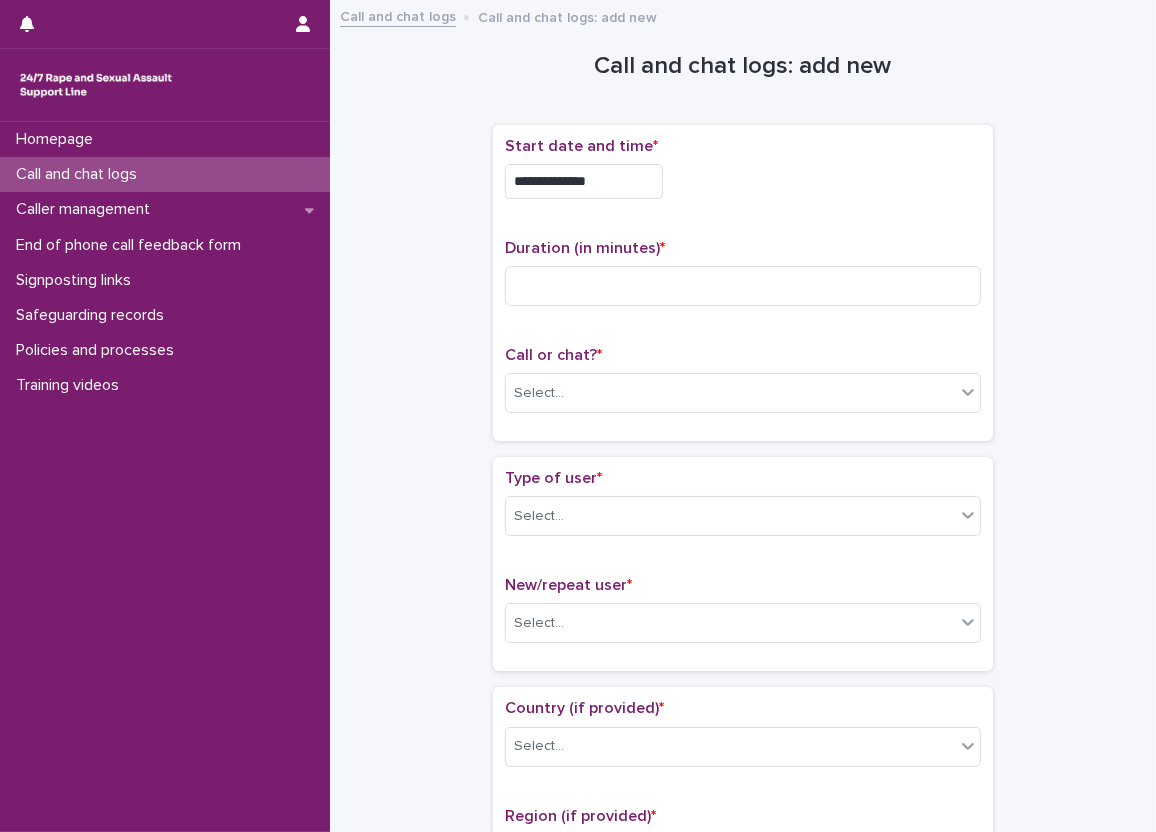 click on "**********" at bounding box center [743, 181] 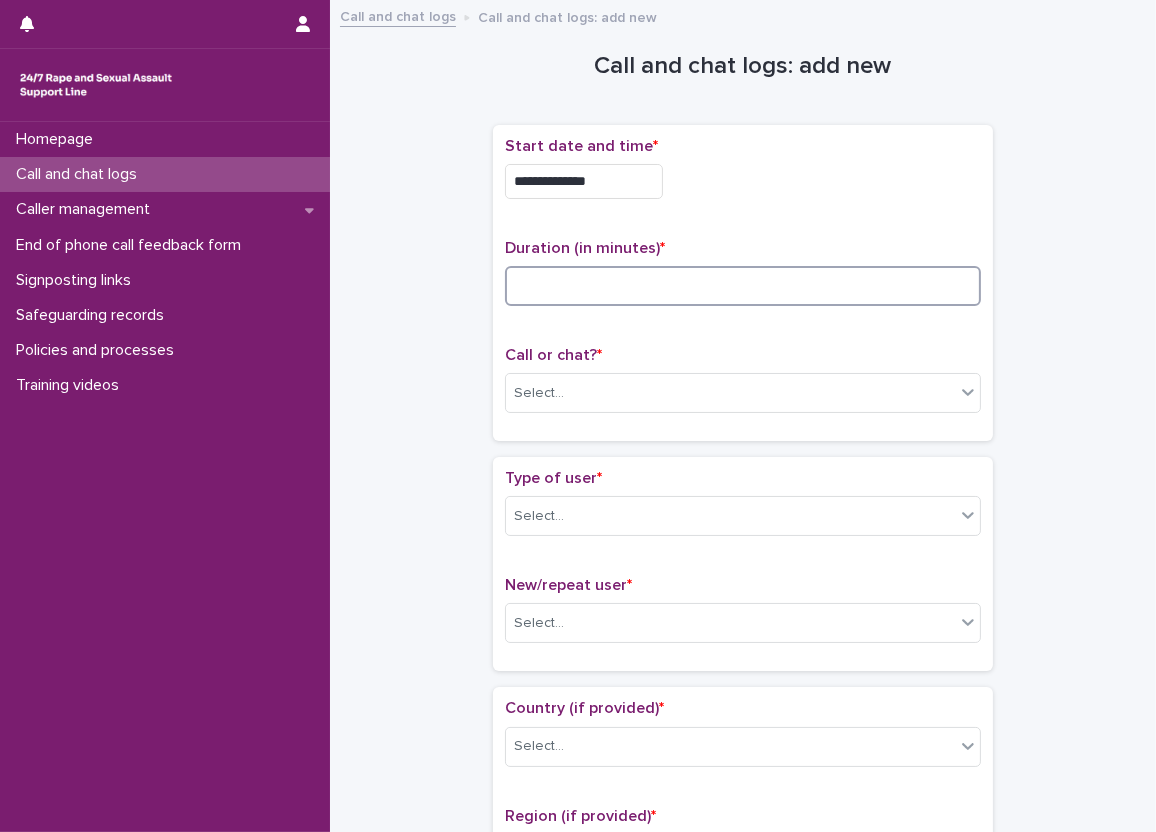 click at bounding box center [743, 286] 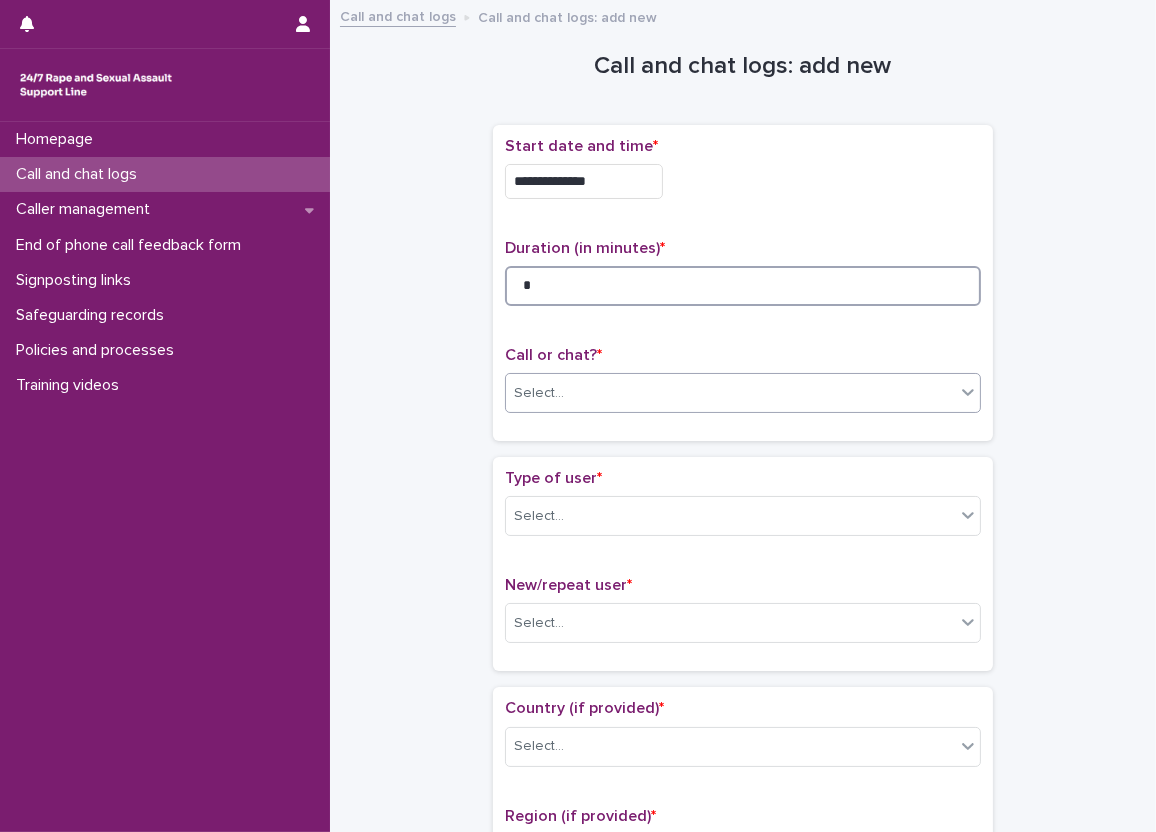 type on "*" 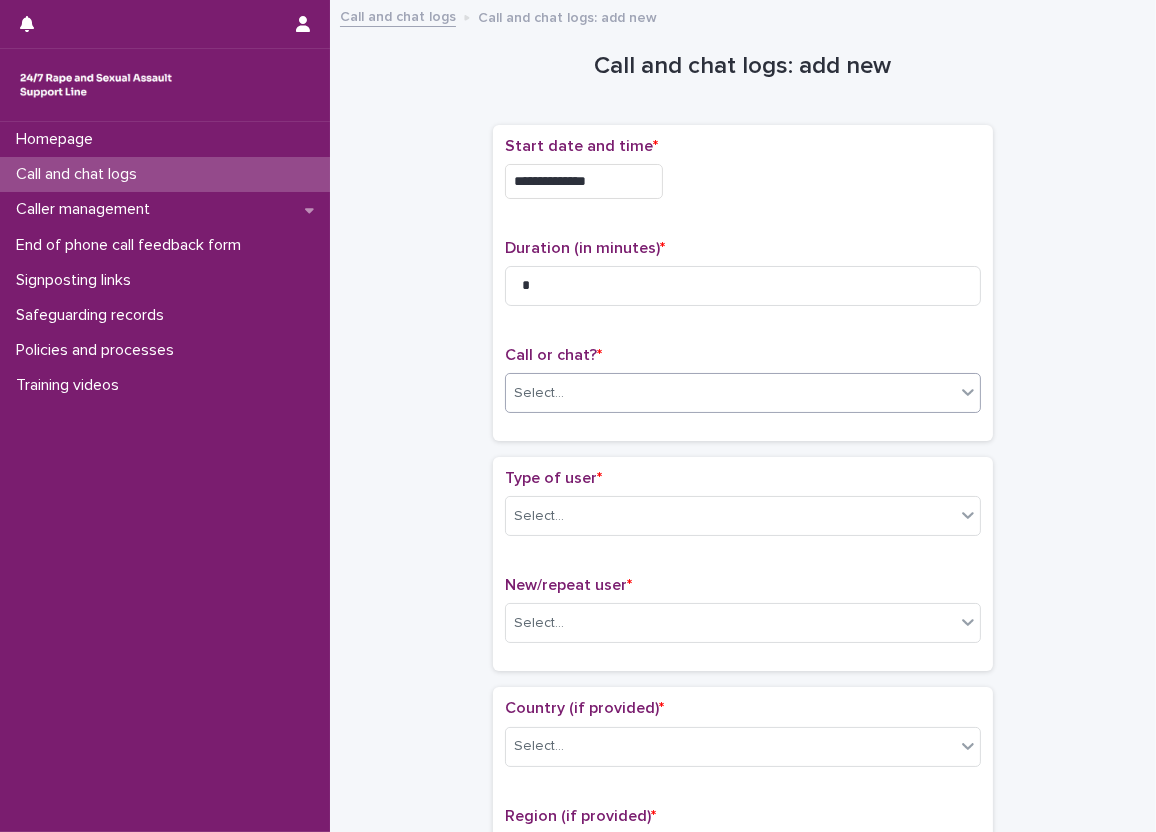 drag, startPoint x: 618, startPoint y: 373, endPoint x: 617, endPoint y: 392, distance: 19.026299 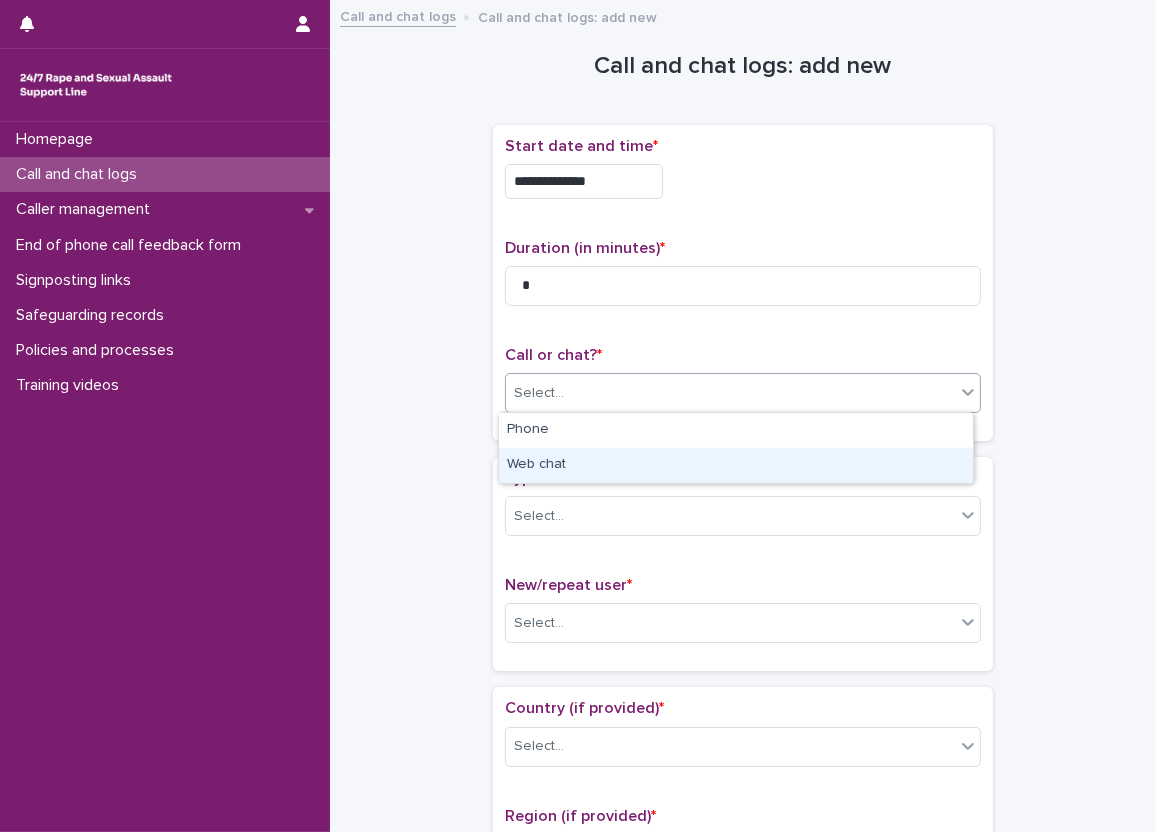 click on "Web chat" at bounding box center [736, 465] 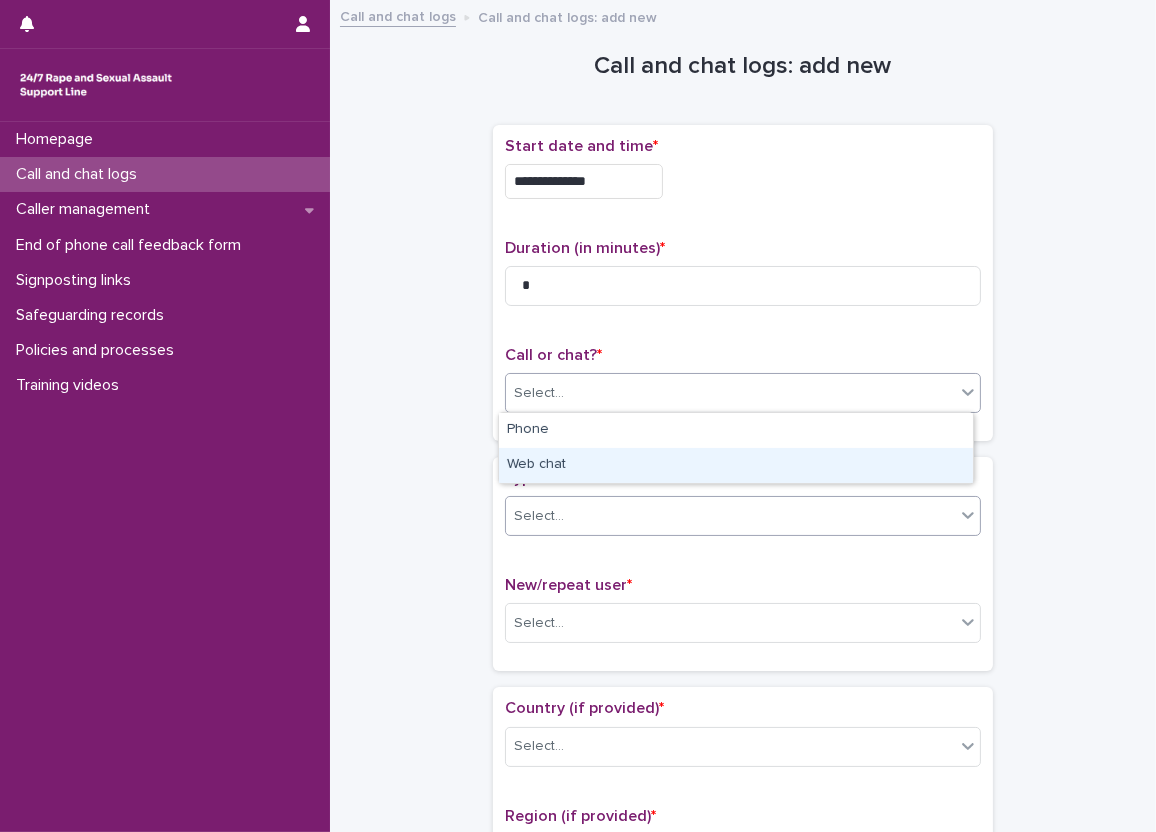 click on "Select..." at bounding box center (730, 516) 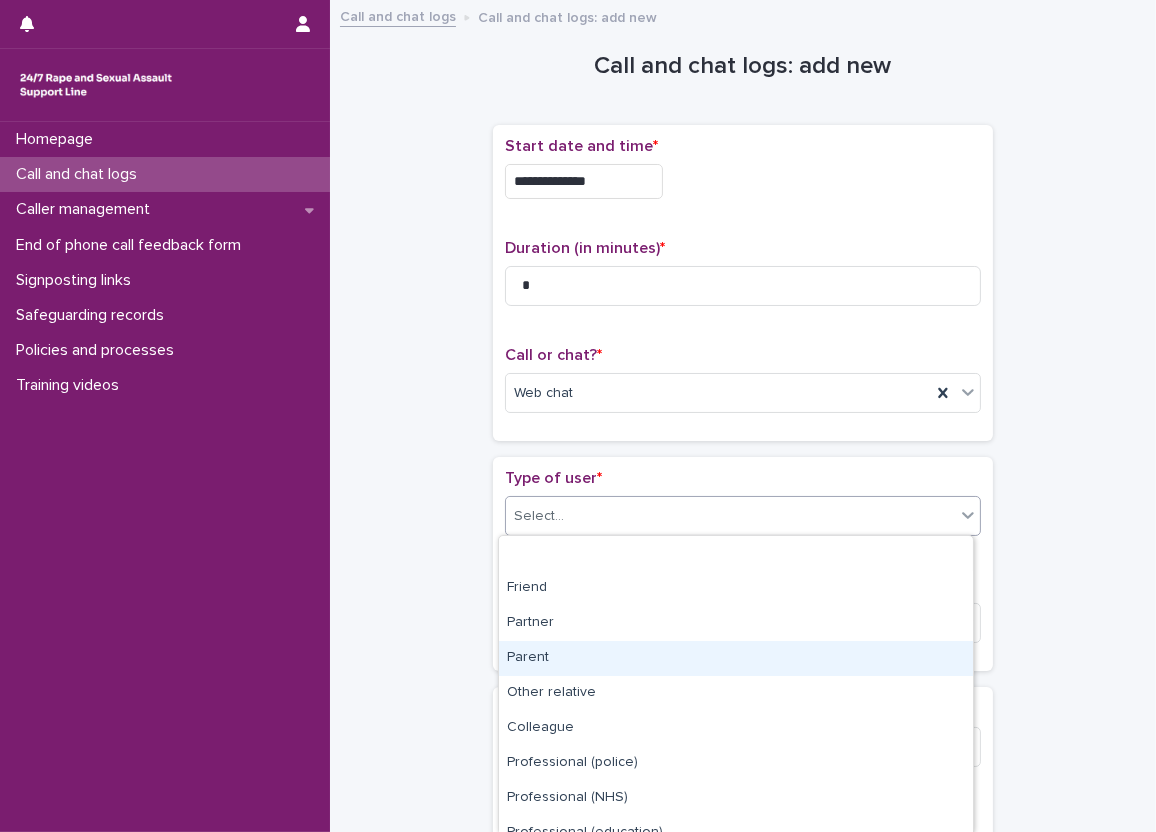 scroll, scrollTop: 228, scrollLeft: 0, axis: vertical 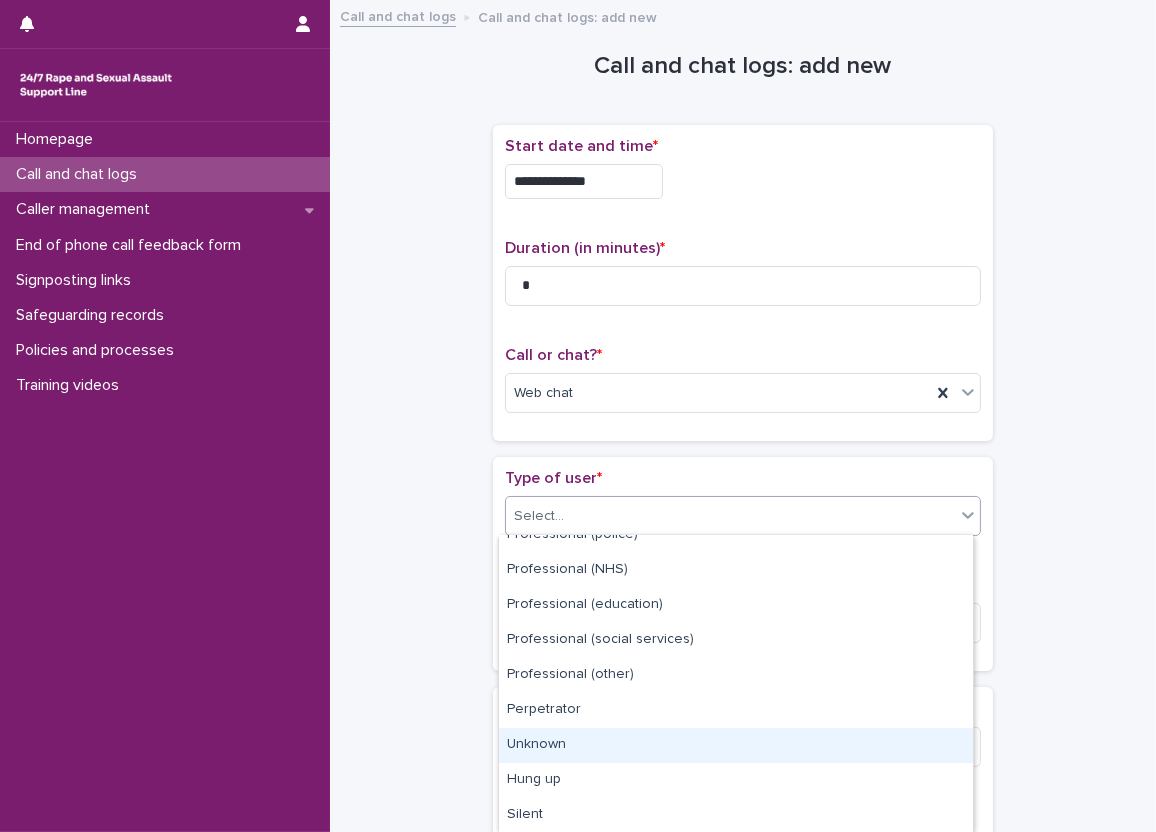 click on "Unknown" at bounding box center [736, 745] 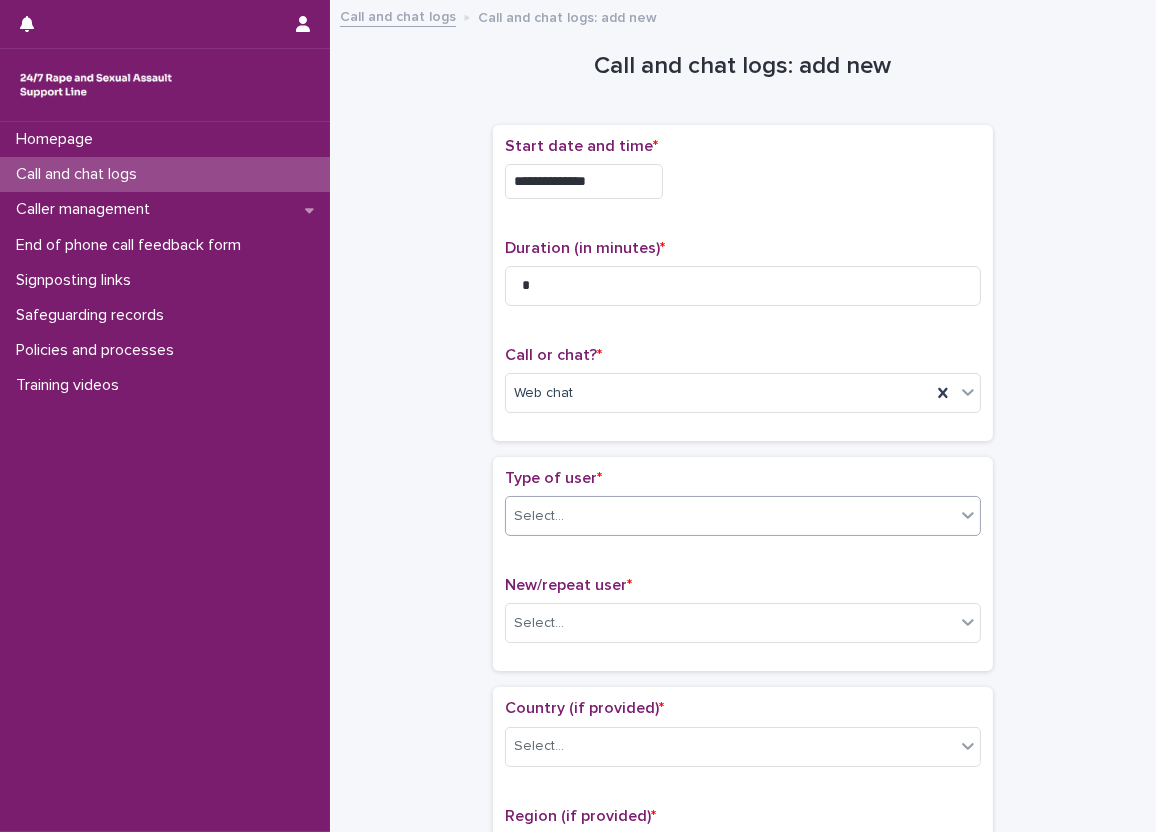 click on "**********" at bounding box center (743, 1034) 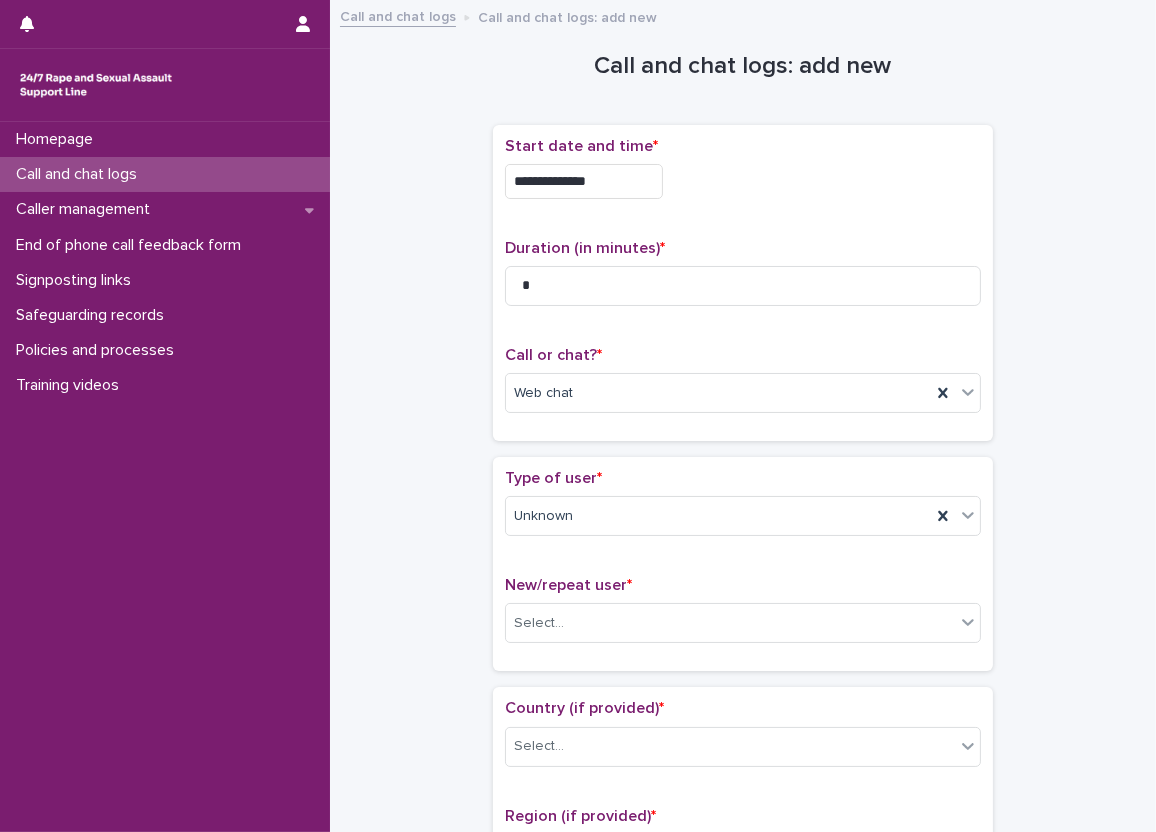 scroll, scrollTop: 300, scrollLeft: 0, axis: vertical 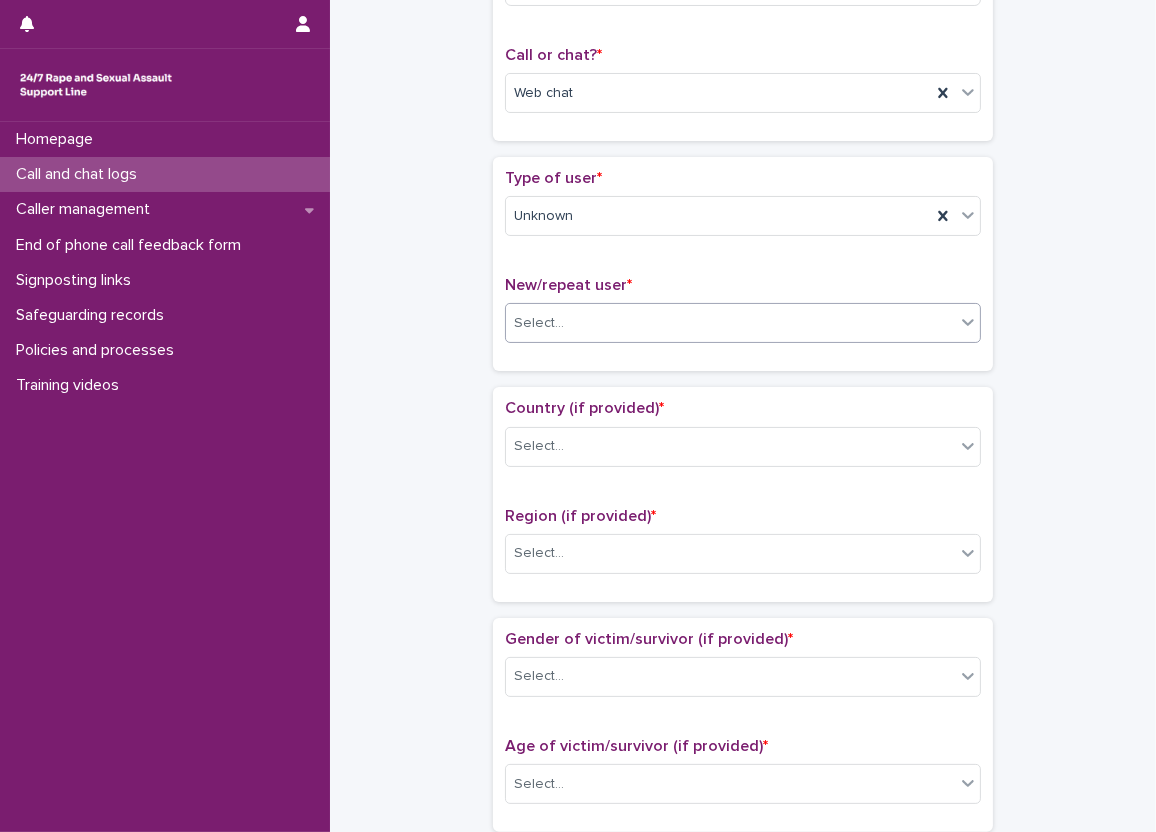 click on "Select..." at bounding box center (730, 323) 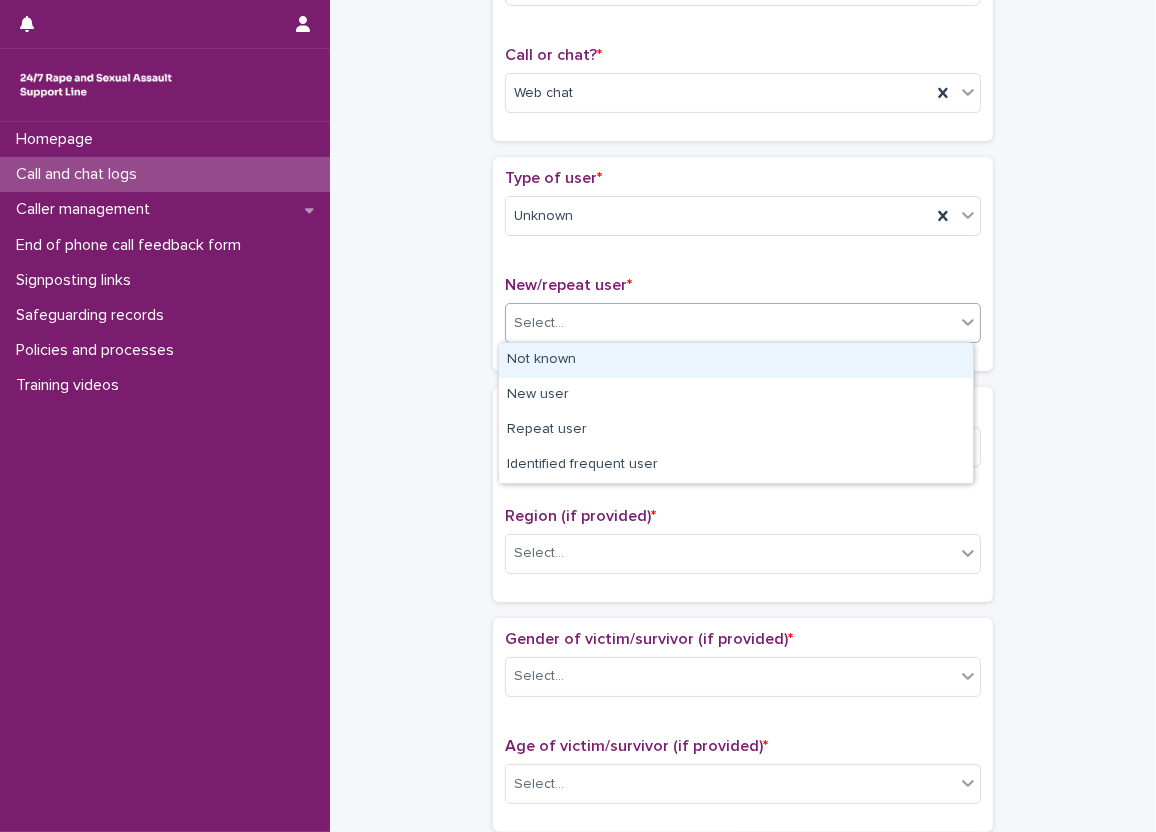 click on "Not known" at bounding box center (736, 360) 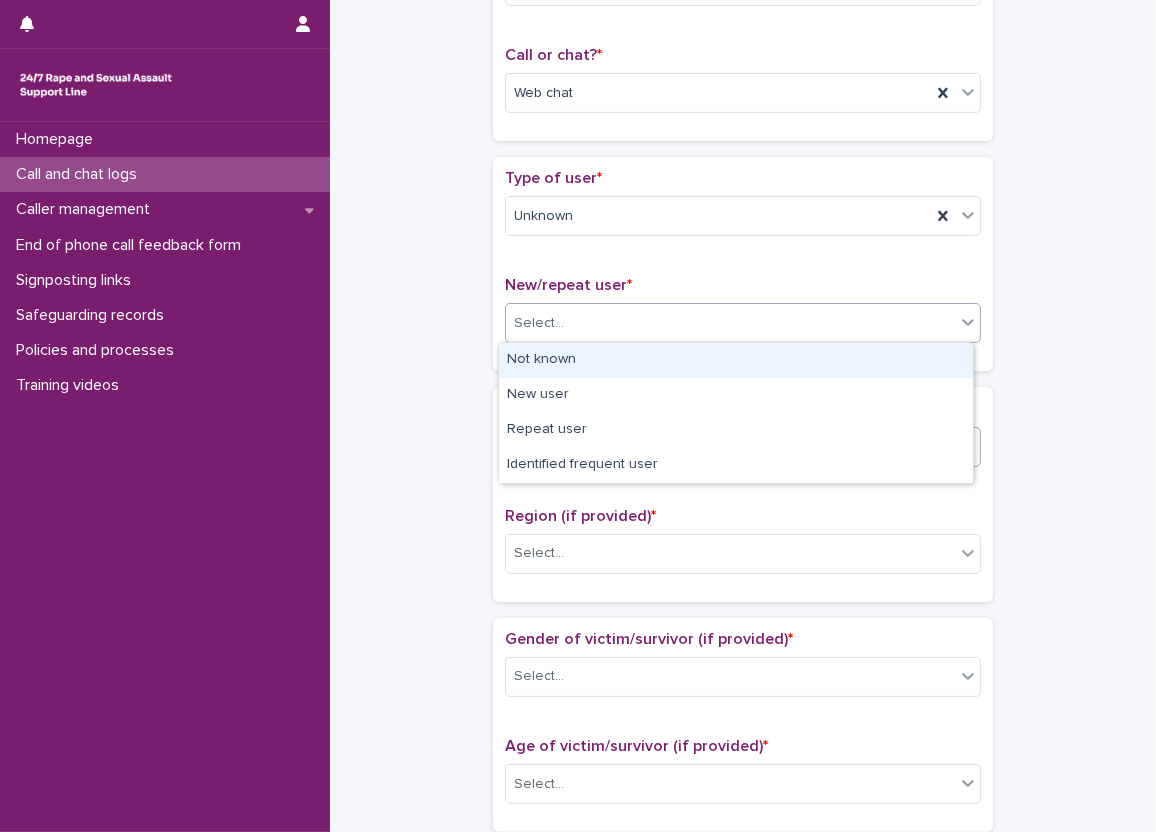 click on "Select..." at bounding box center [539, 446] 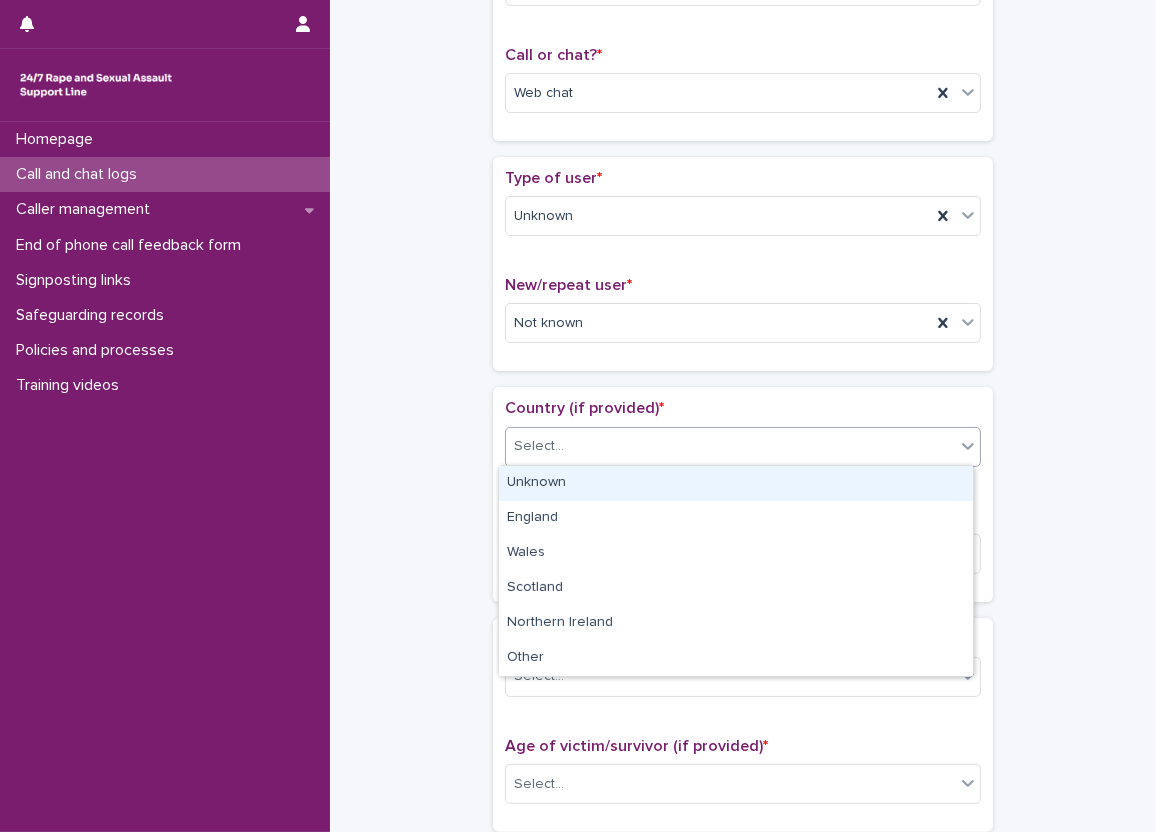 click on "Unknown" at bounding box center [736, 483] 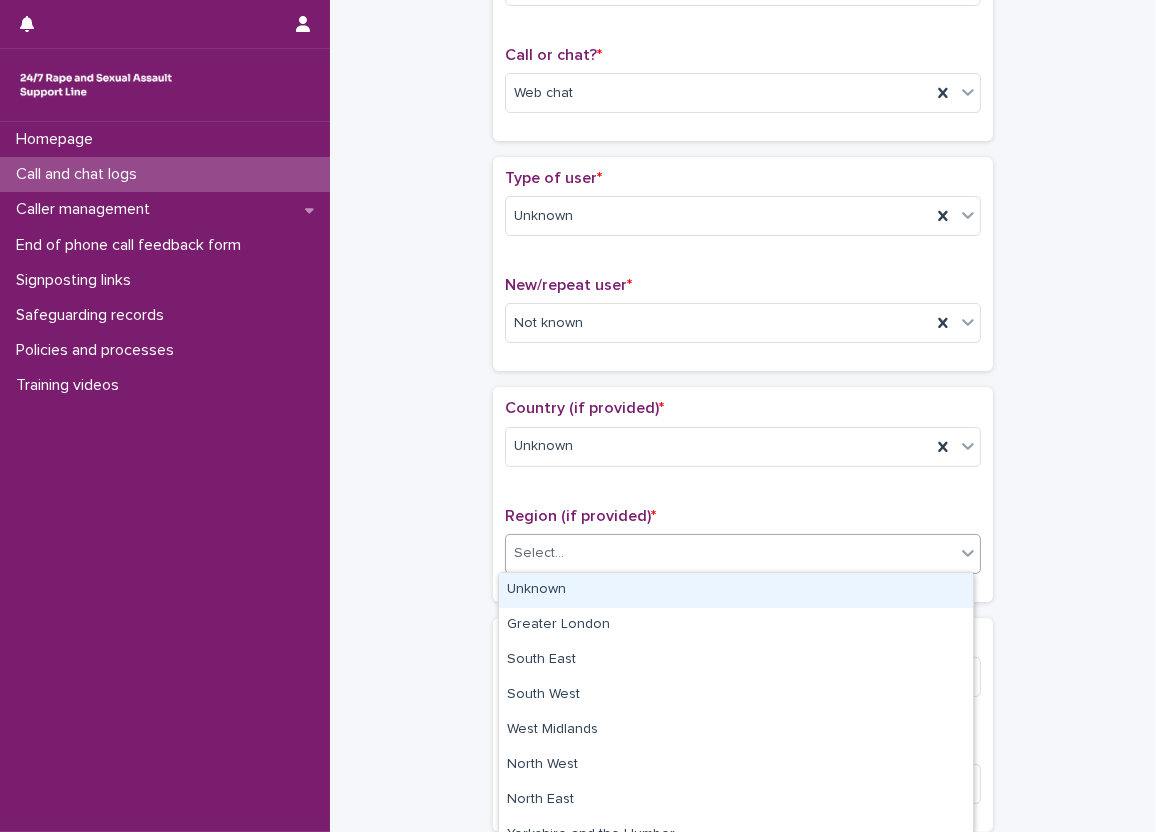 click on "Select..." at bounding box center [539, 553] 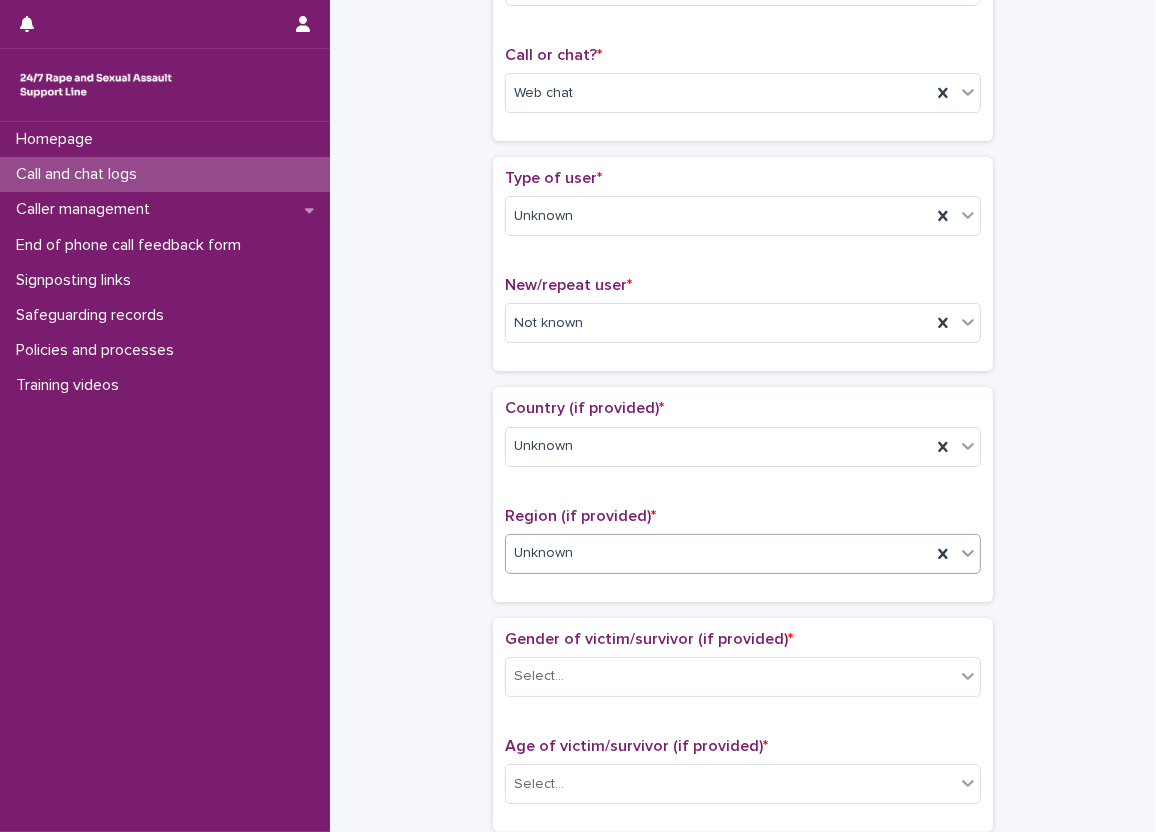 click on "**********" at bounding box center (743, 734) 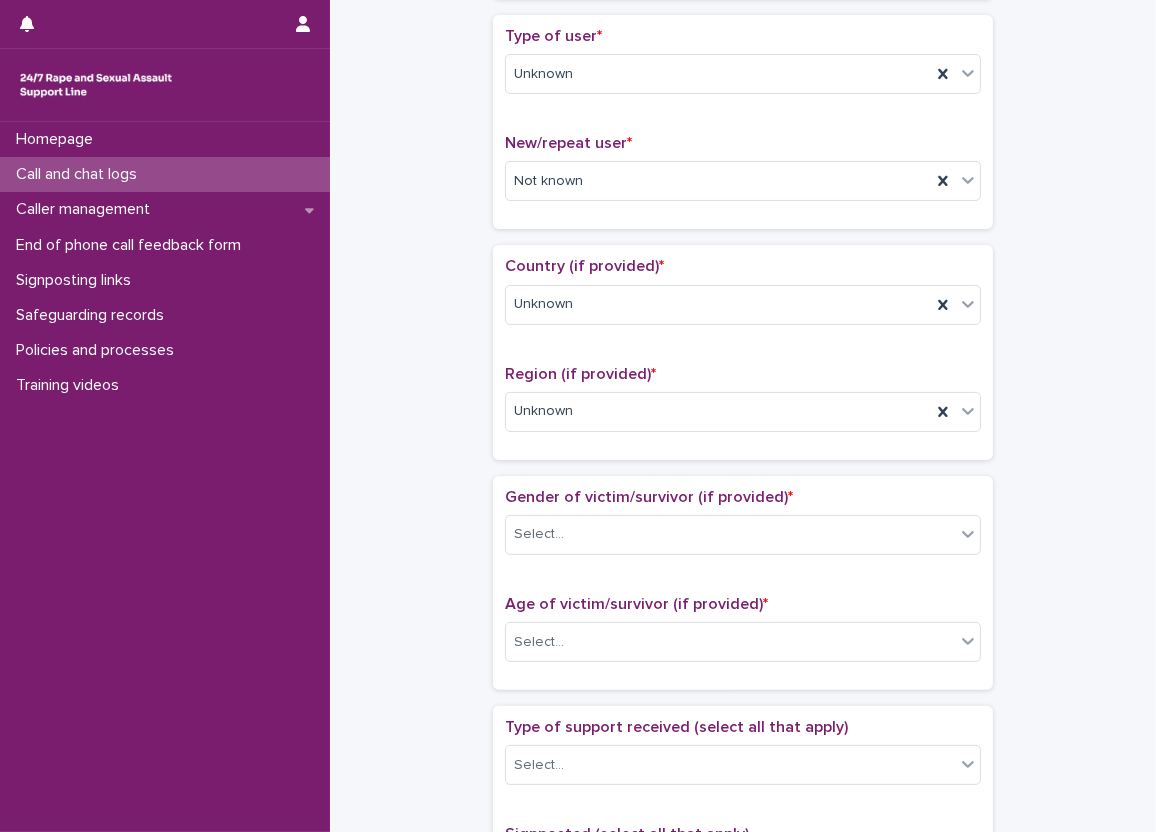 scroll, scrollTop: 700, scrollLeft: 0, axis: vertical 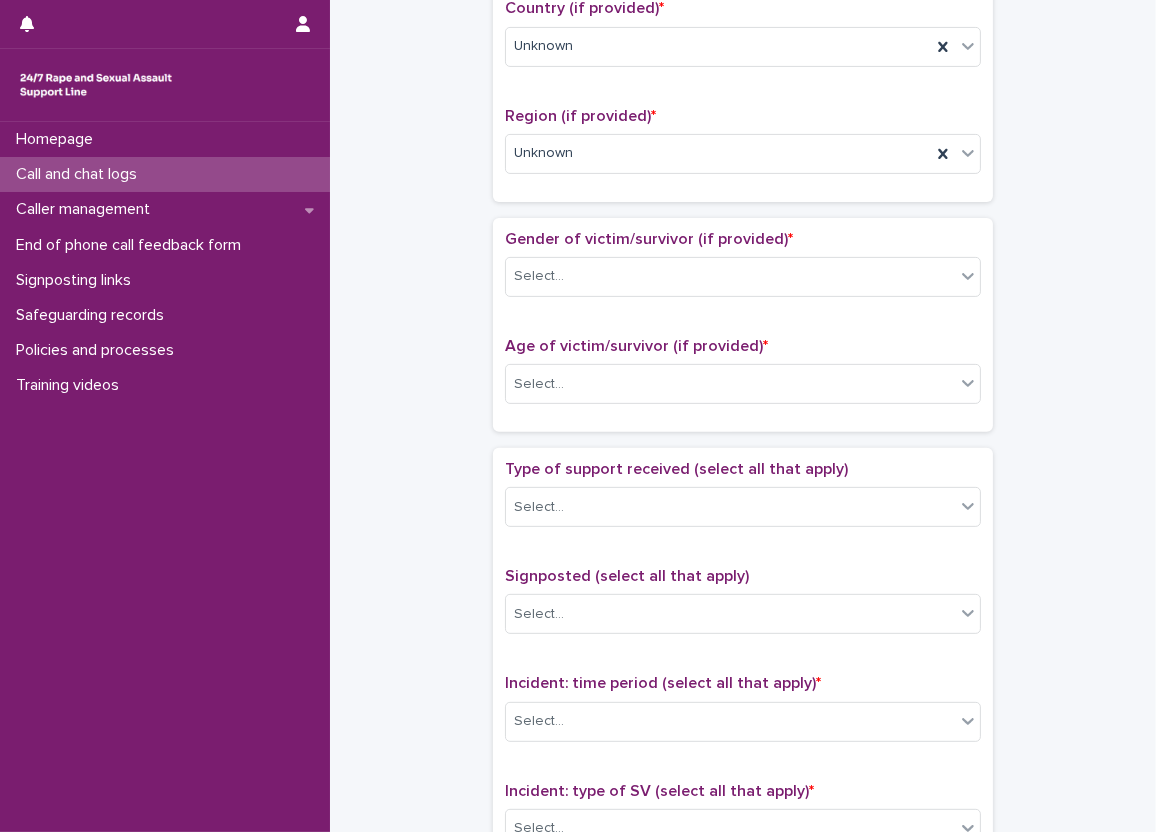 click on "Gender of victim/survivor (if provided) * Select..." at bounding box center [743, 271] 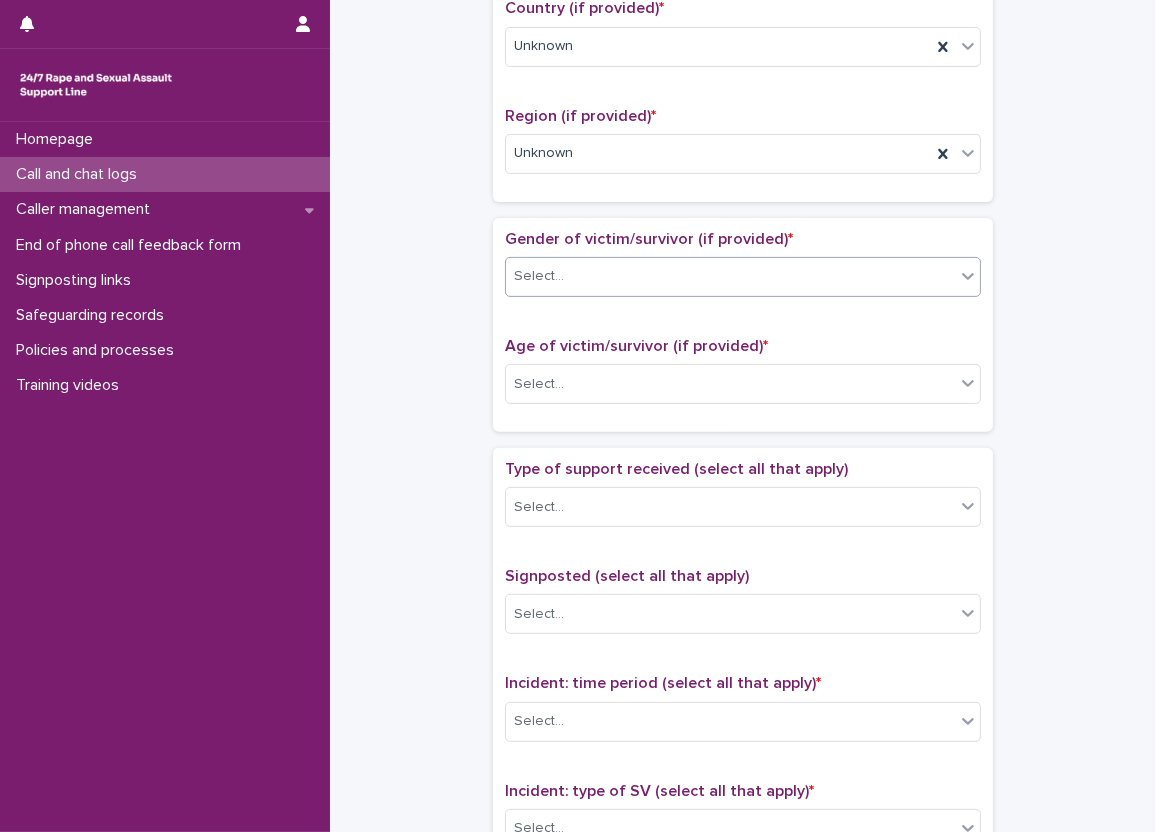 click on "Select..." at bounding box center [730, 276] 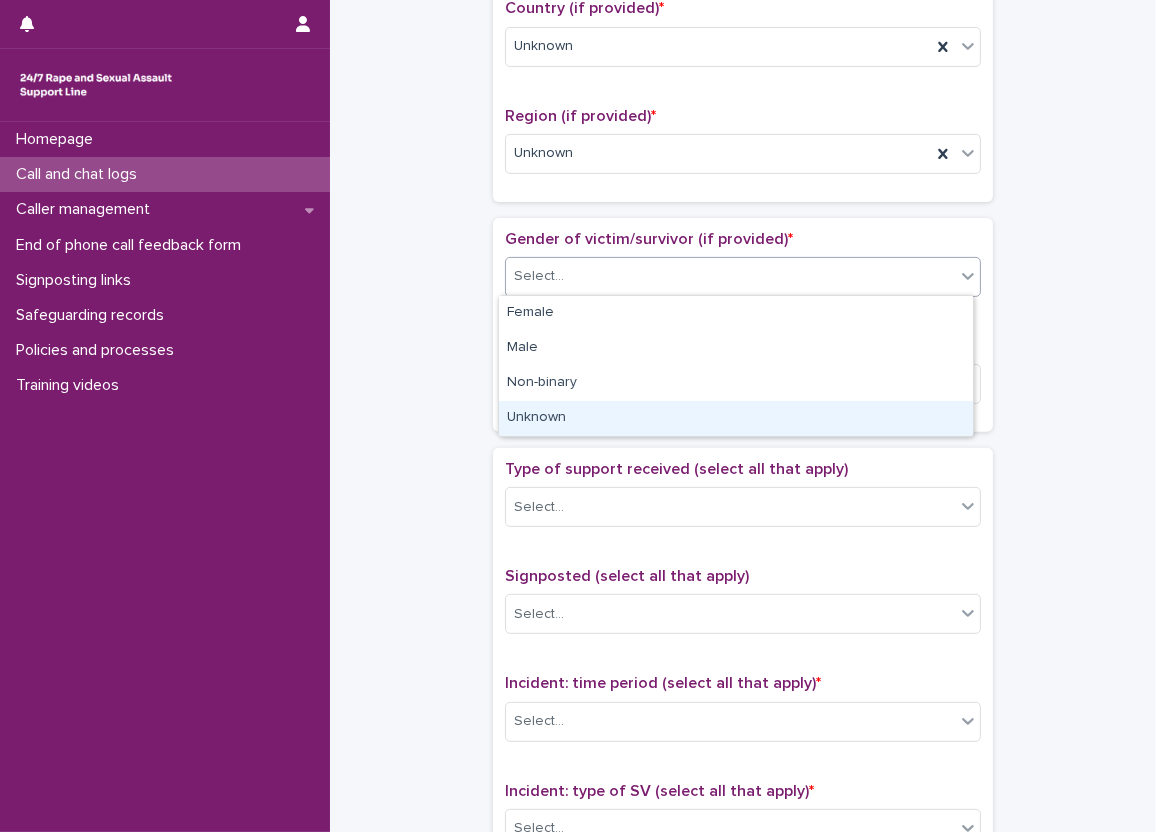 click on "Unknown" at bounding box center (736, 418) 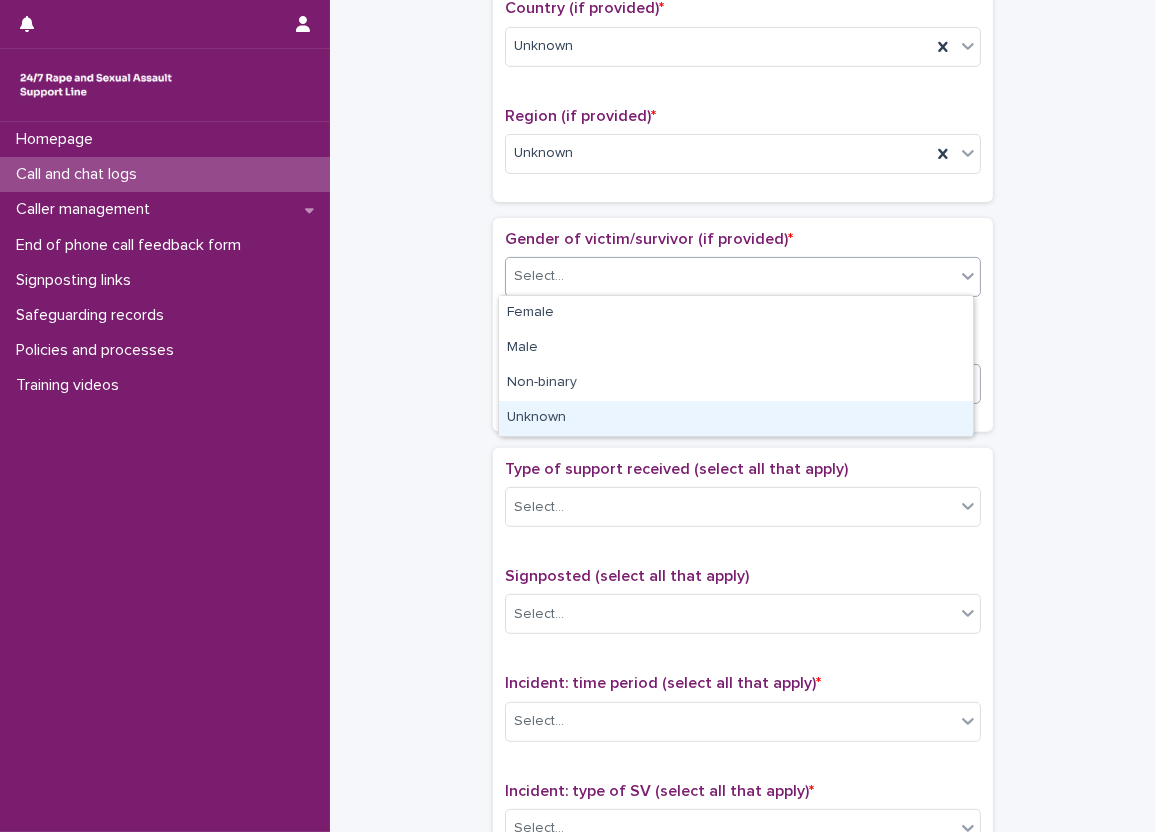 click on "Select..." at bounding box center [539, 384] 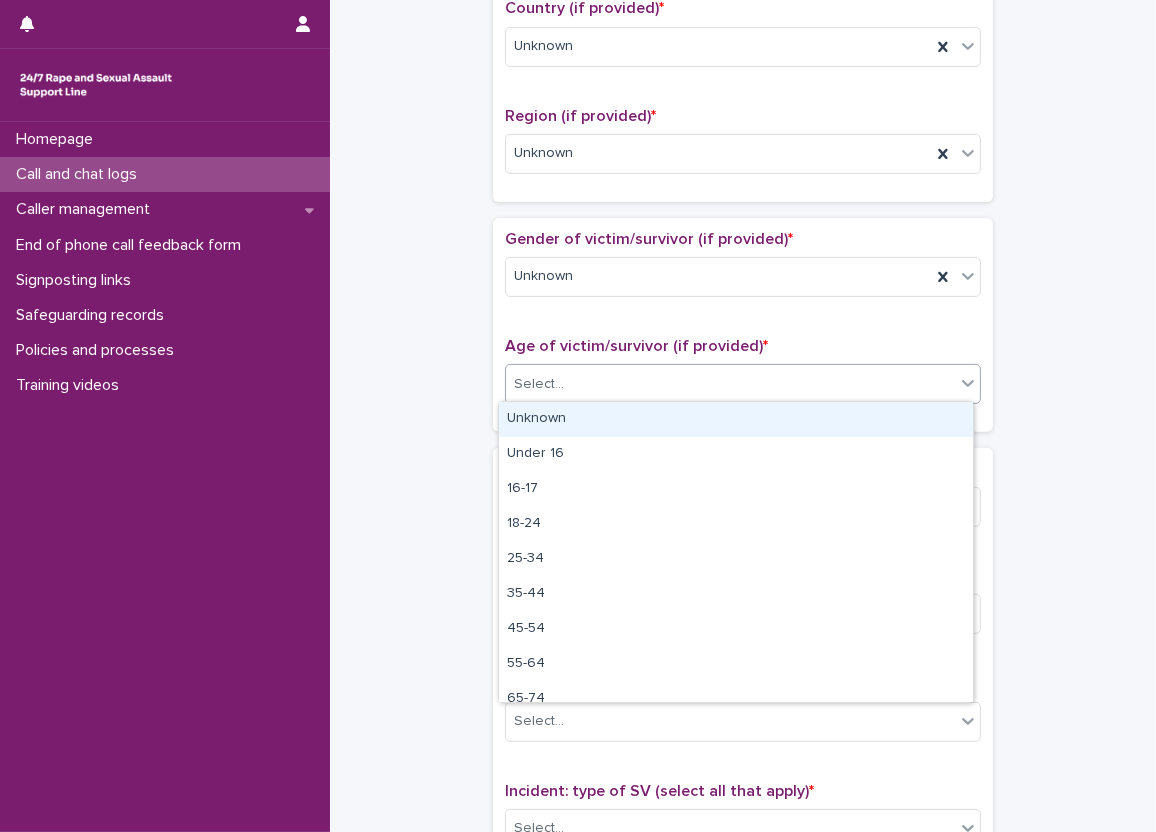drag, startPoint x: 554, startPoint y: 406, endPoint x: 546, endPoint y: 415, distance: 12.0415945 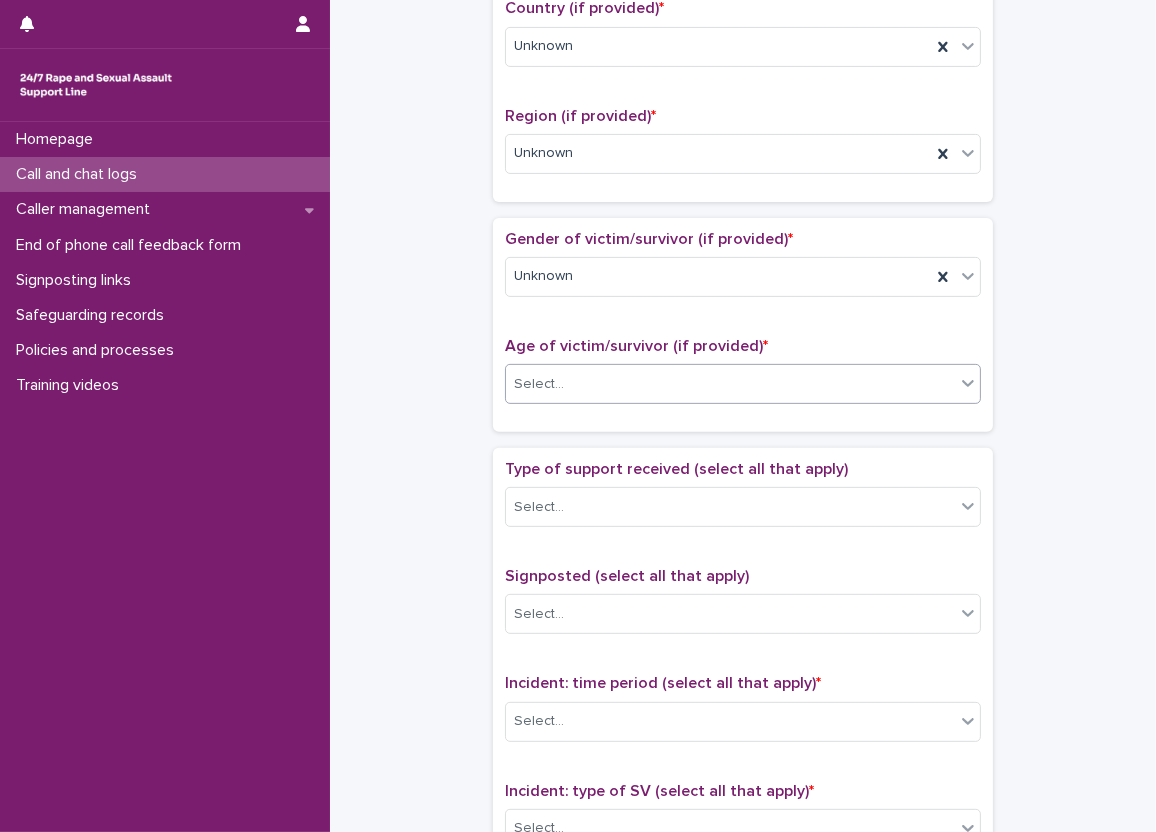 click on "**********" at bounding box center [743, 334] 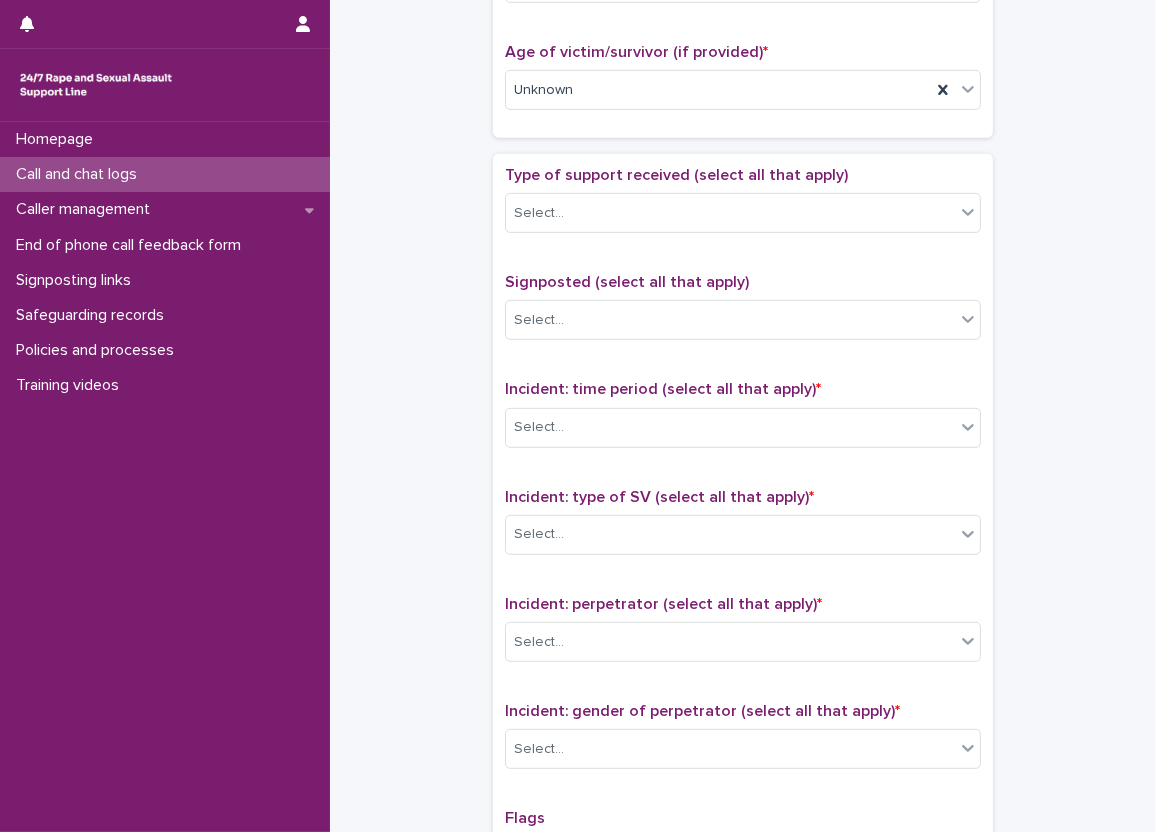 scroll, scrollTop: 1000, scrollLeft: 0, axis: vertical 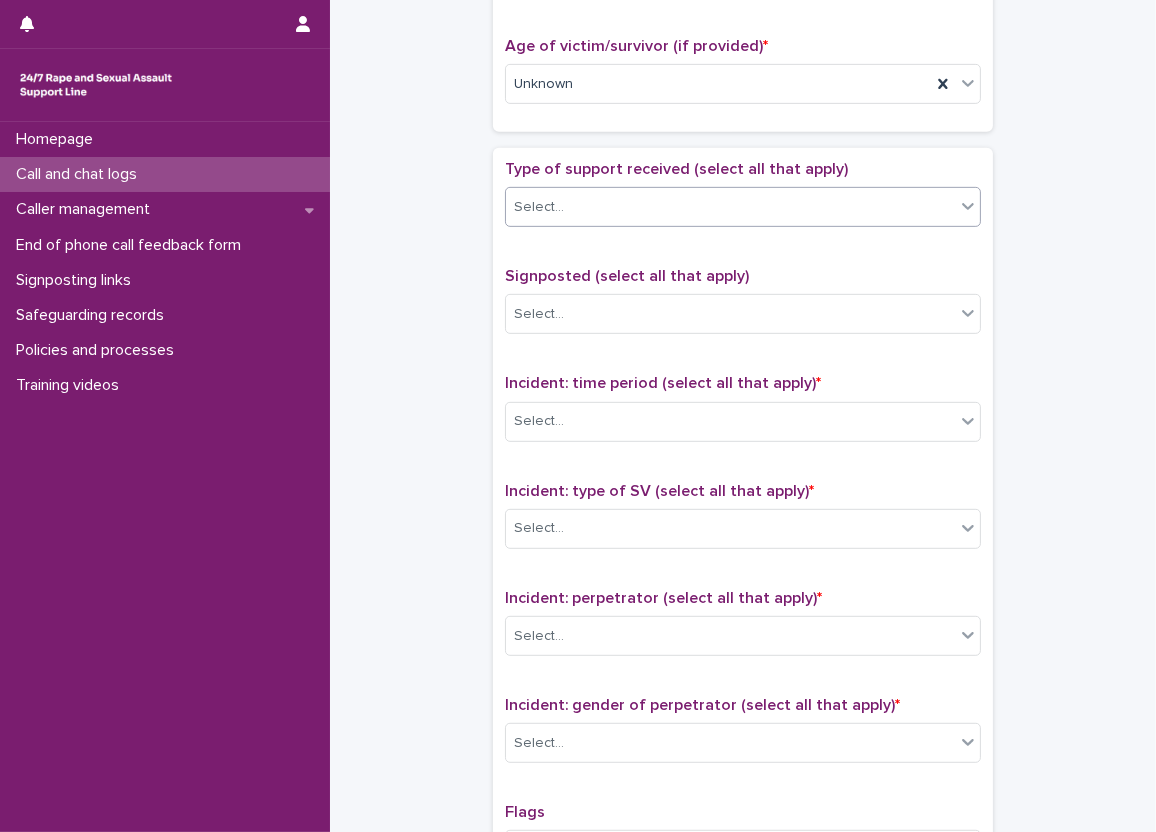 click on "Select..." at bounding box center (730, 207) 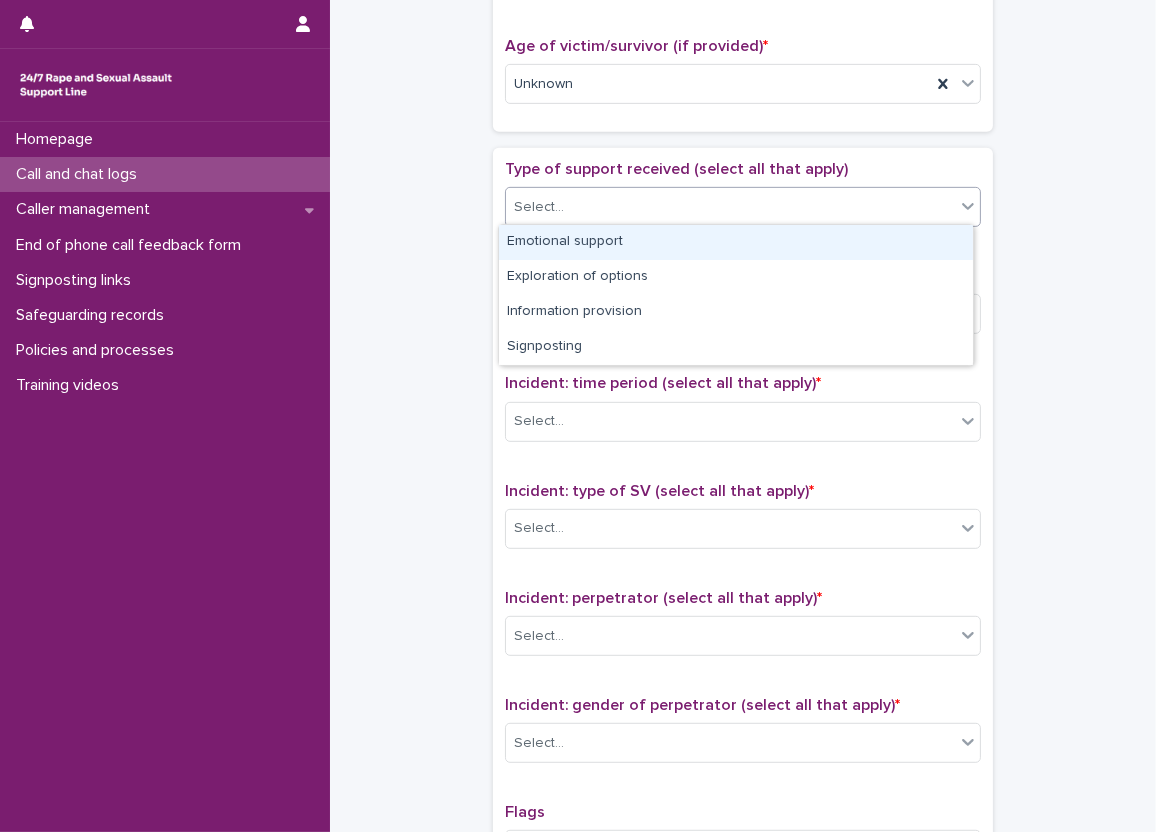 click on "Emotional support" at bounding box center (736, 242) 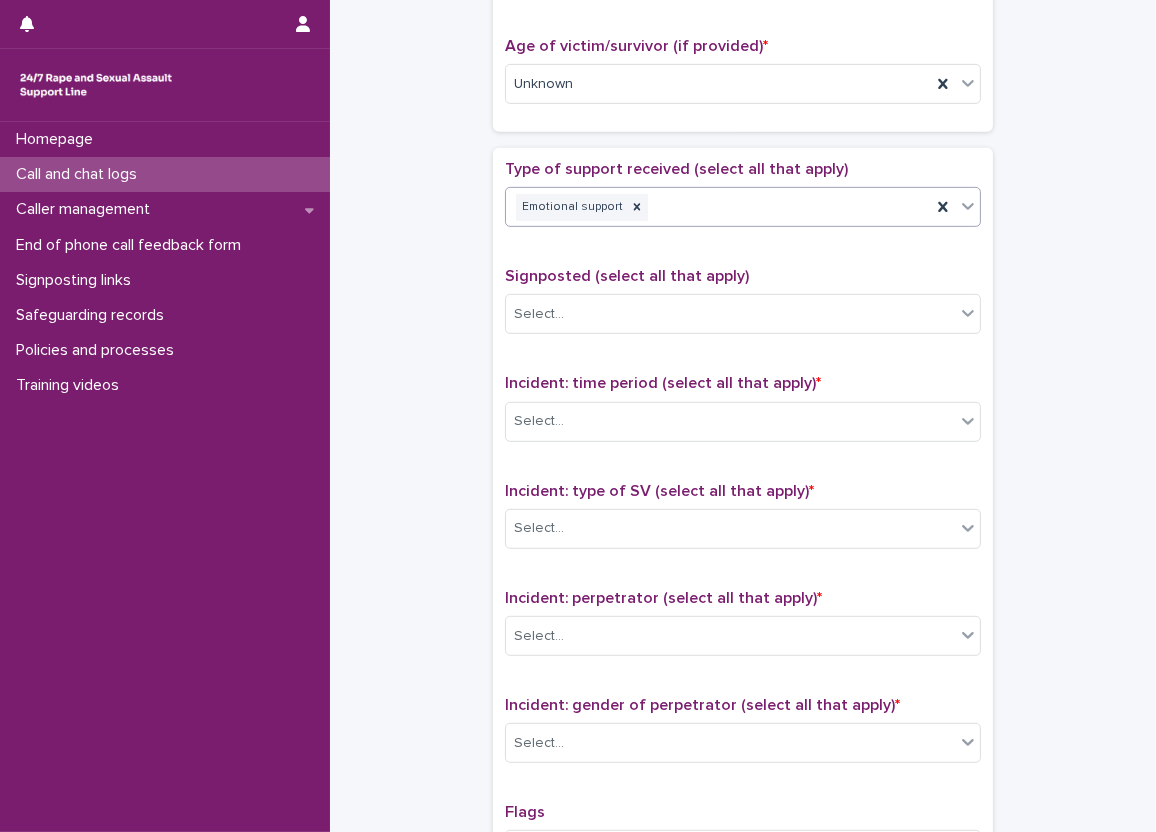 click on "**********" at bounding box center [743, 34] 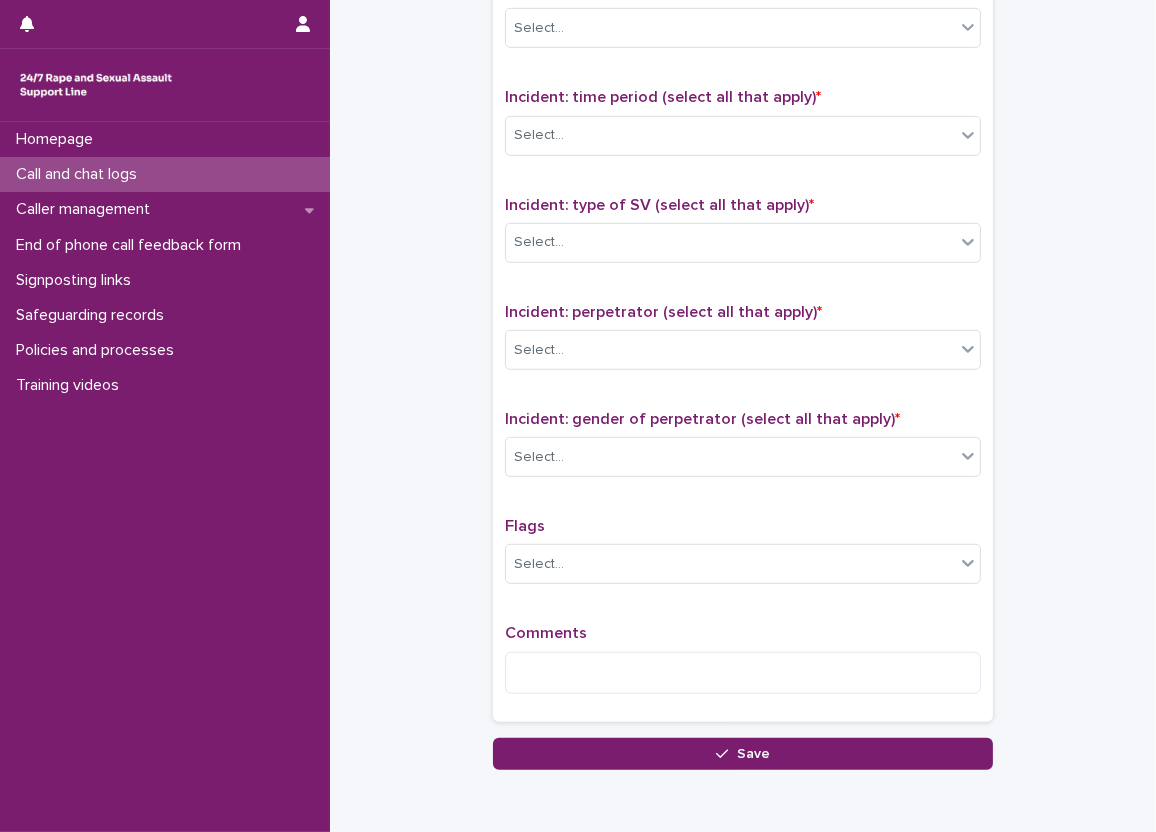 scroll, scrollTop: 1300, scrollLeft: 0, axis: vertical 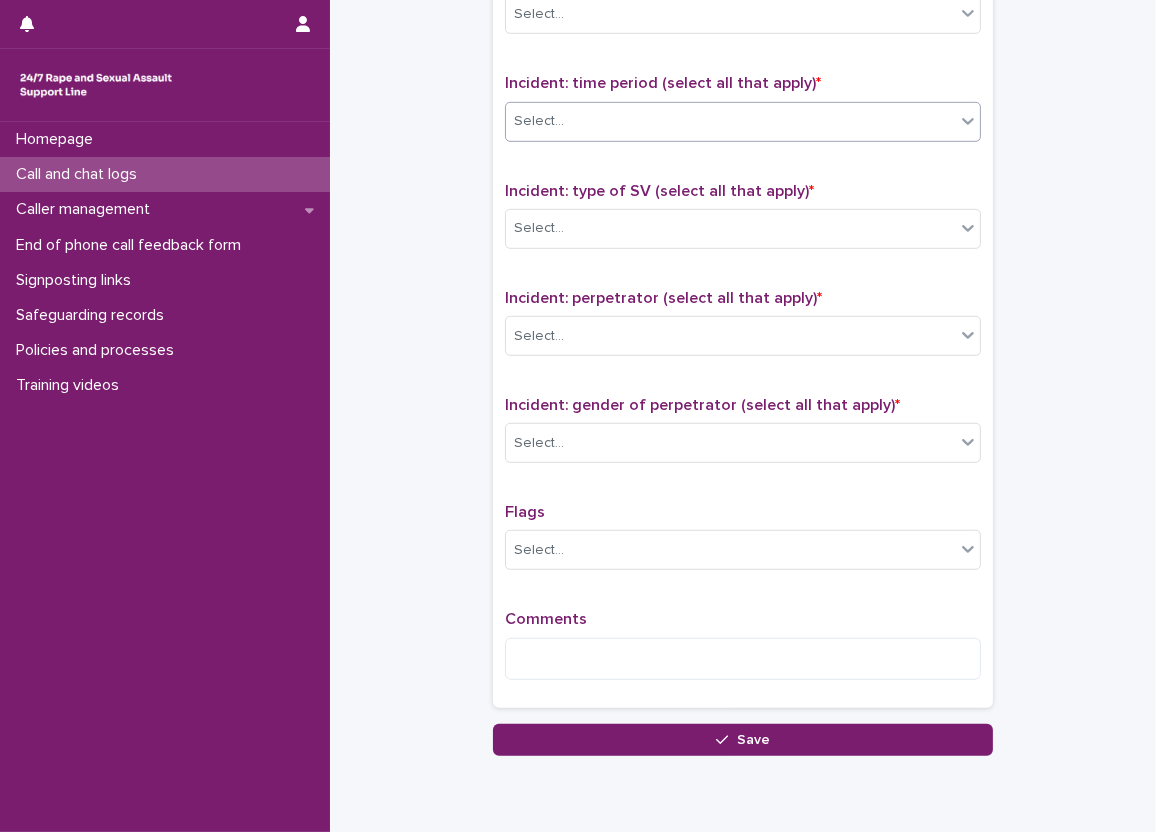 click on "Select..." at bounding box center (730, 121) 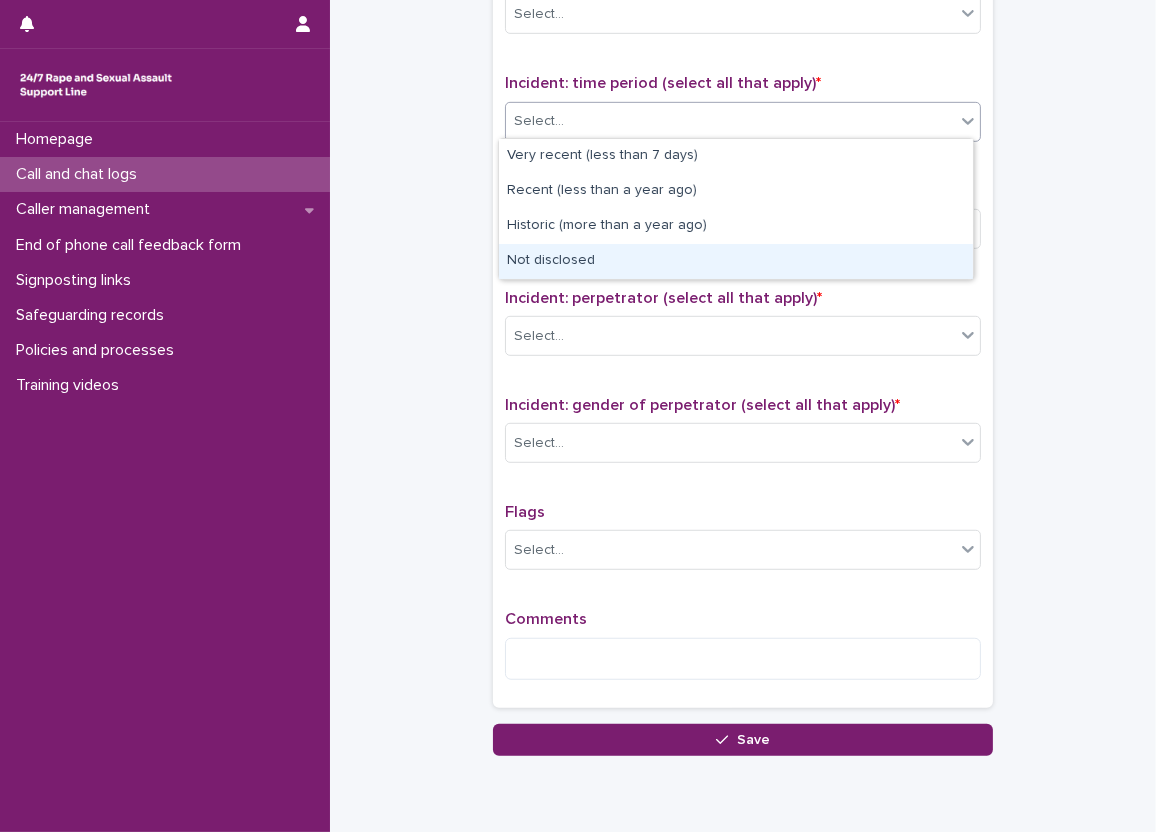 click on "Not disclosed" at bounding box center [736, 261] 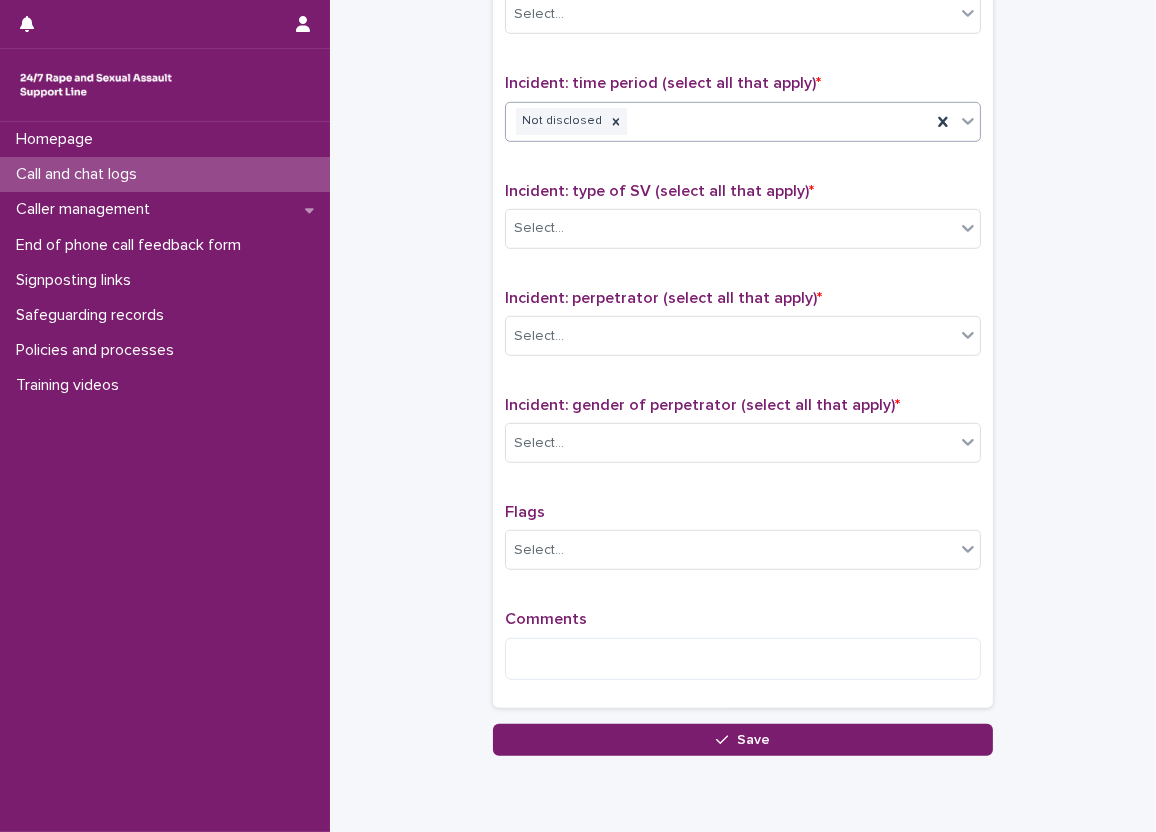 click on "Incident: type of SV (select all that apply) * Select..." at bounding box center (743, 223) 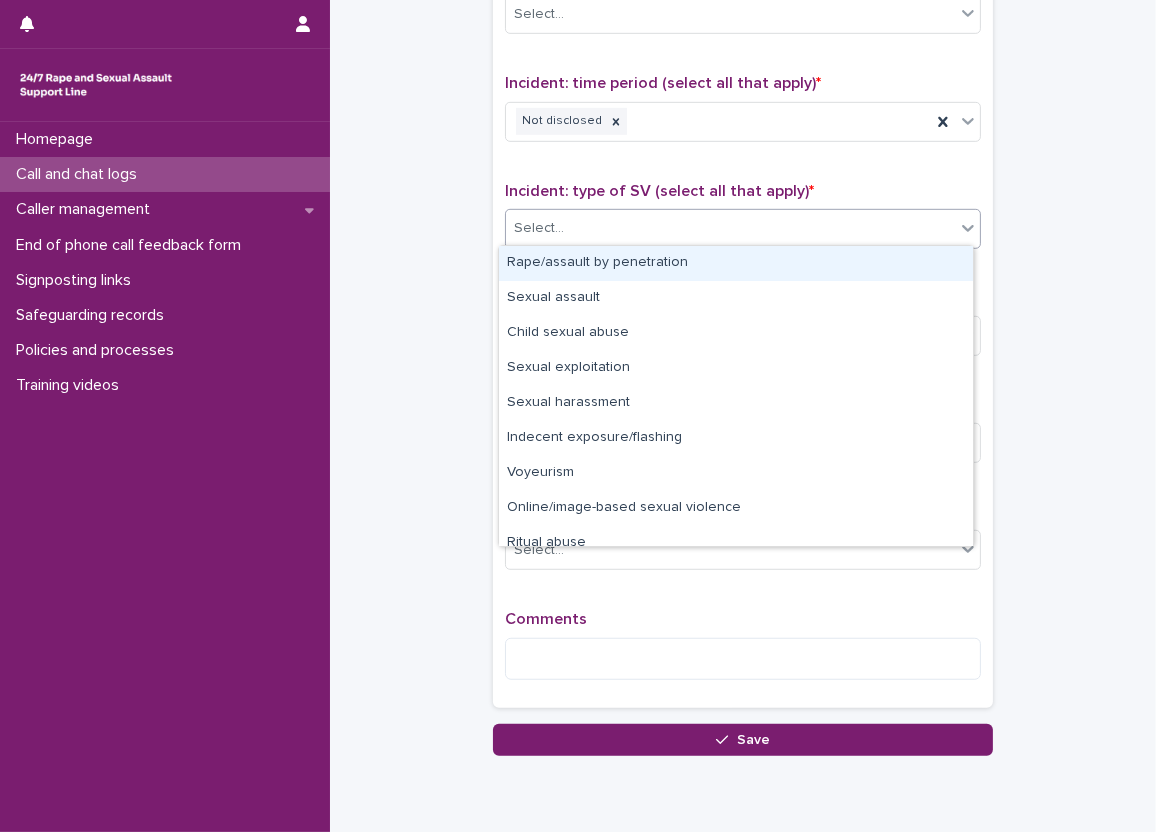 click on "Select..." at bounding box center (730, 228) 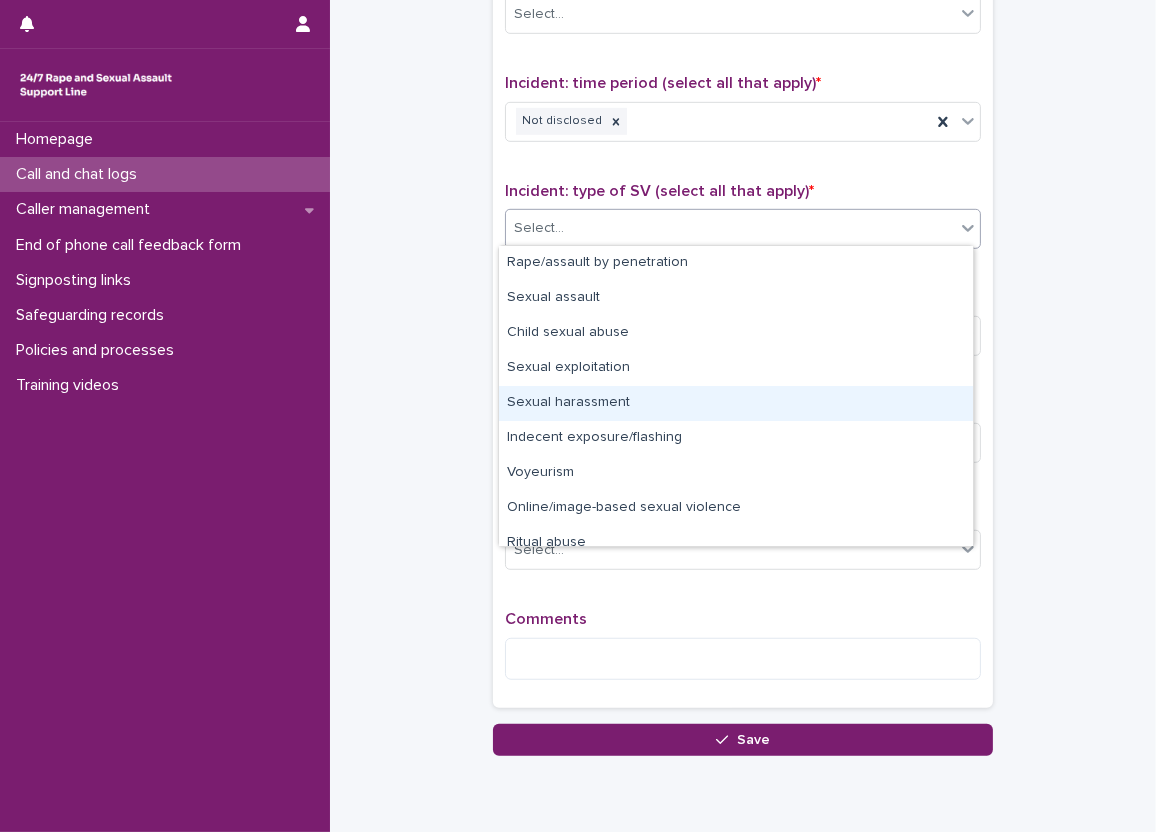 scroll, scrollTop: 50, scrollLeft: 0, axis: vertical 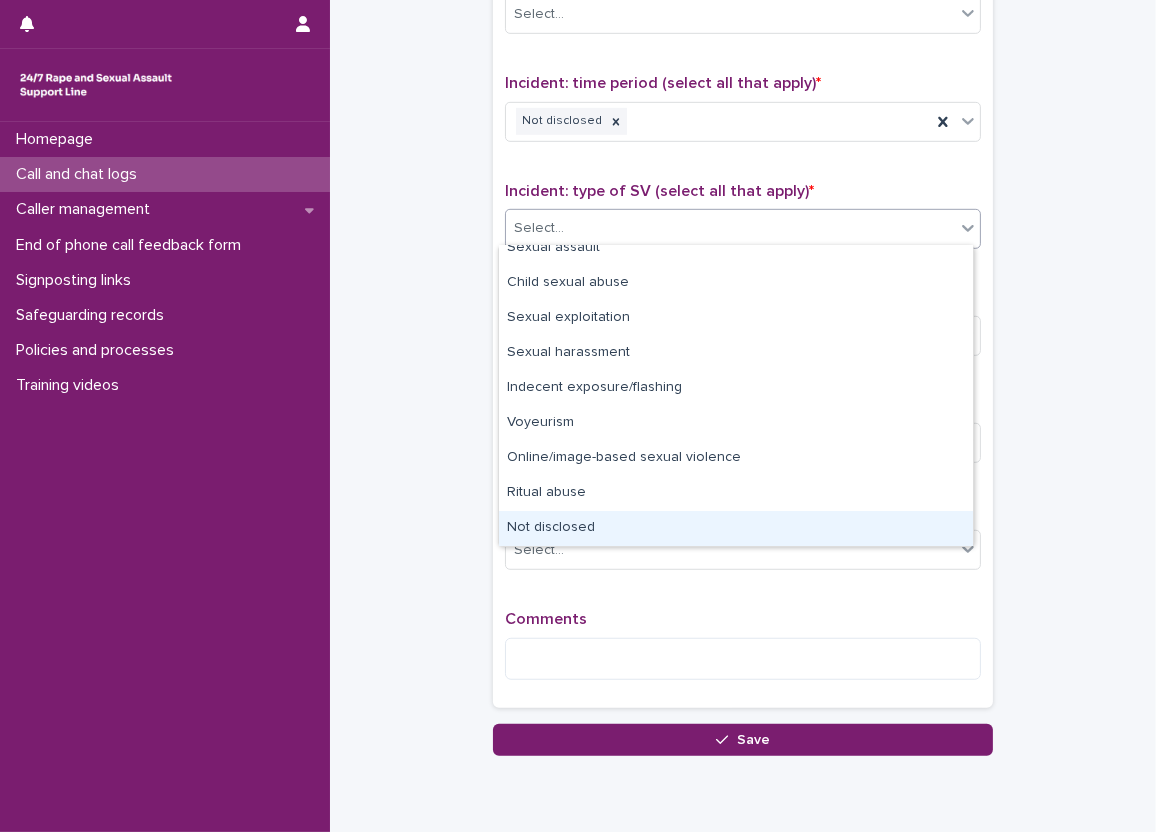 drag, startPoint x: 569, startPoint y: 505, endPoint x: 575, endPoint y: 515, distance: 11.661903 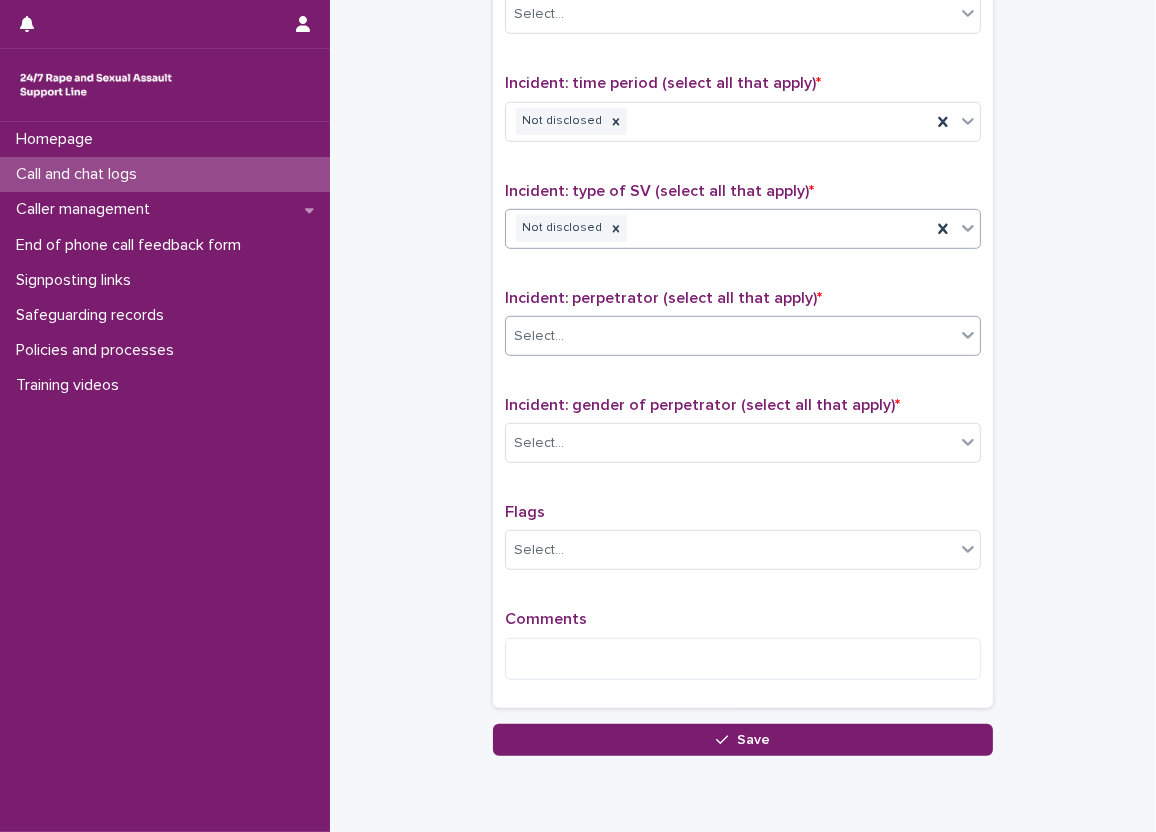 click on "Select..." at bounding box center [730, 336] 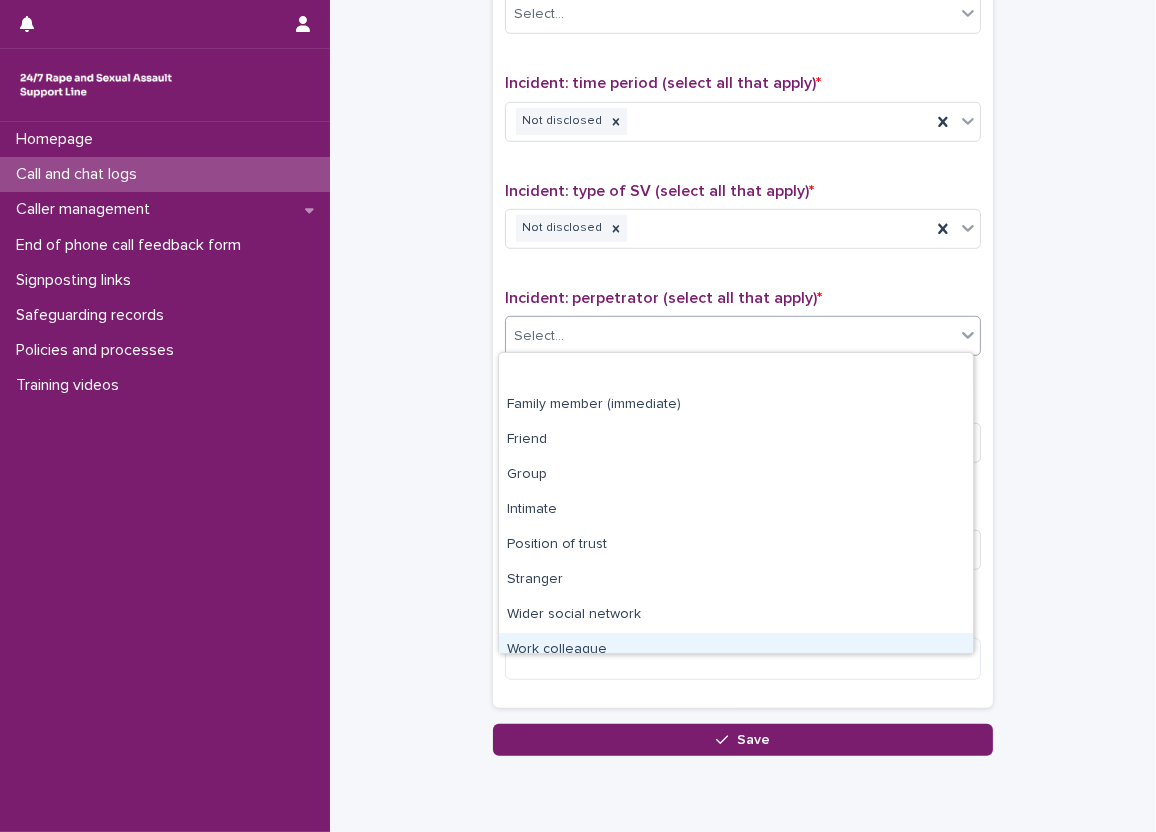 scroll, scrollTop: 85, scrollLeft: 0, axis: vertical 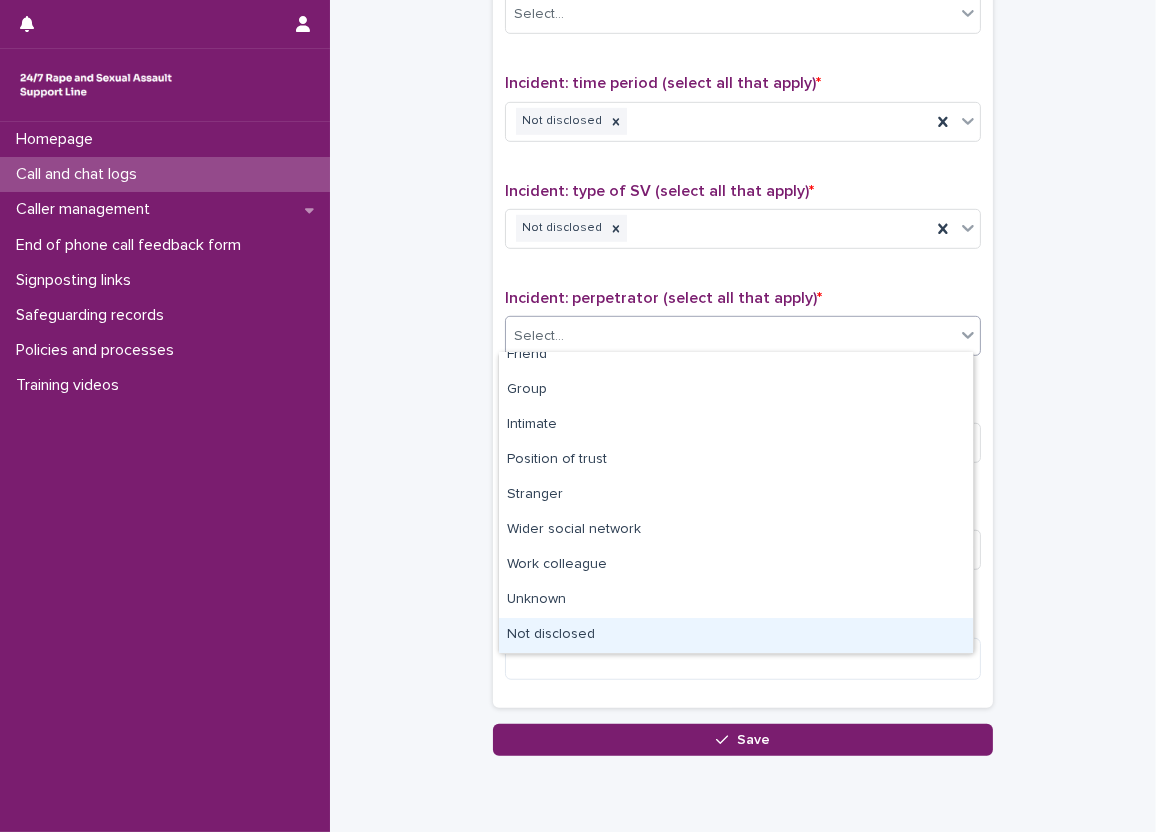 click on "Not disclosed" at bounding box center [736, 635] 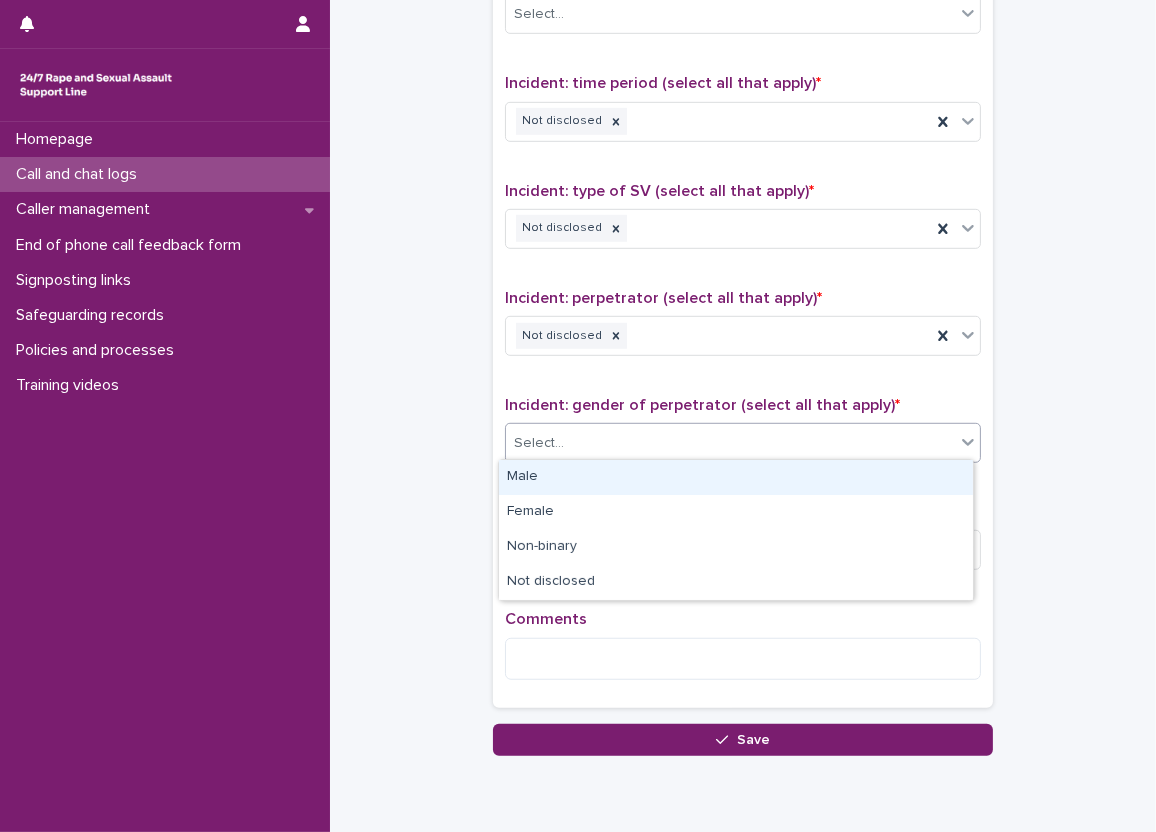 click on "Select..." at bounding box center (730, 443) 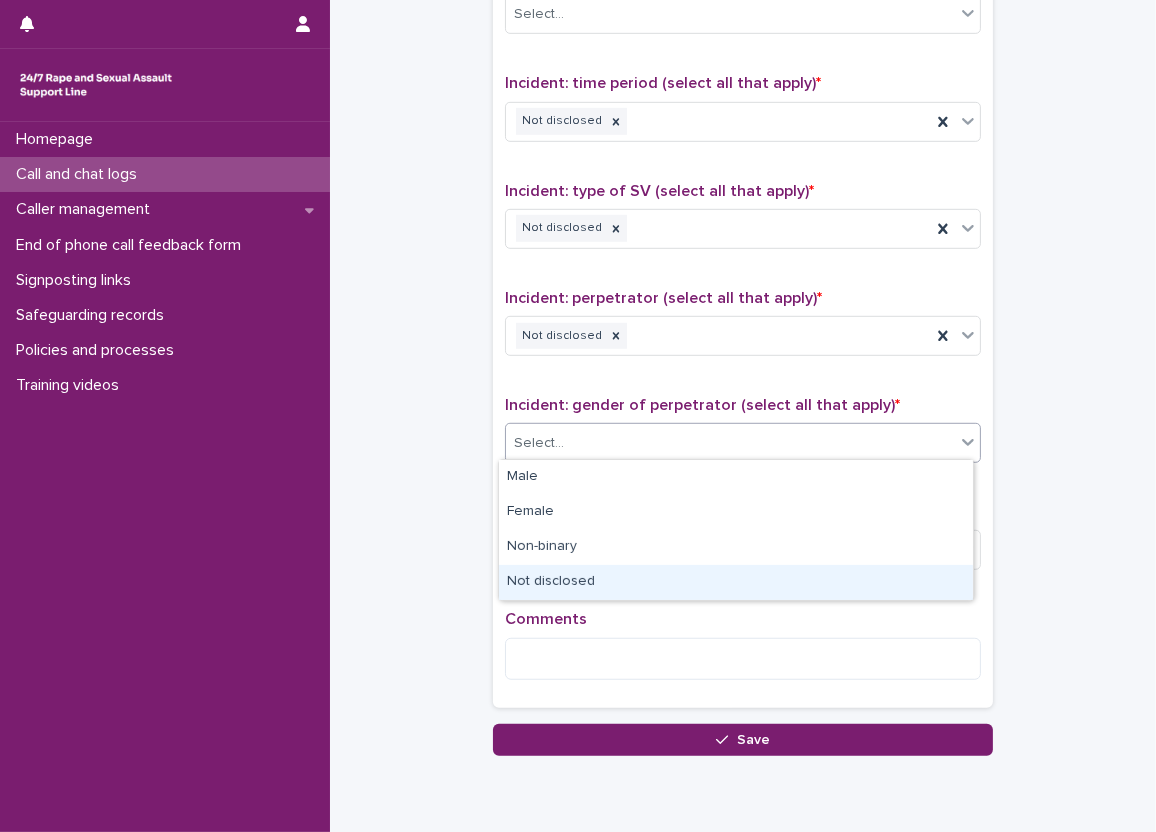 click on "Not disclosed" at bounding box center [736, 582] 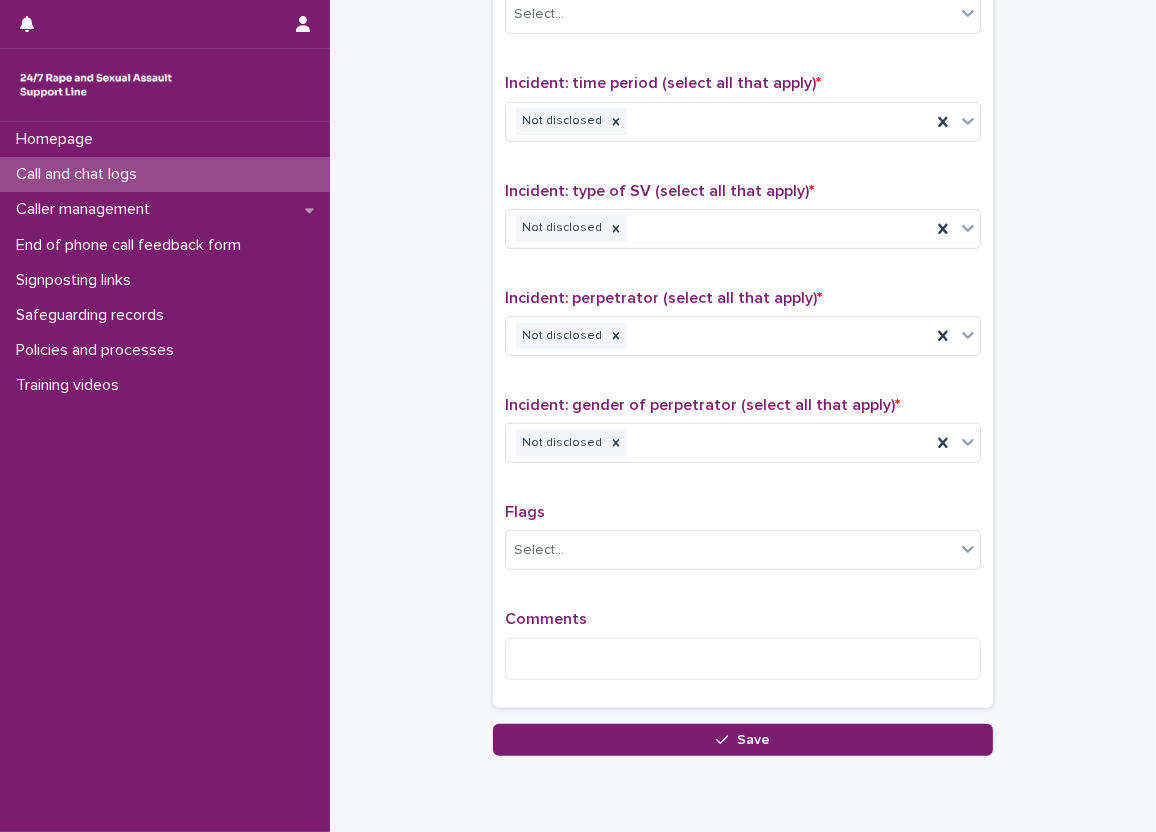 click on "**********" at bounding box center [743, -266] 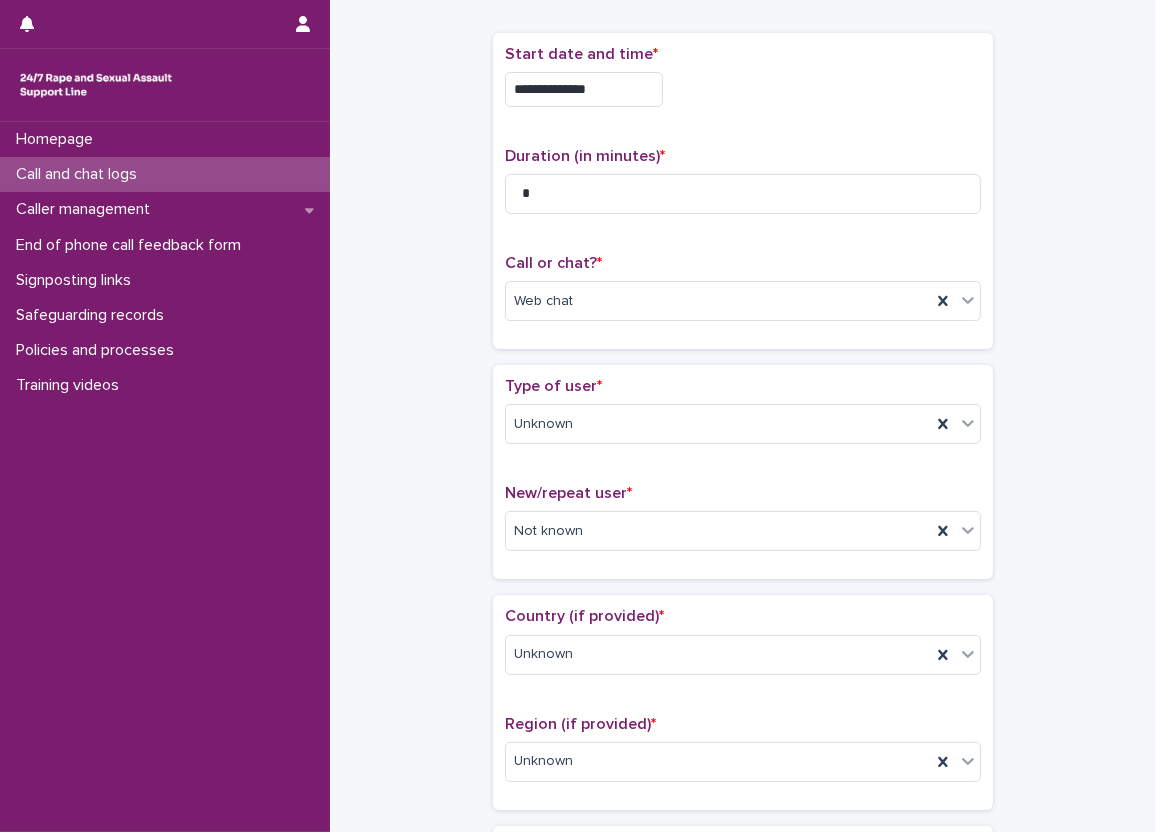 scroll, scrollTop: 0, scrollLeft: 0, axis: both 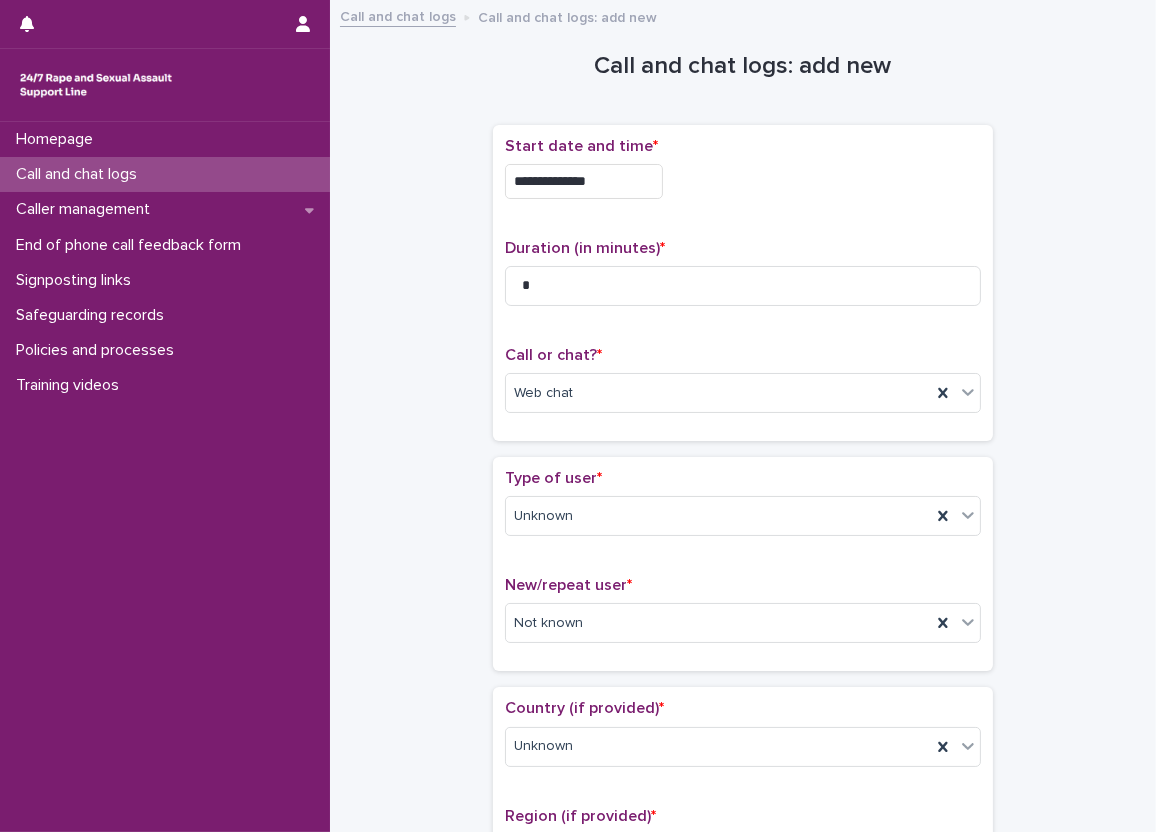 click on "Duration (in minutes) *" at bounding box center [585, 248] 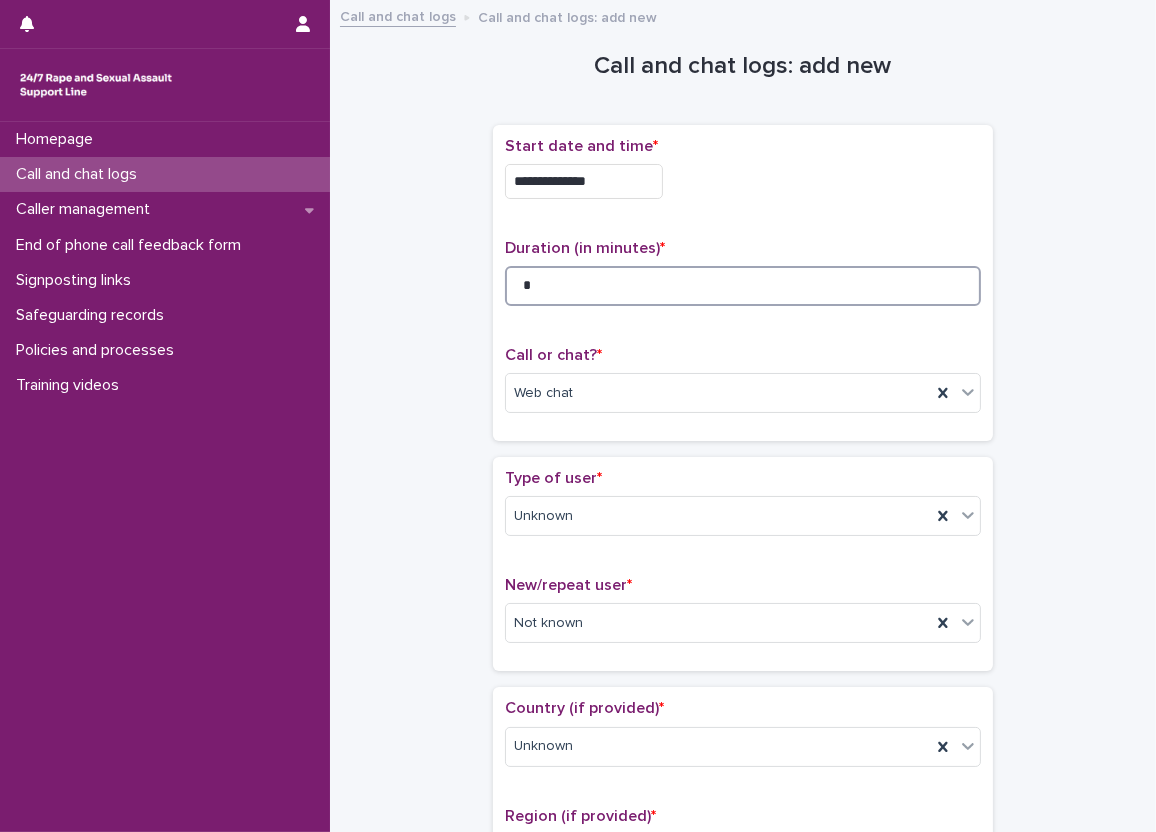 click on "*" at bounding box center [743, 286] 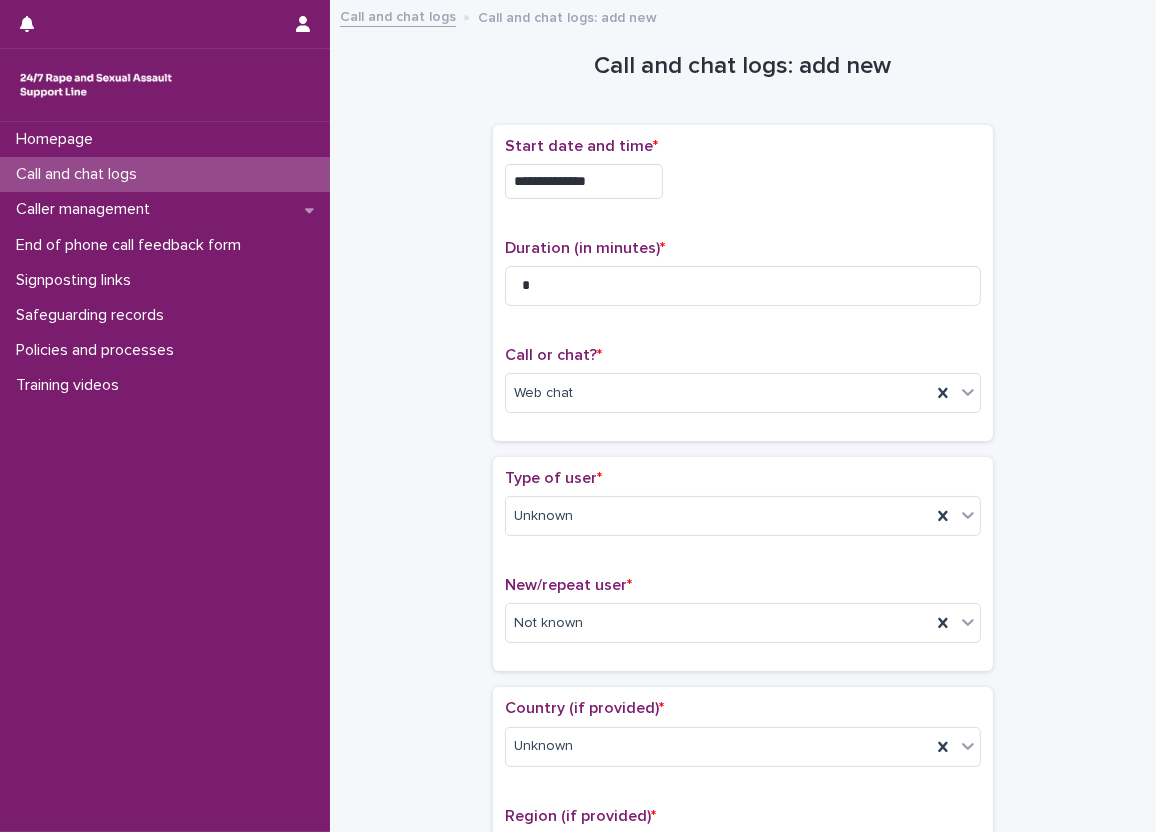 click on "**********" at bounding box center (743, 1034) 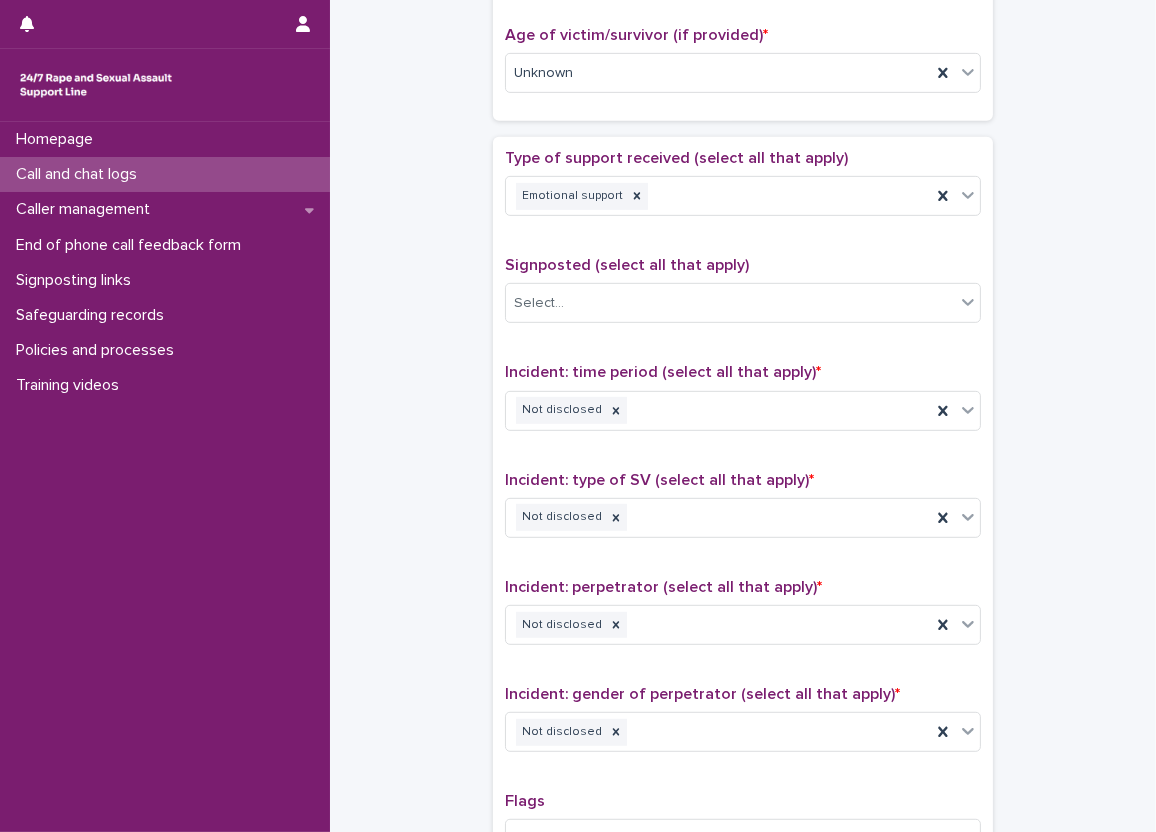 scroll, scrollTop: 1300, scrollLeft: 0, axis: vertical 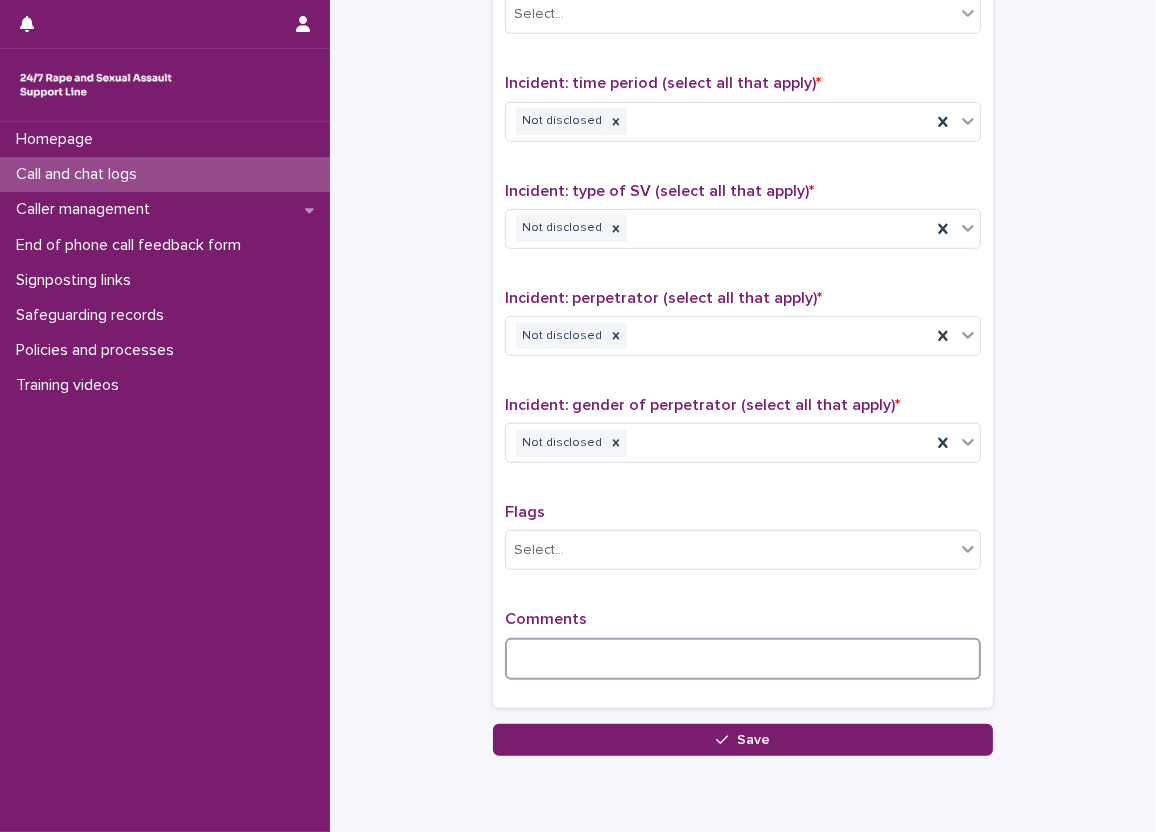 click at bounding box center [743, 659] 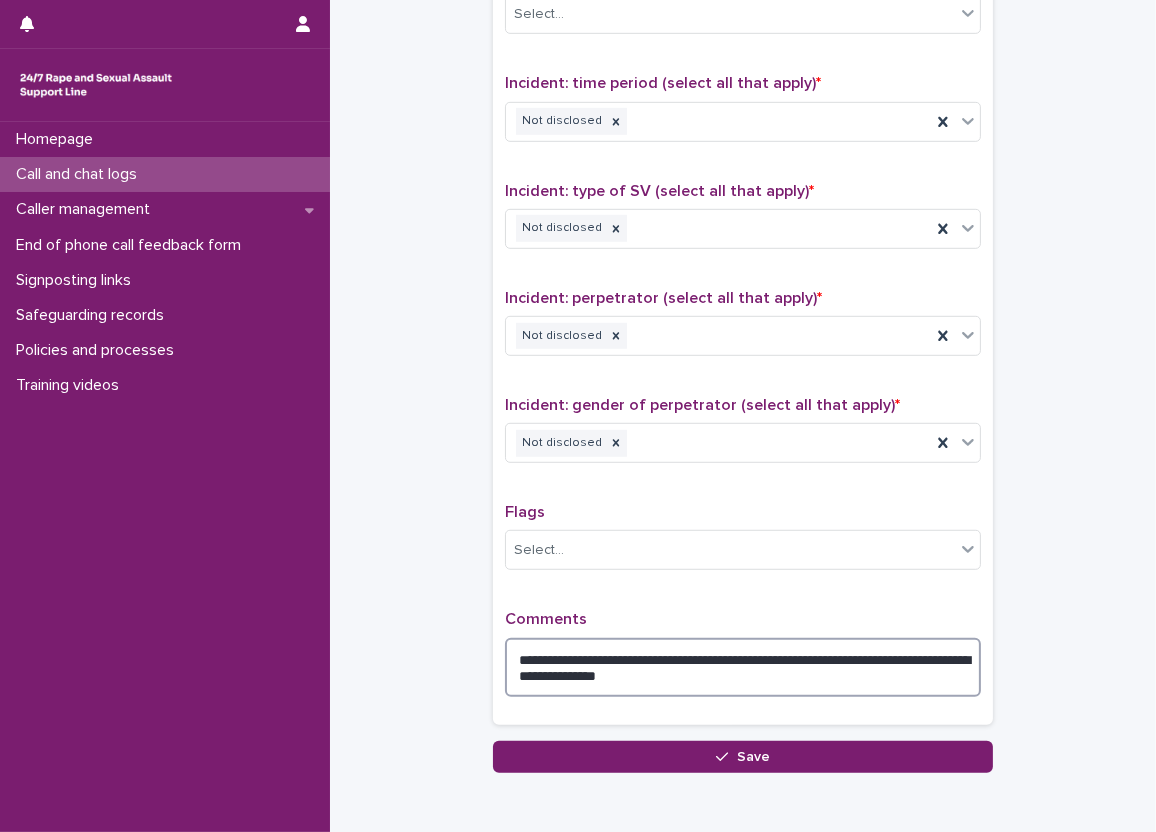 type on "**********" 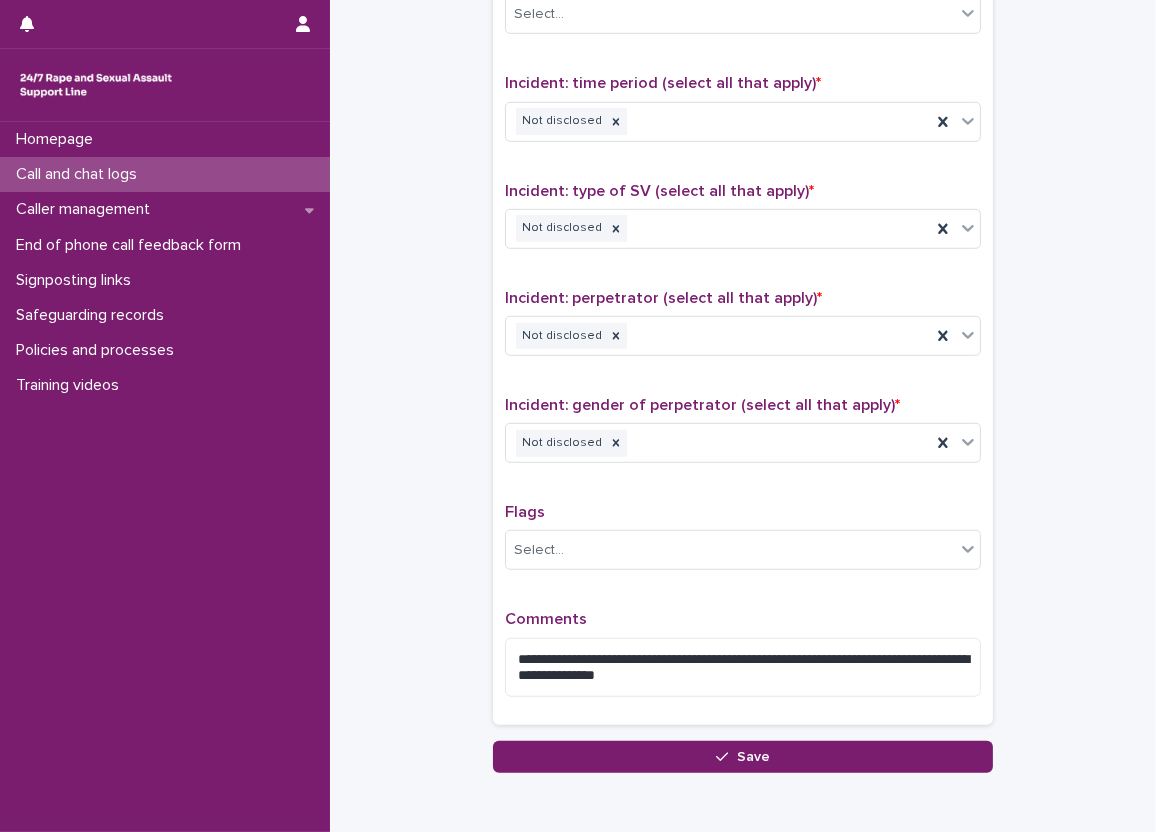 click on "**********" at bounding box center (743, 286) 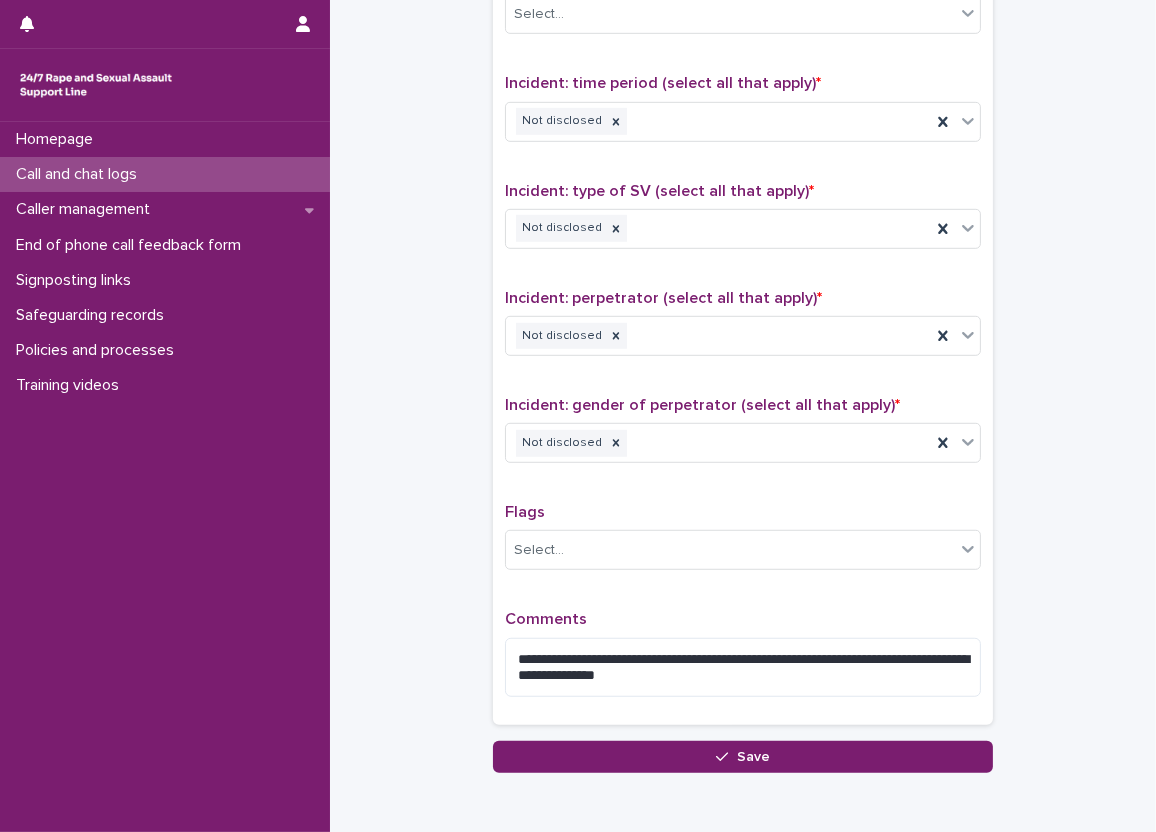 click on "**********" at bounding box center (743, -257) 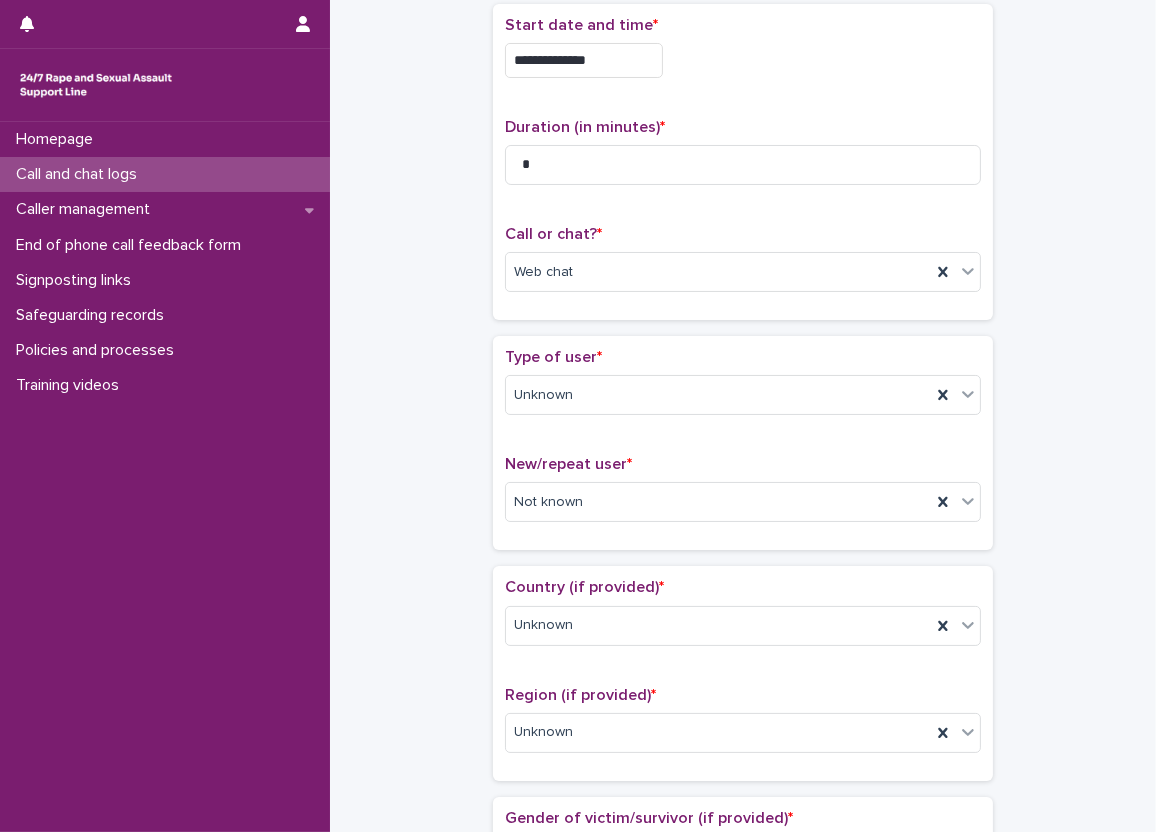 scroll, scrollTop: 0, scrollLeft: 0, axis: both 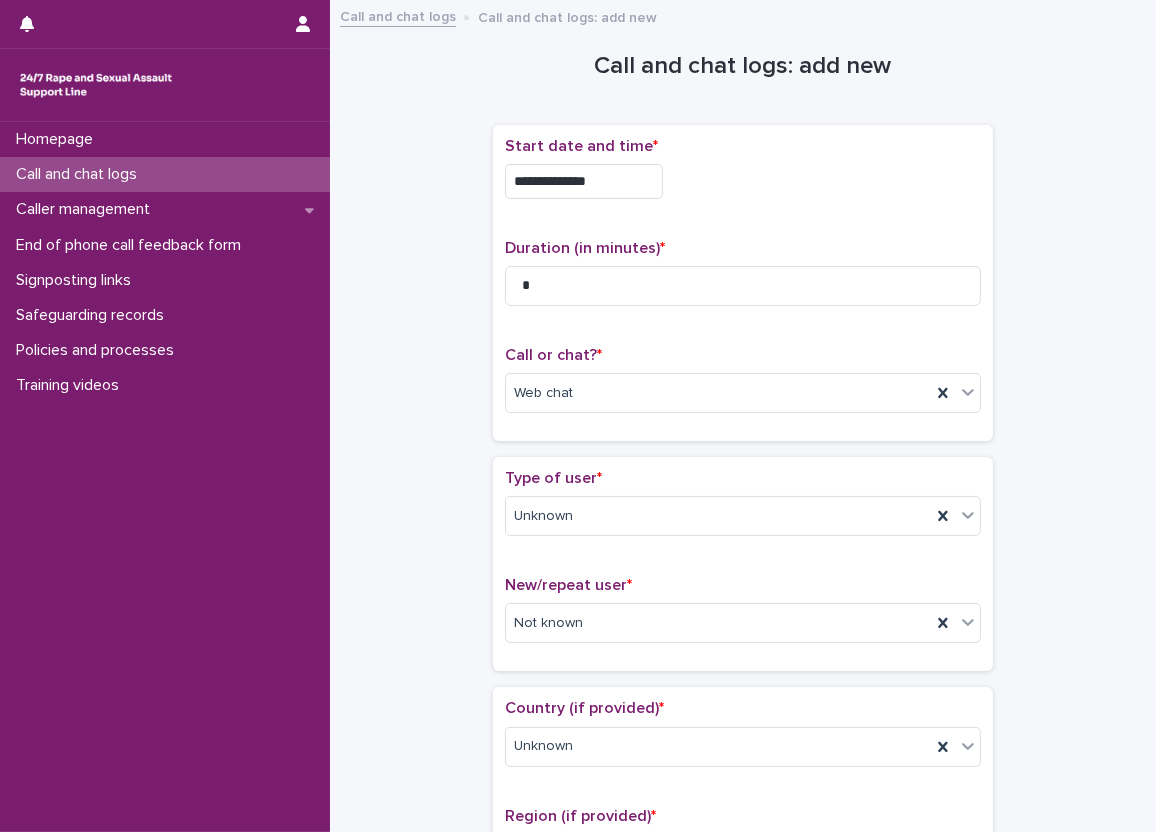 click on "**********" at bounding box center [743, 1043] 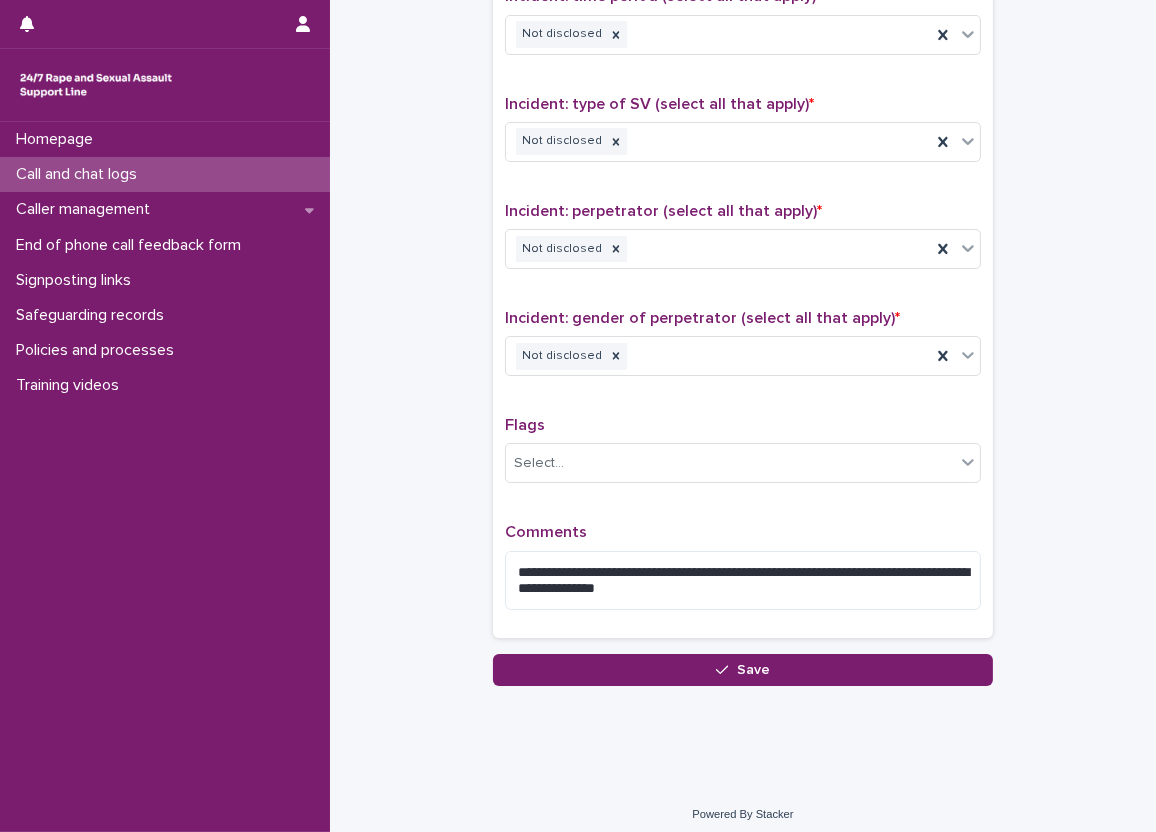 scroll, scrollTop: 1393, scrollLeft: 0, axis: vertical 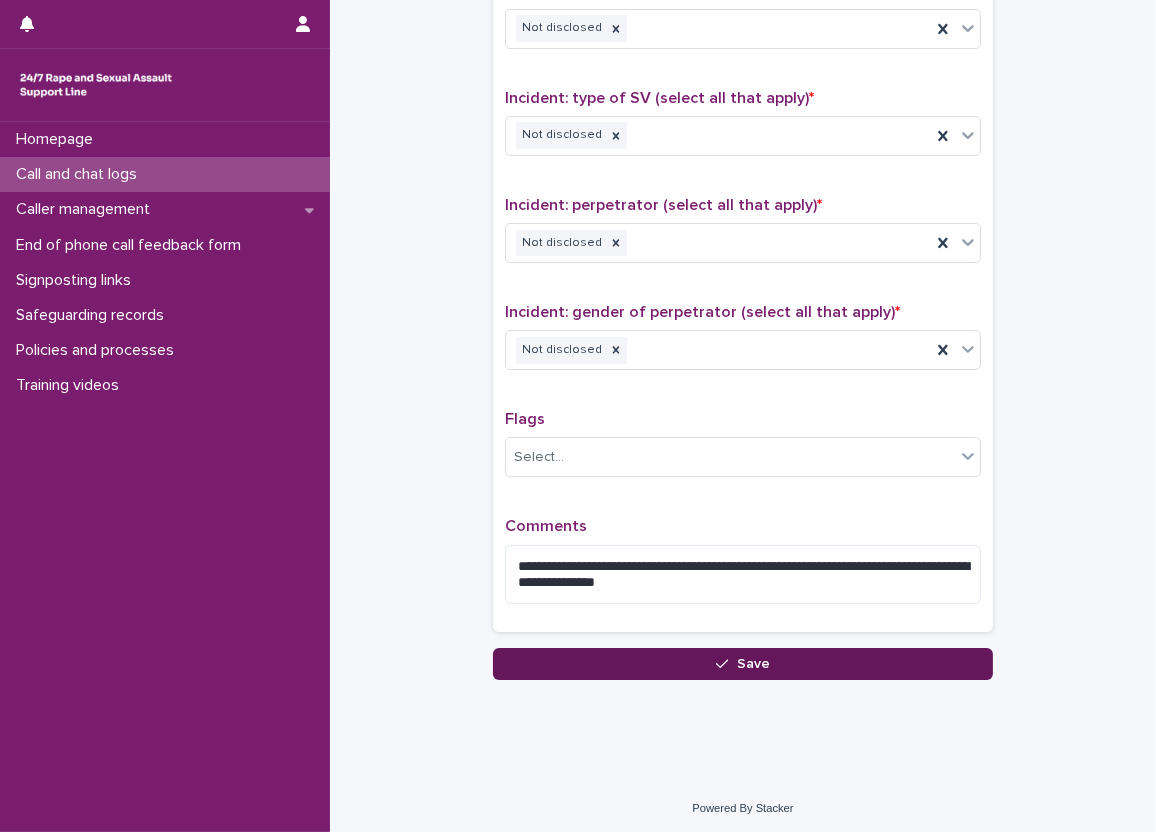 click on "Save" at bounding box center (743, 664) 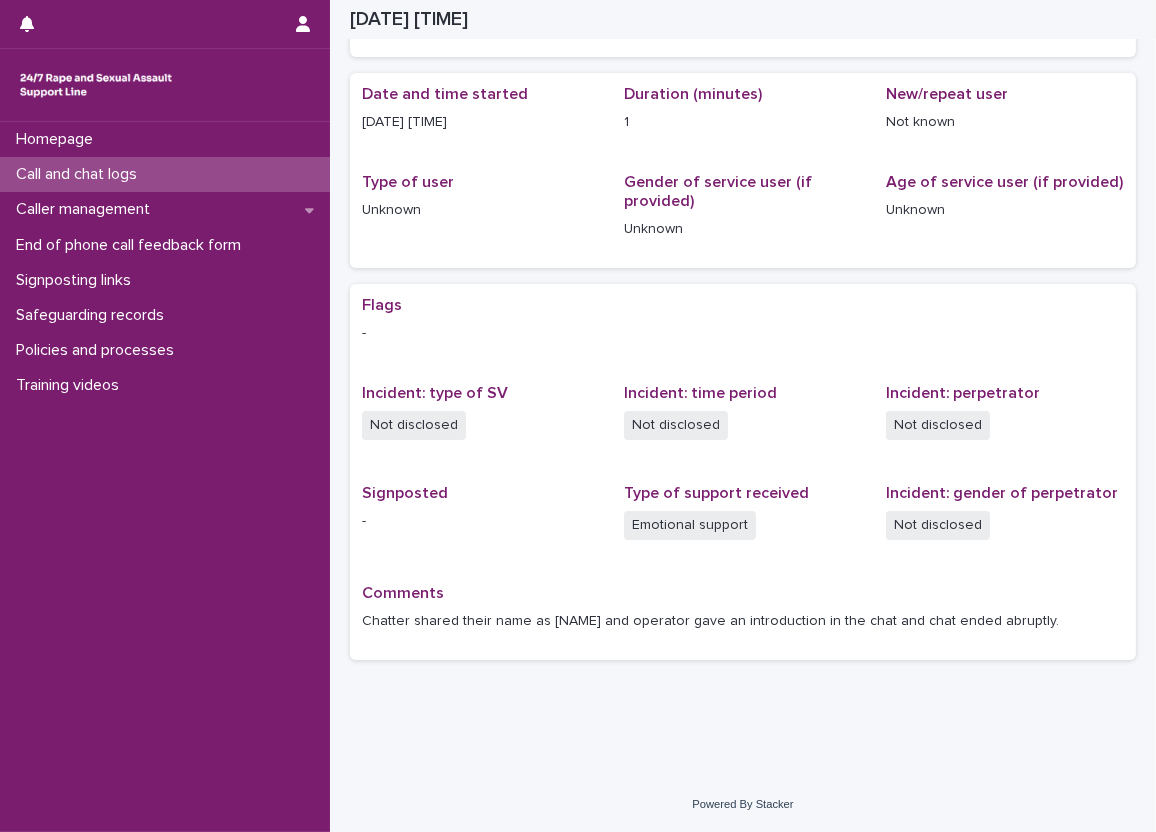 scroll, scrollTop: 51, scrollLeft: 0, axis: vertical 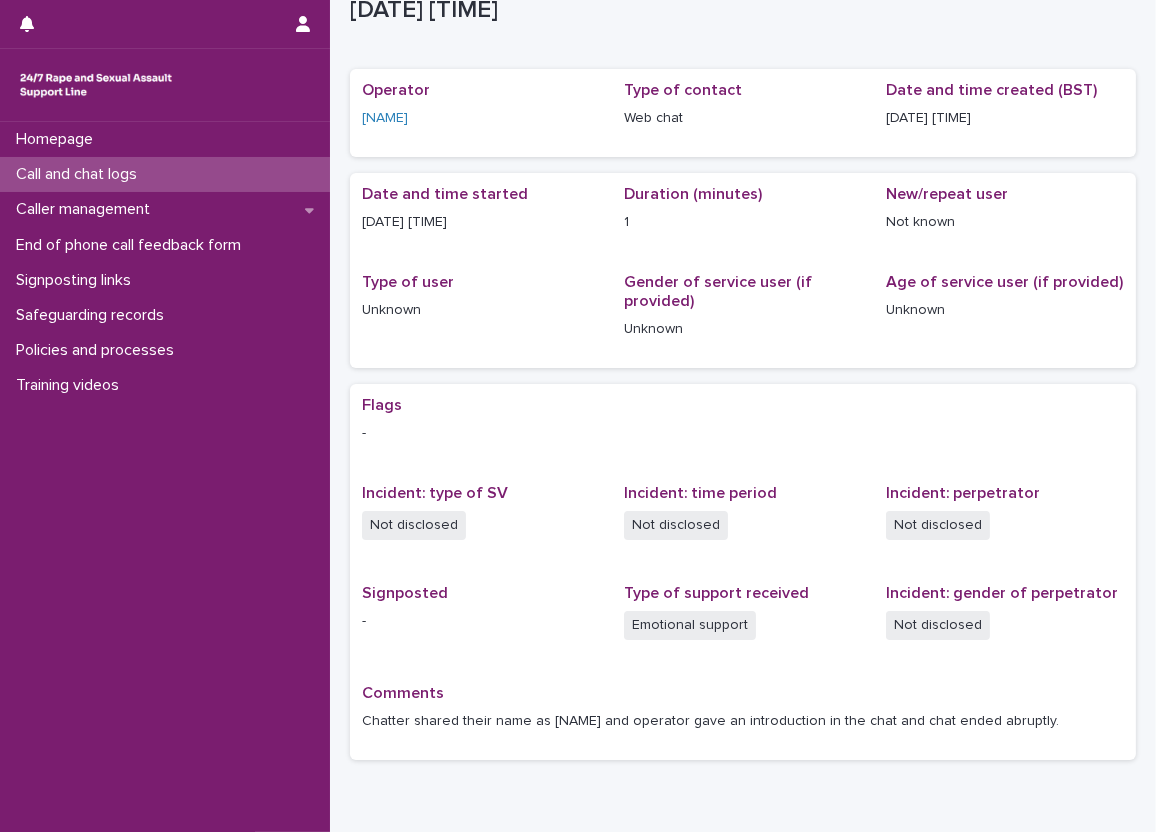 click on "Comments Chatter shared their name as [NAME] and operator gave an introduction in the chat and chat ended abruptly." at bounding box center [743, 572] 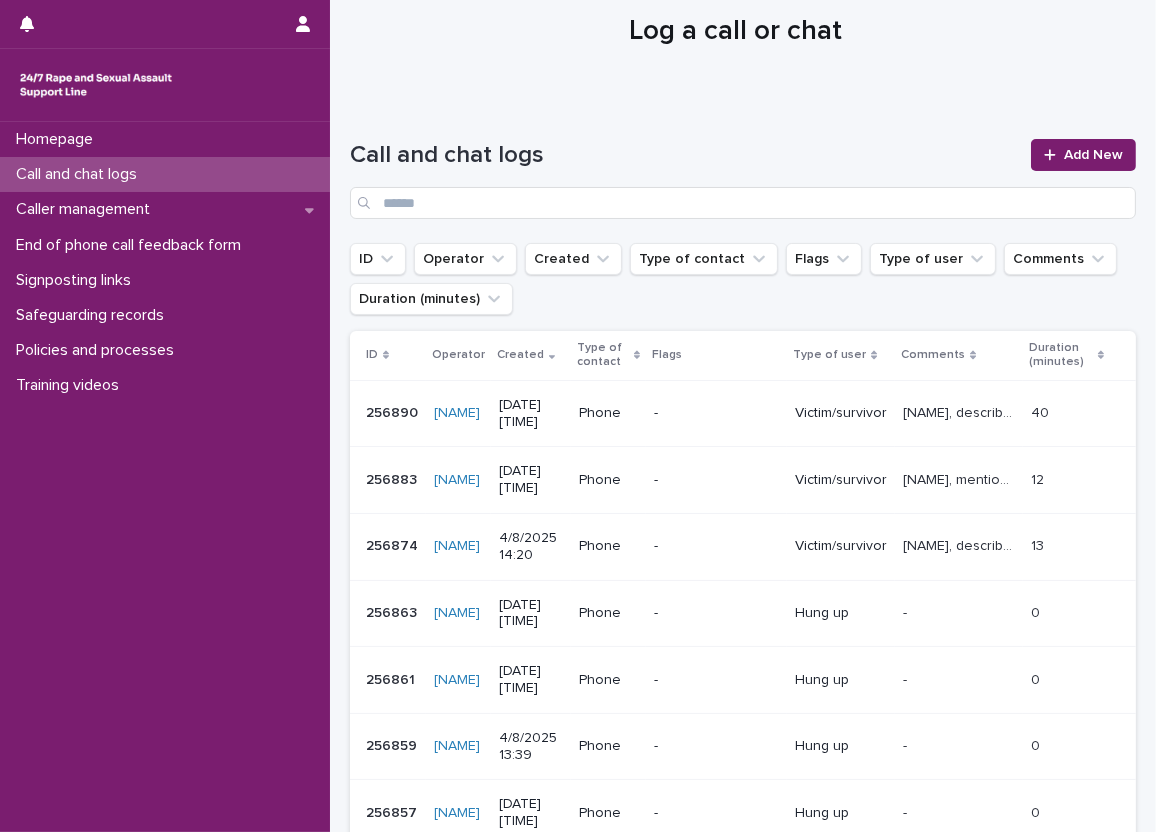 scroll, scrollTop: 0, scrollLeft: 0, axis: both 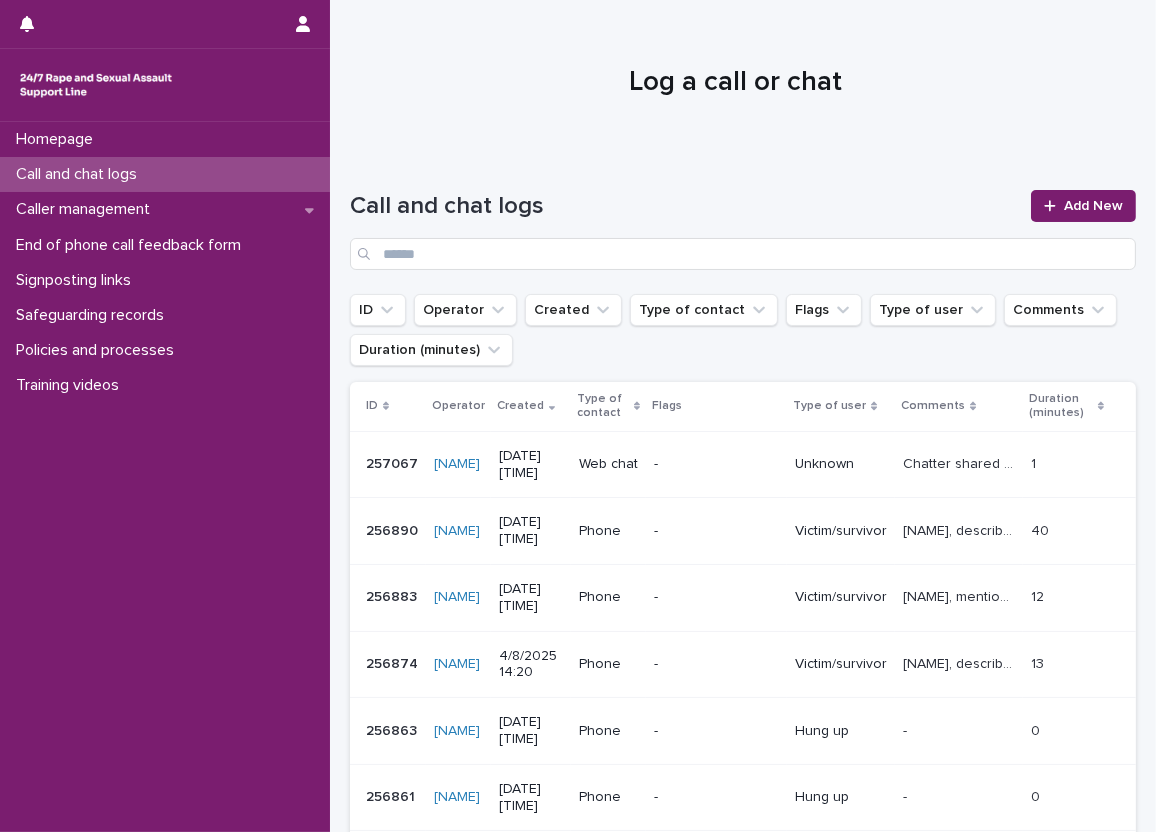 click at bounding box center [735, 74] 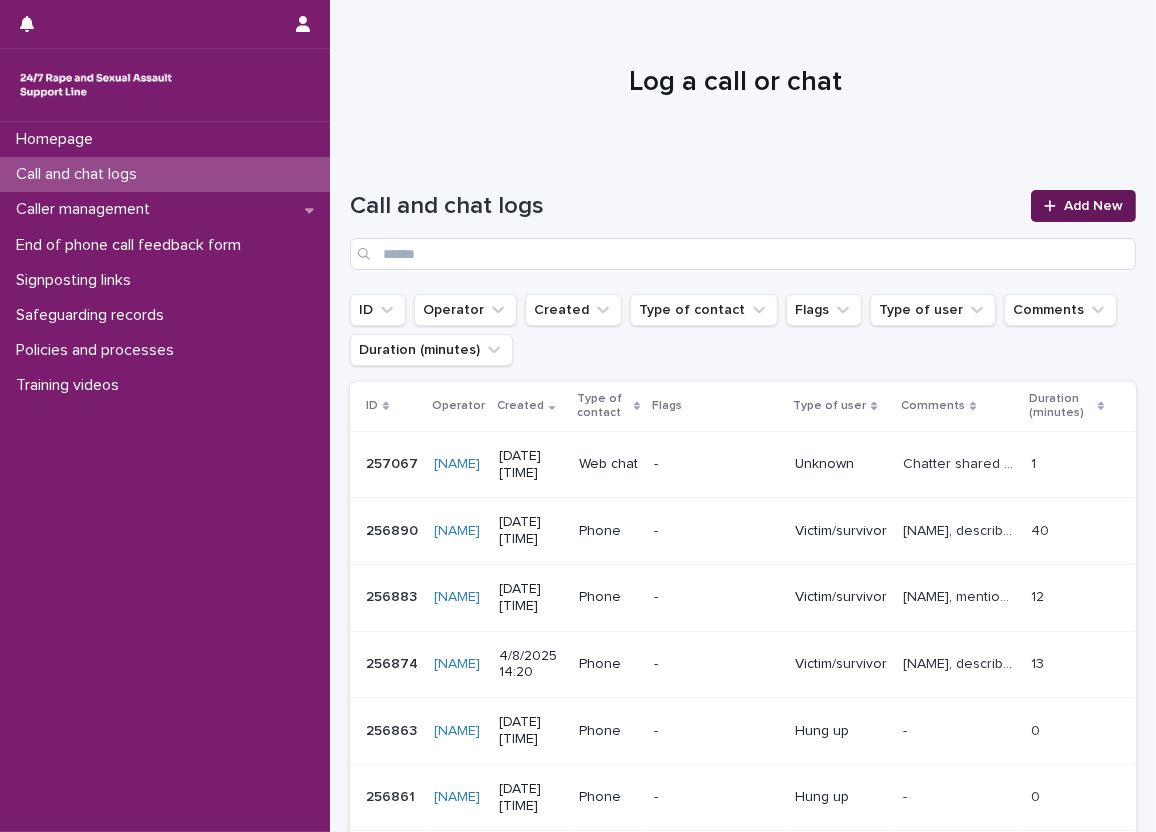 click on "Add New" at bounding box center (1083, 206) 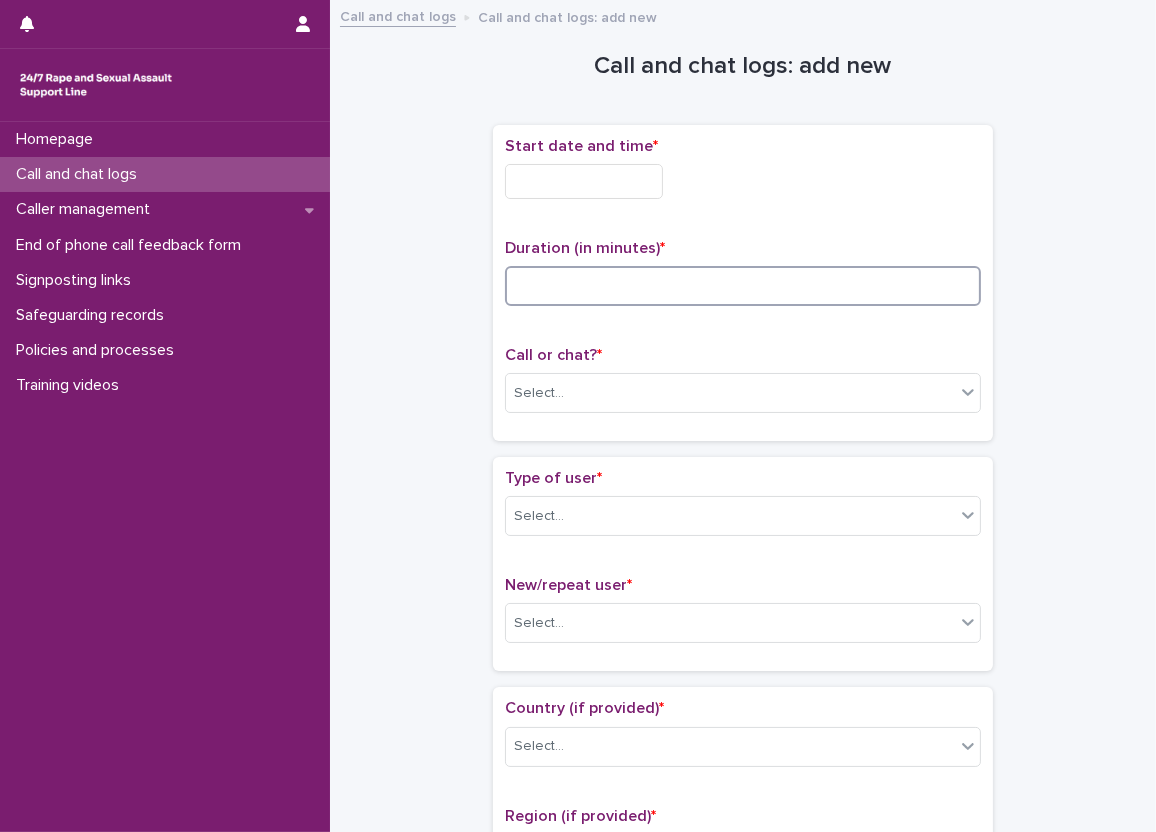 click at bounding box center (743, 286) 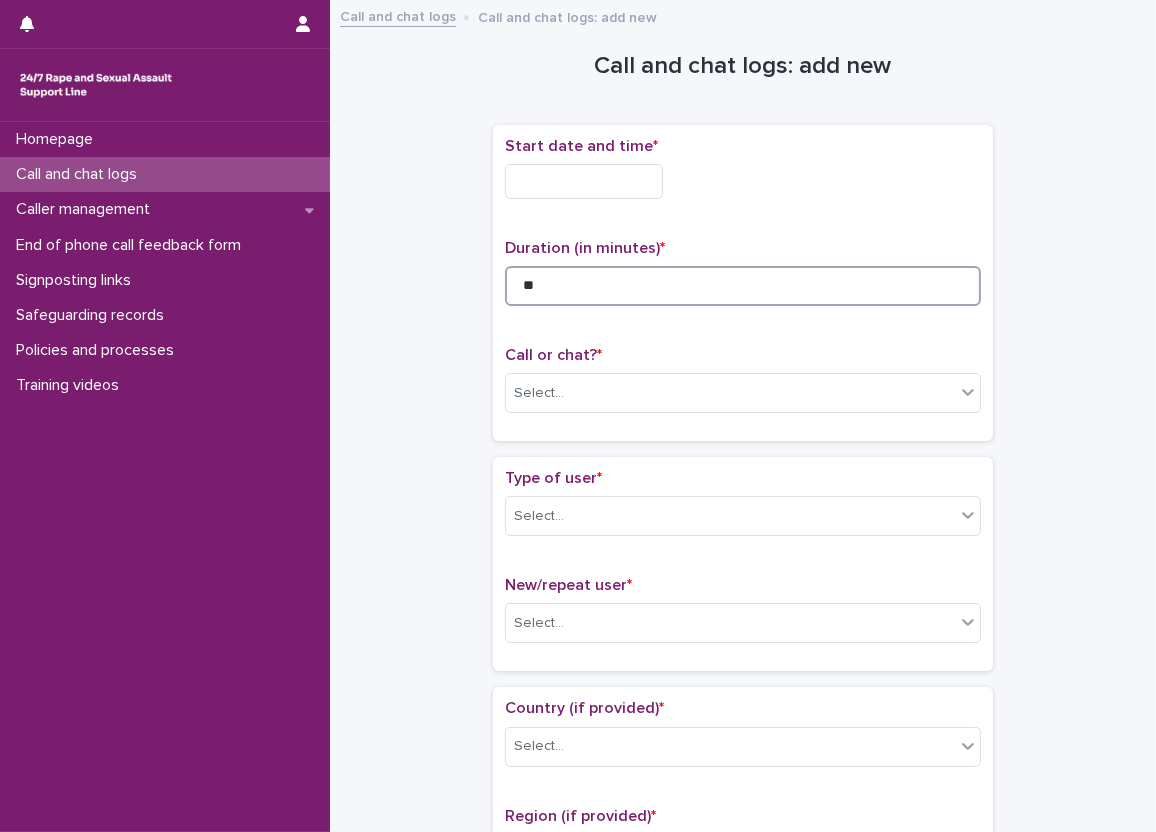 type on "**" 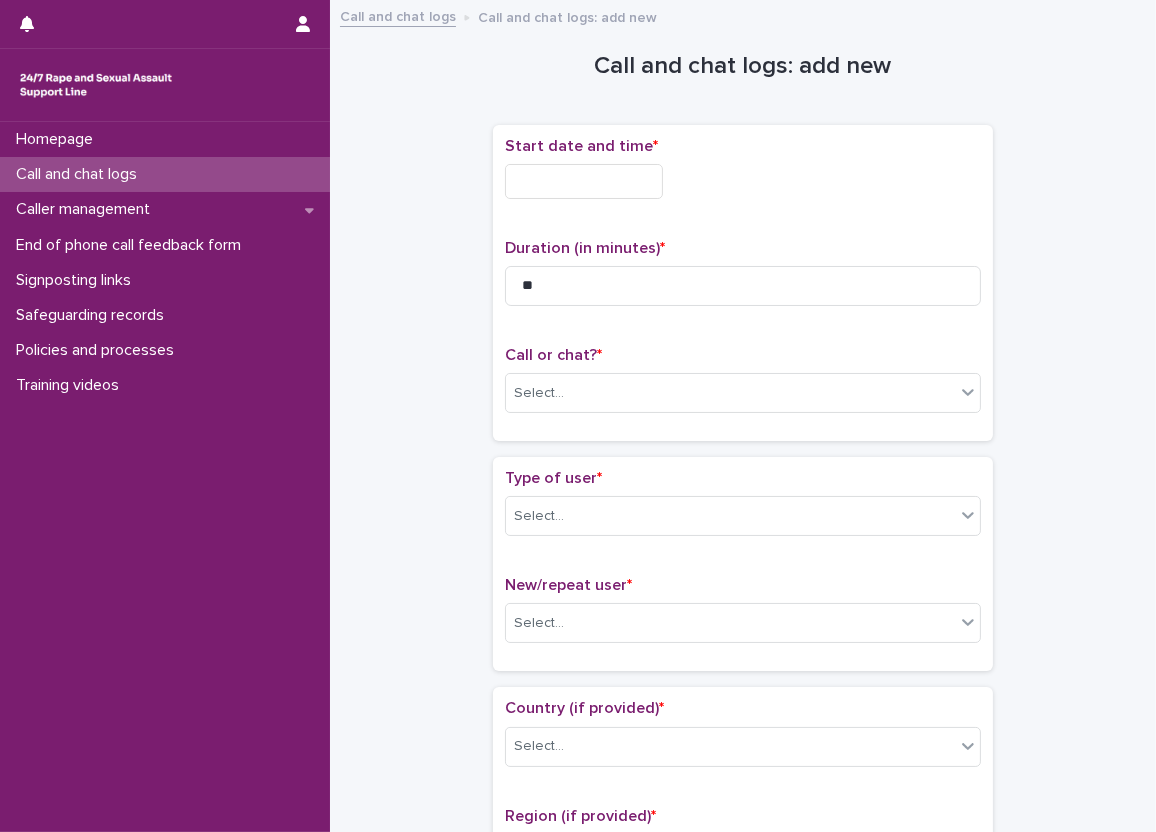 click at bounding box center [584, 181] 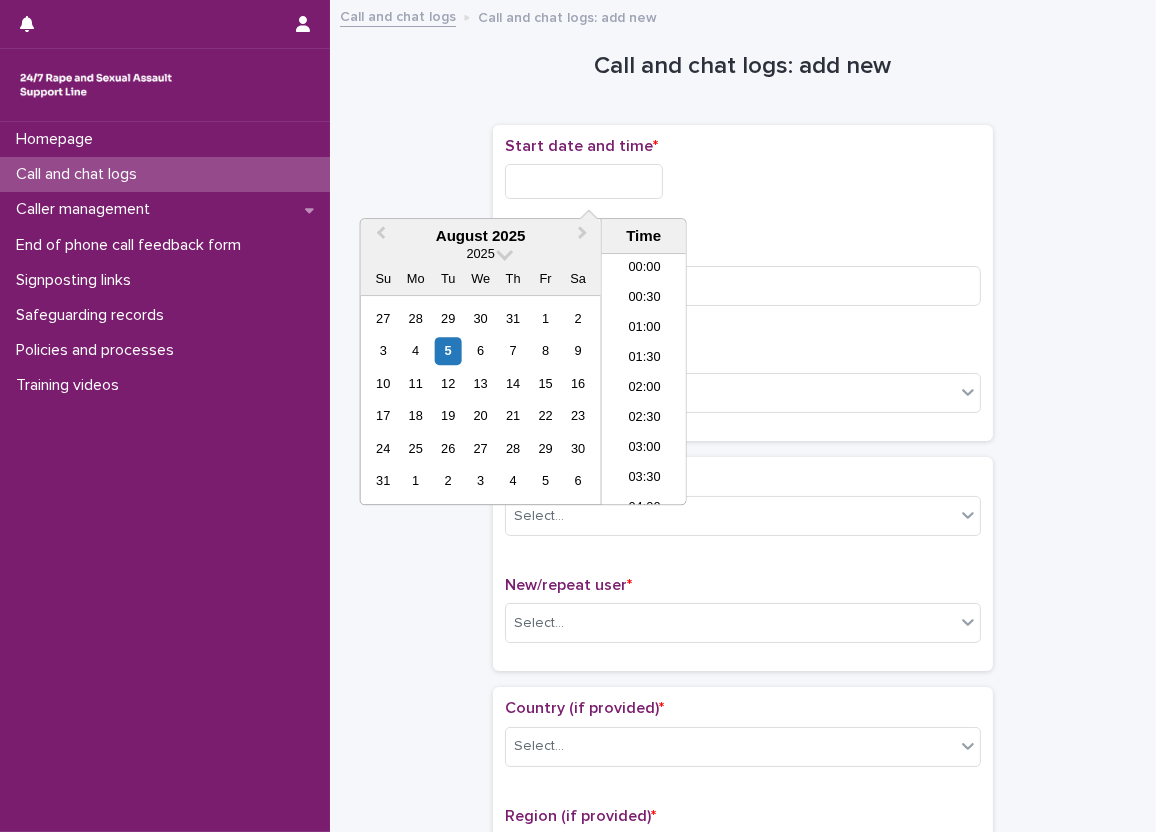 scroll, scrollTop: 400, scrollLeft: 0, axis: vertical 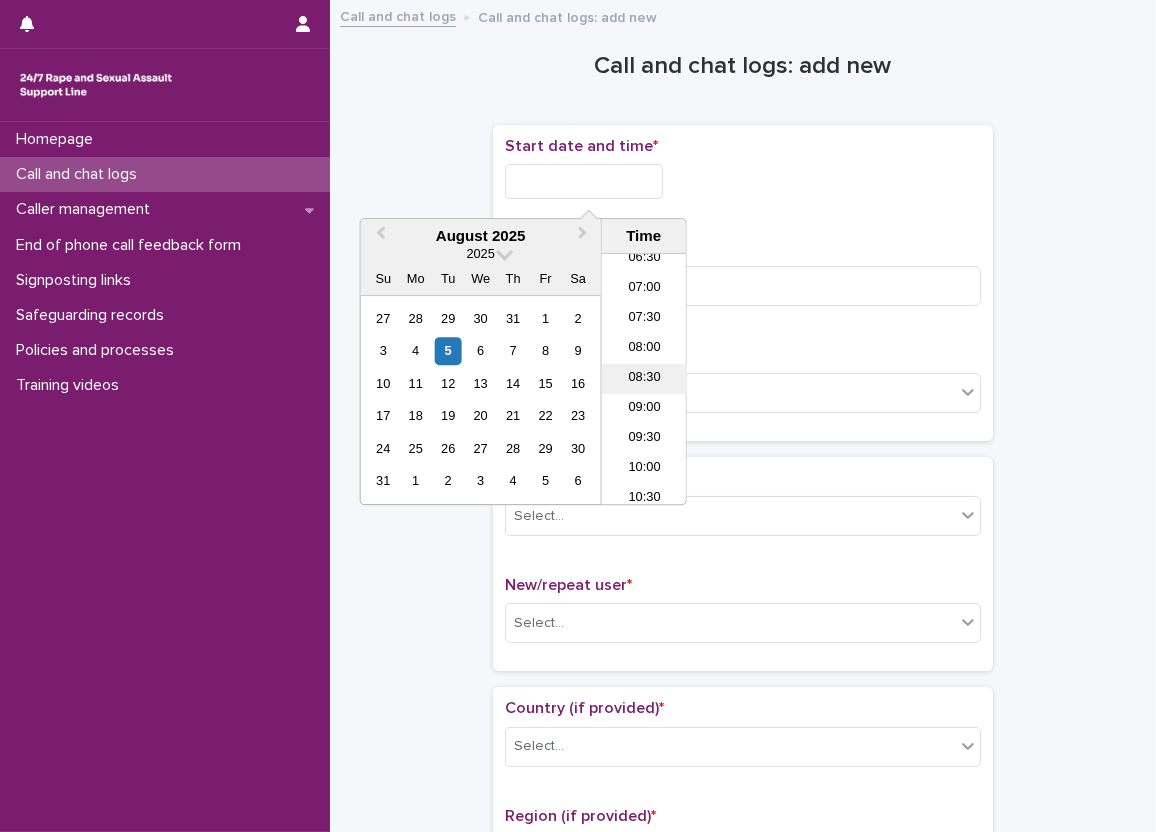 click on "08:30" at bounding box center (644, 379) 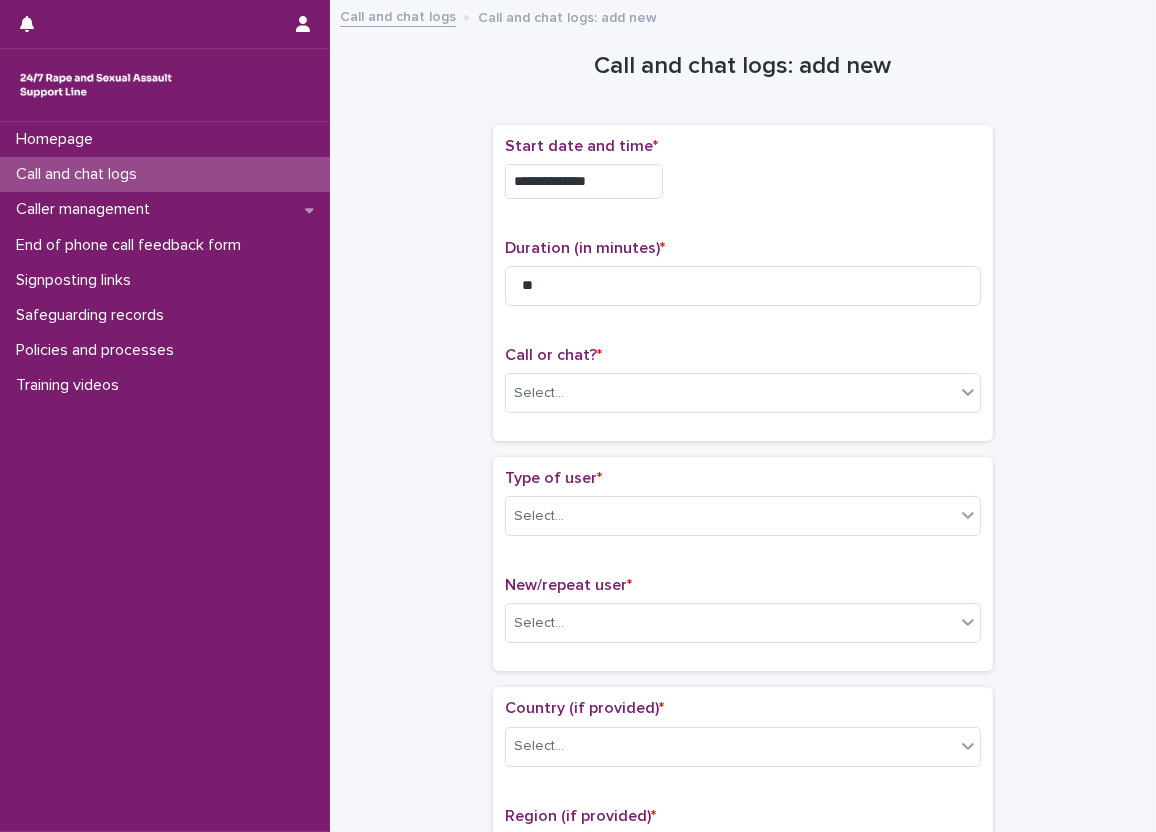 click on "**********" at bounding box center (743, 176) 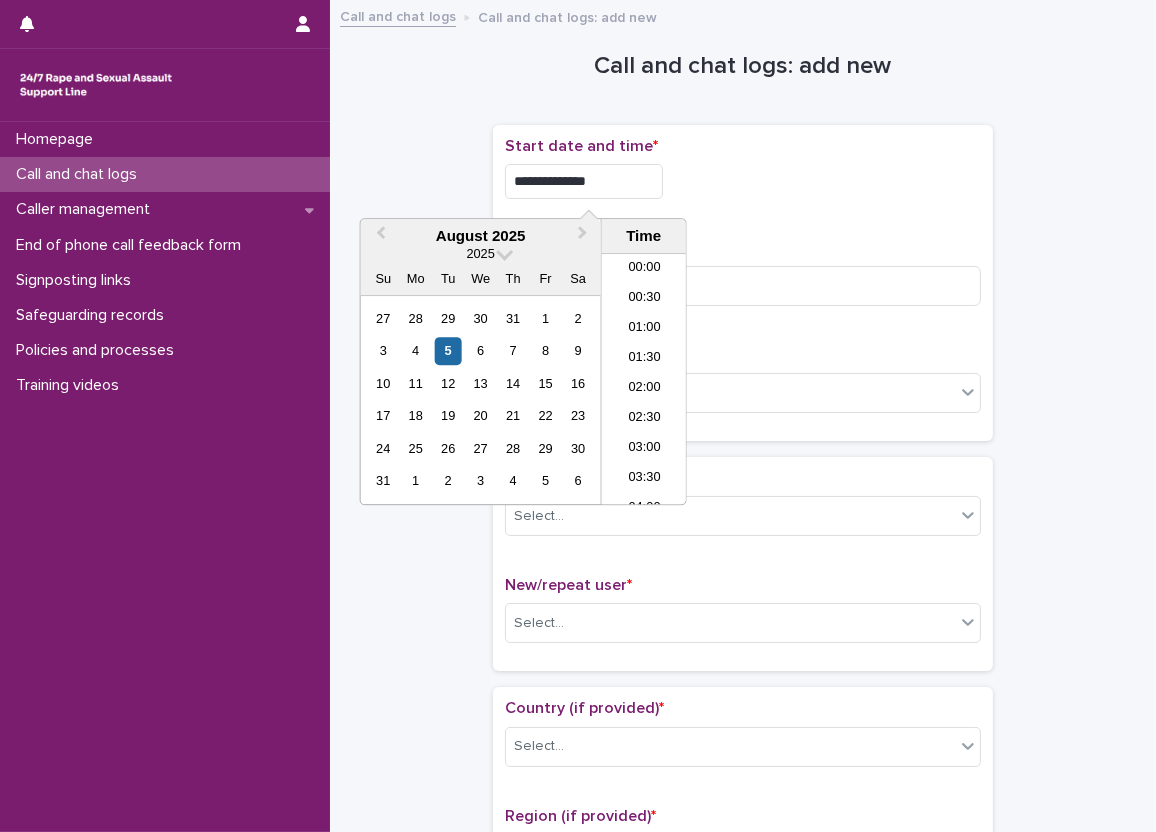 scroll, scrollTop: 400, scrollLeft: 0, axis: vertical 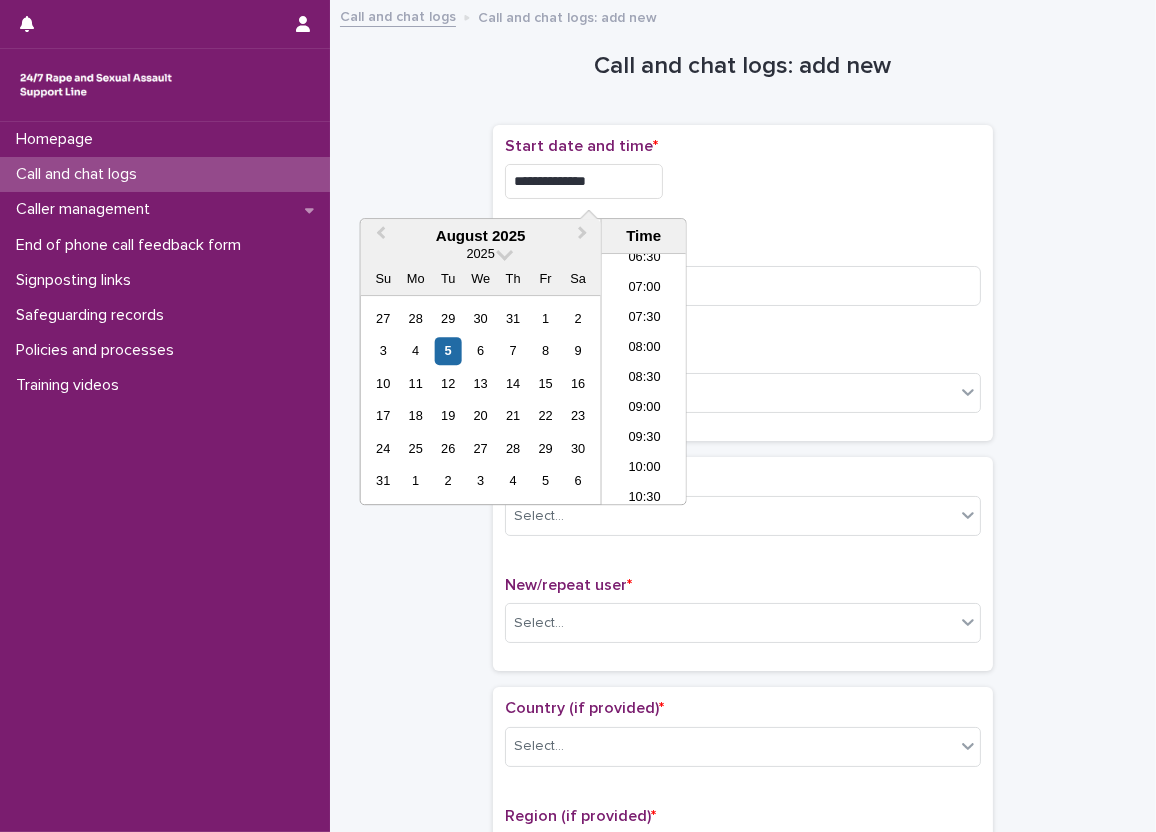 type on "**********" 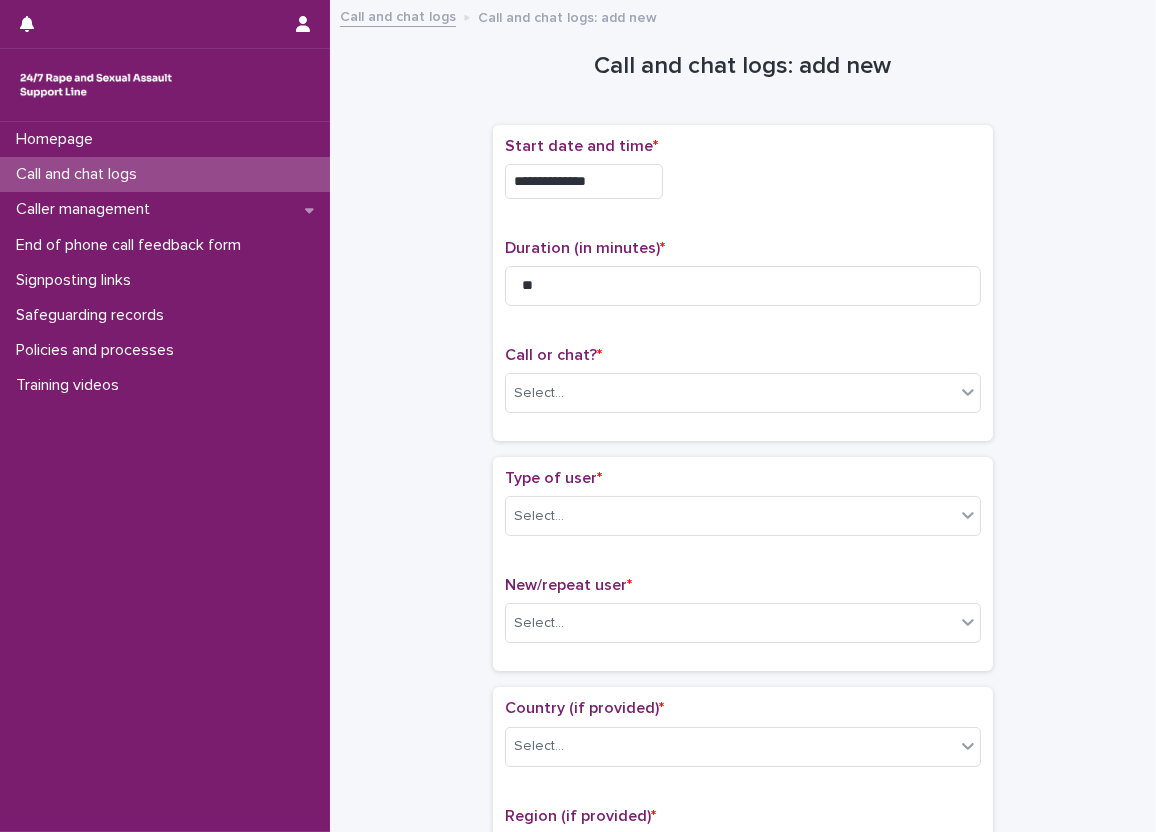 click on "**********" at bounding box center (743, 181) 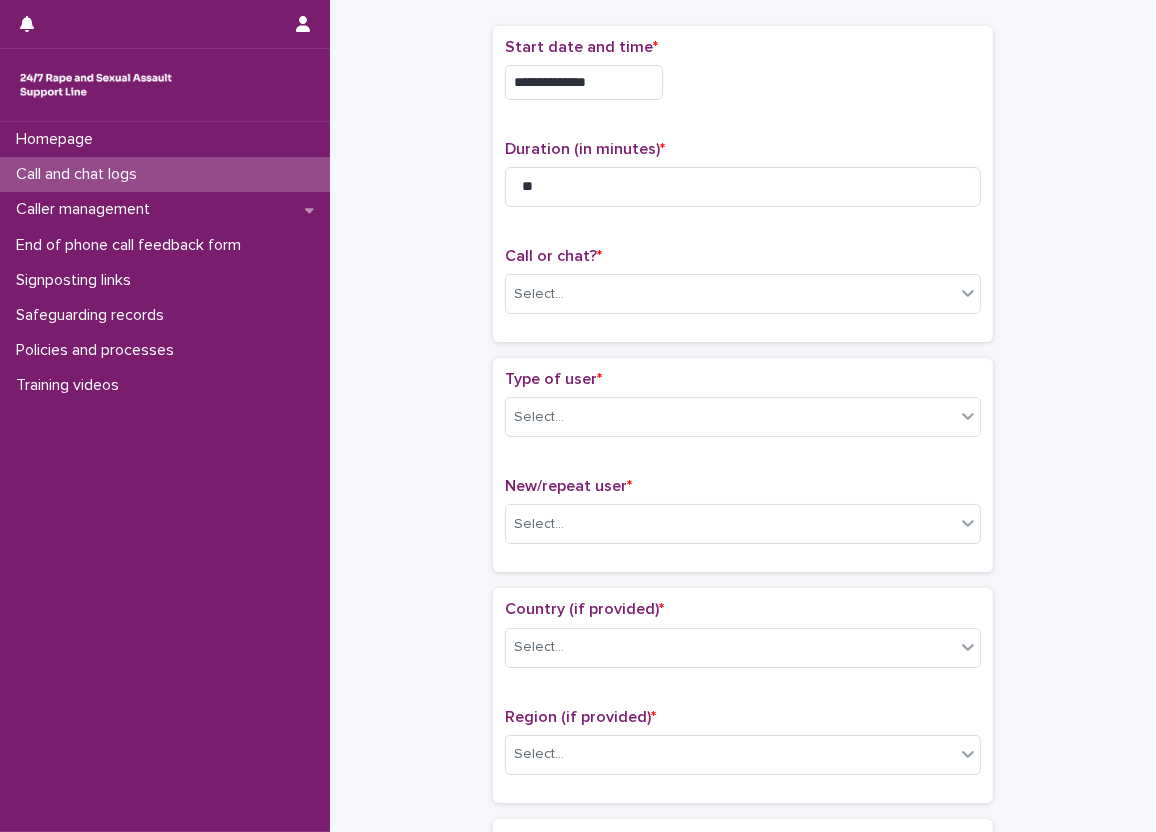 scroll, scrollTop: 100, scrollLeft: 0, axis: vertical 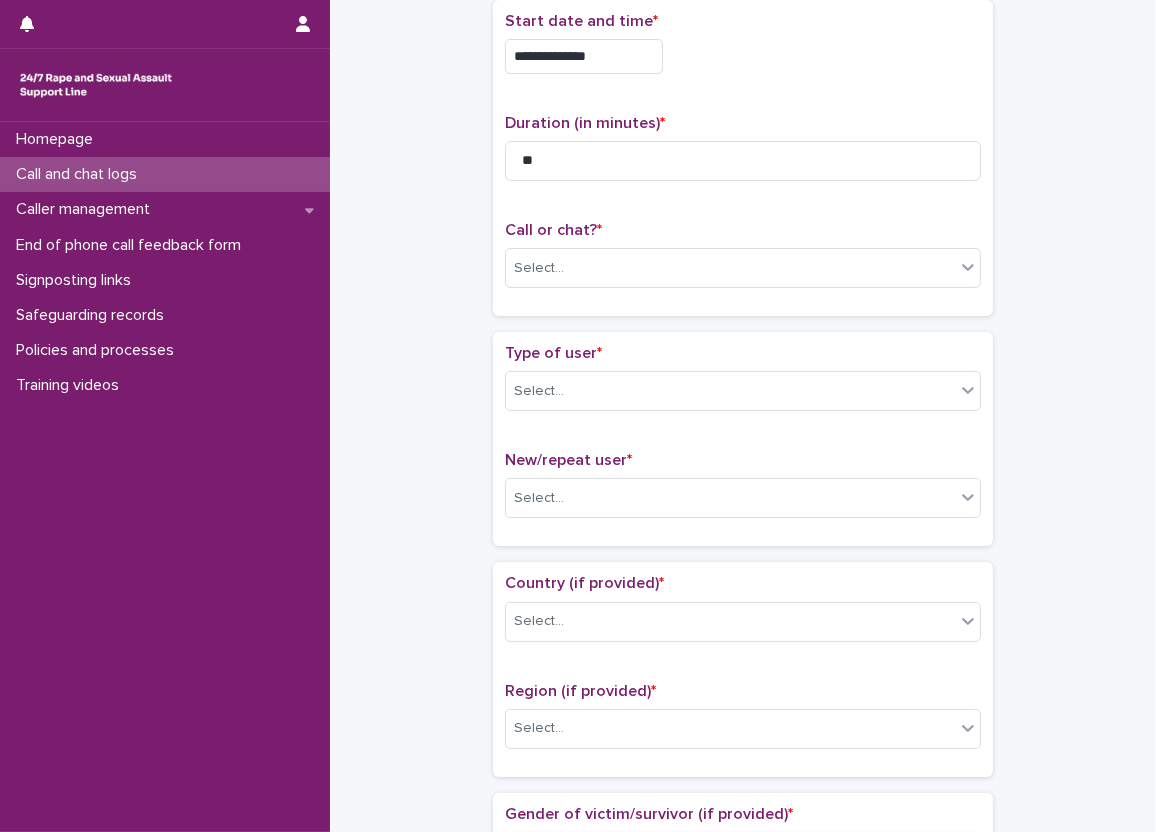 click on "**********" at bounding box center (743, 158) 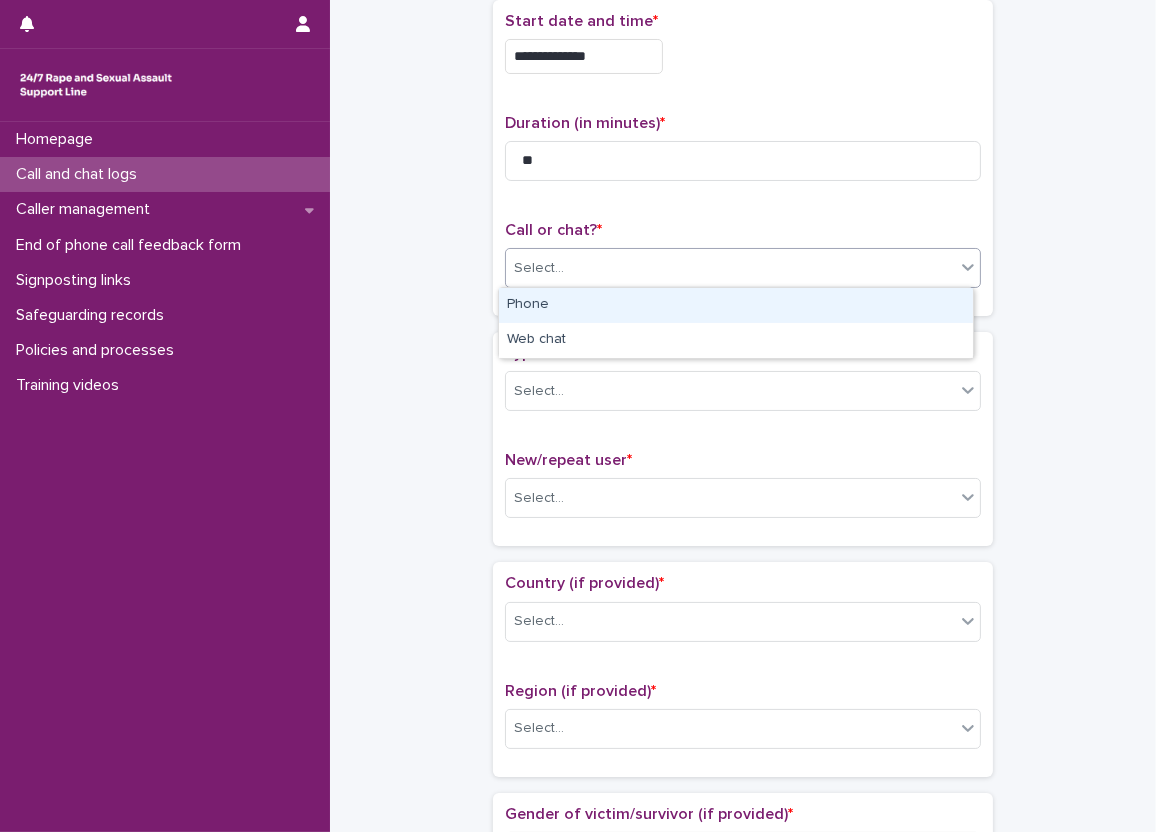 click at bounding box center (968, 267) 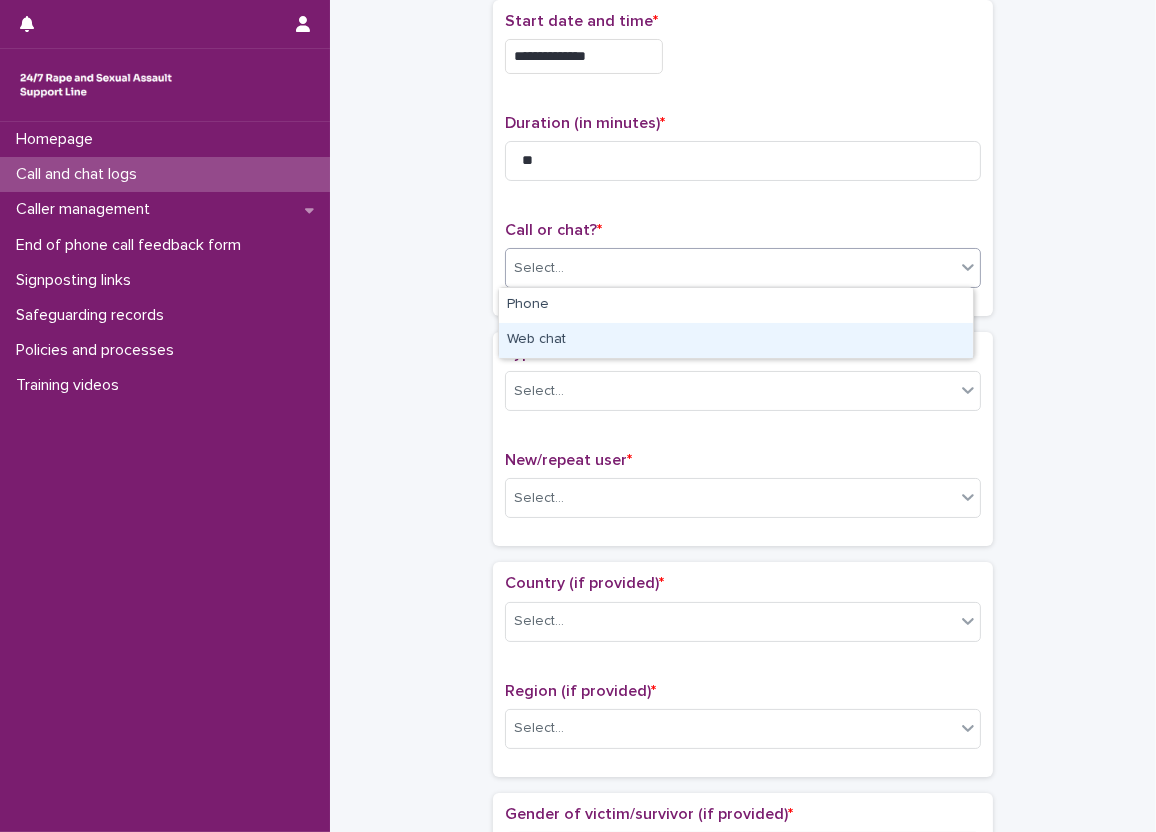 click on "Web chat" at bounding box center (736, 340) 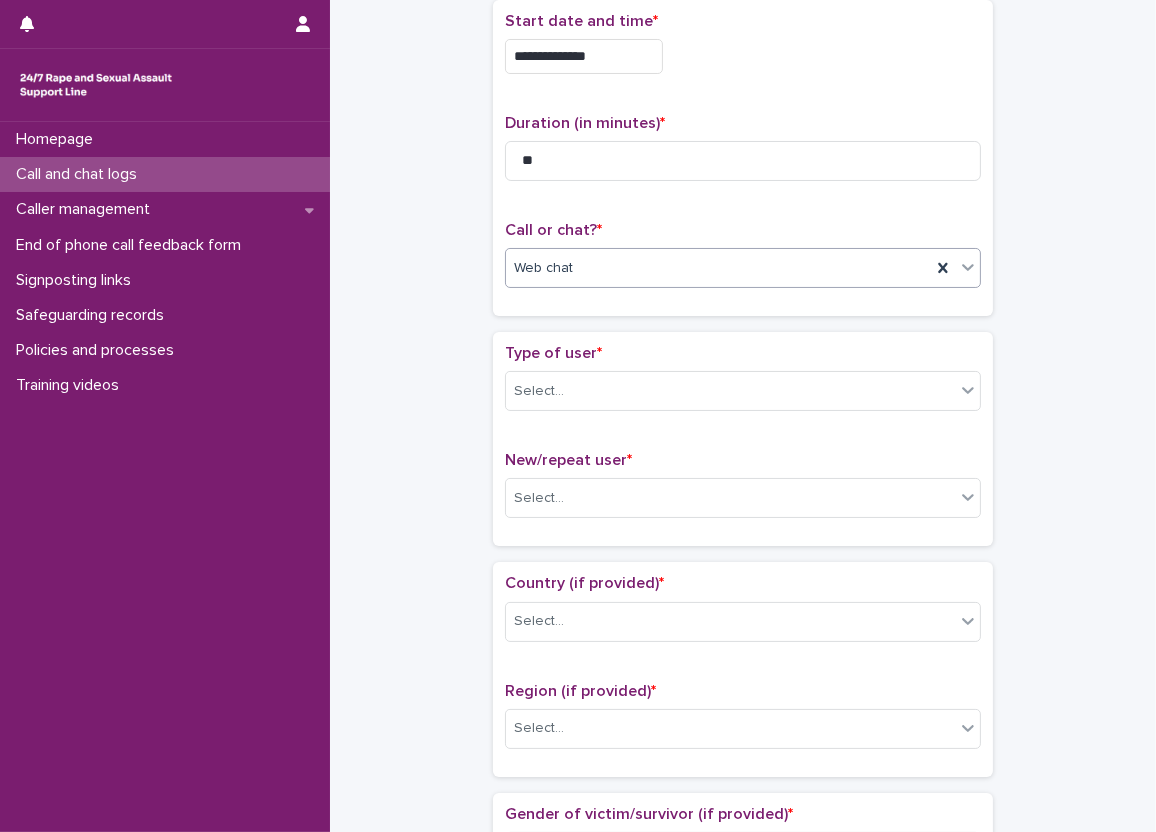 click on "**********" at bounding box center (743, 909) 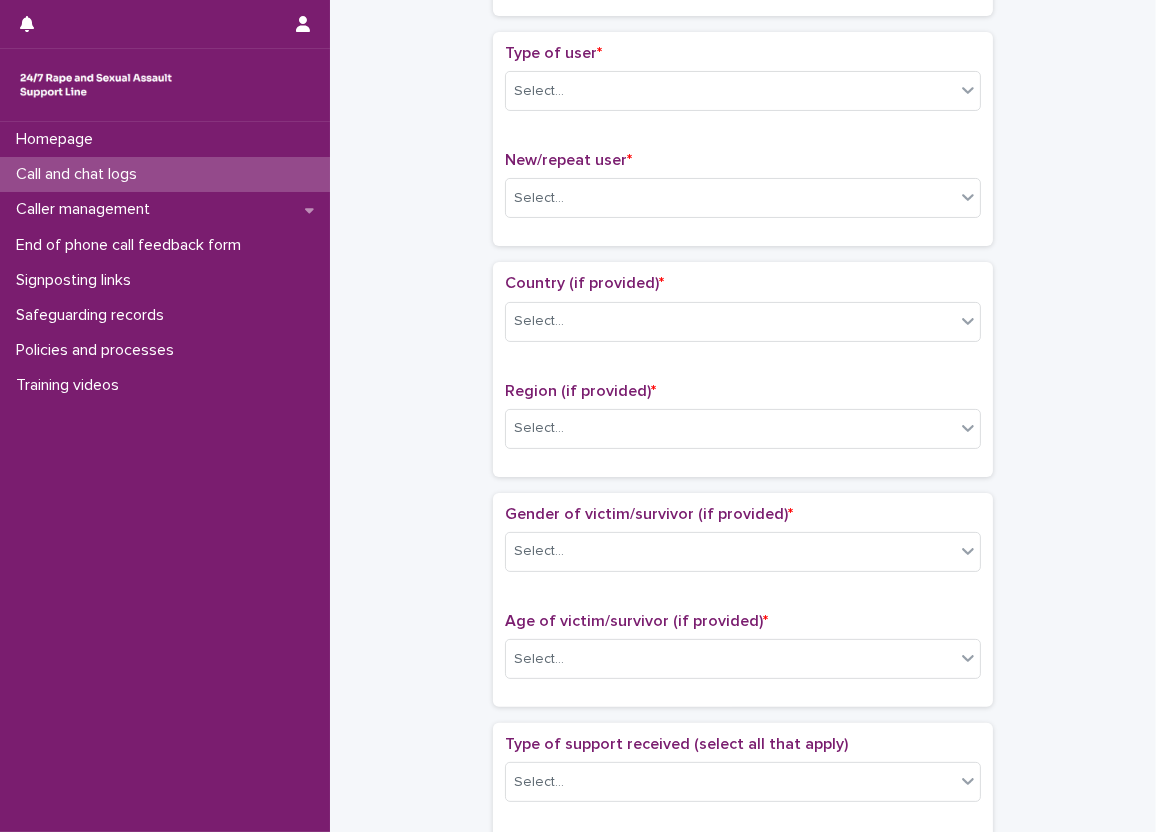 scroll, scrollTop: 325, scrollLeft: 0, axis: vertical 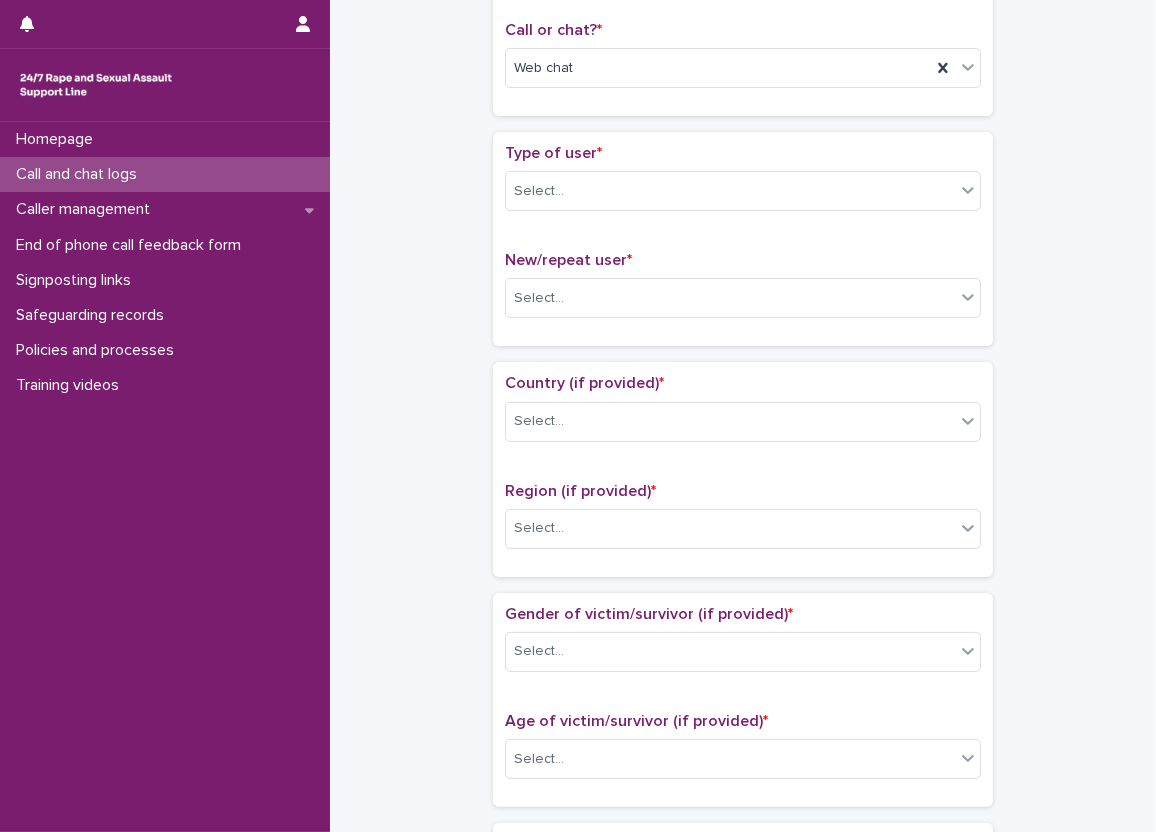 click on "**********" at bounding box center [743, 709] 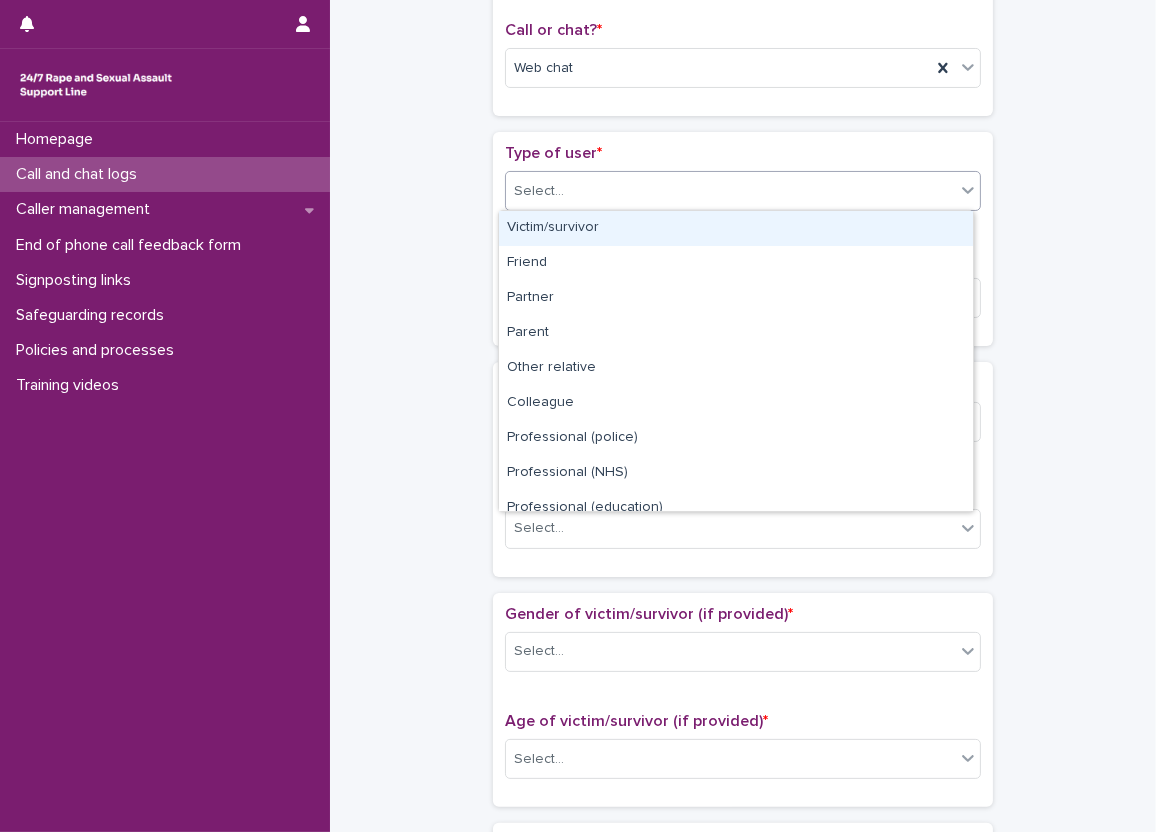 click on "Select..." at bounding box center [730, 191] 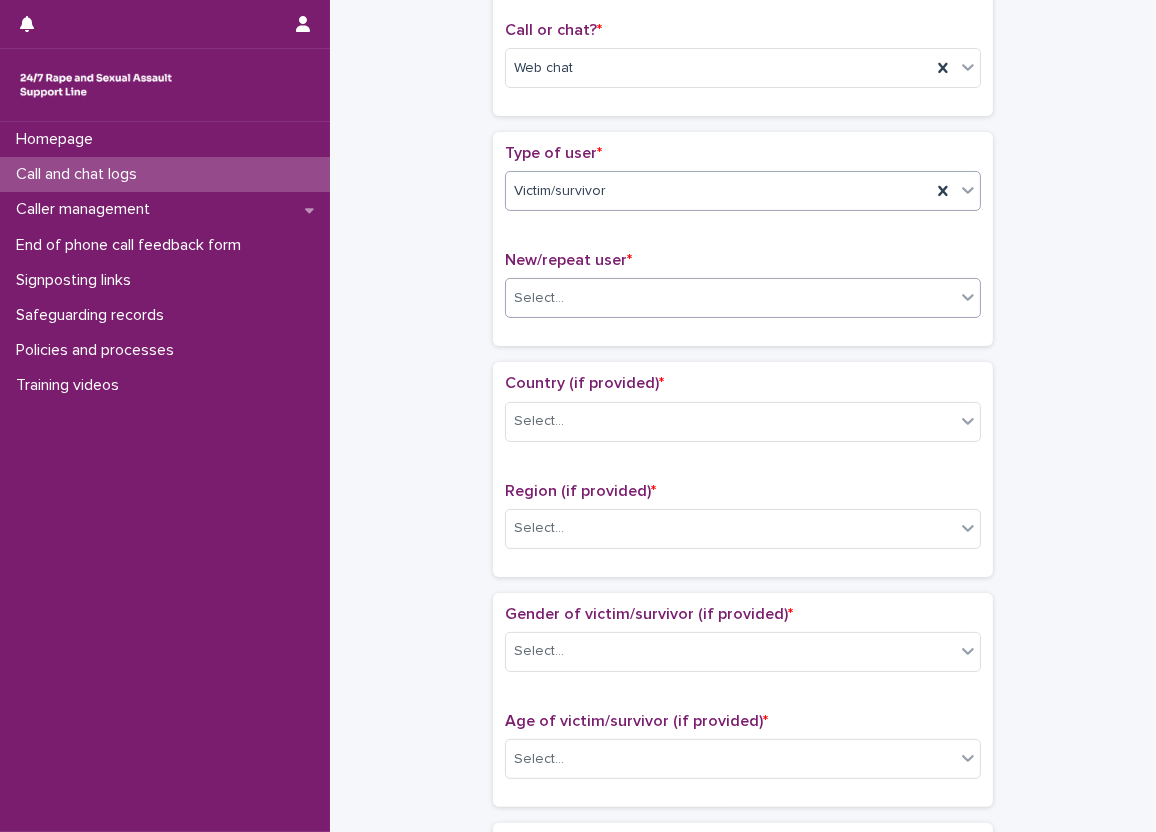 click on "Select..." at bounding box center [730, 298] 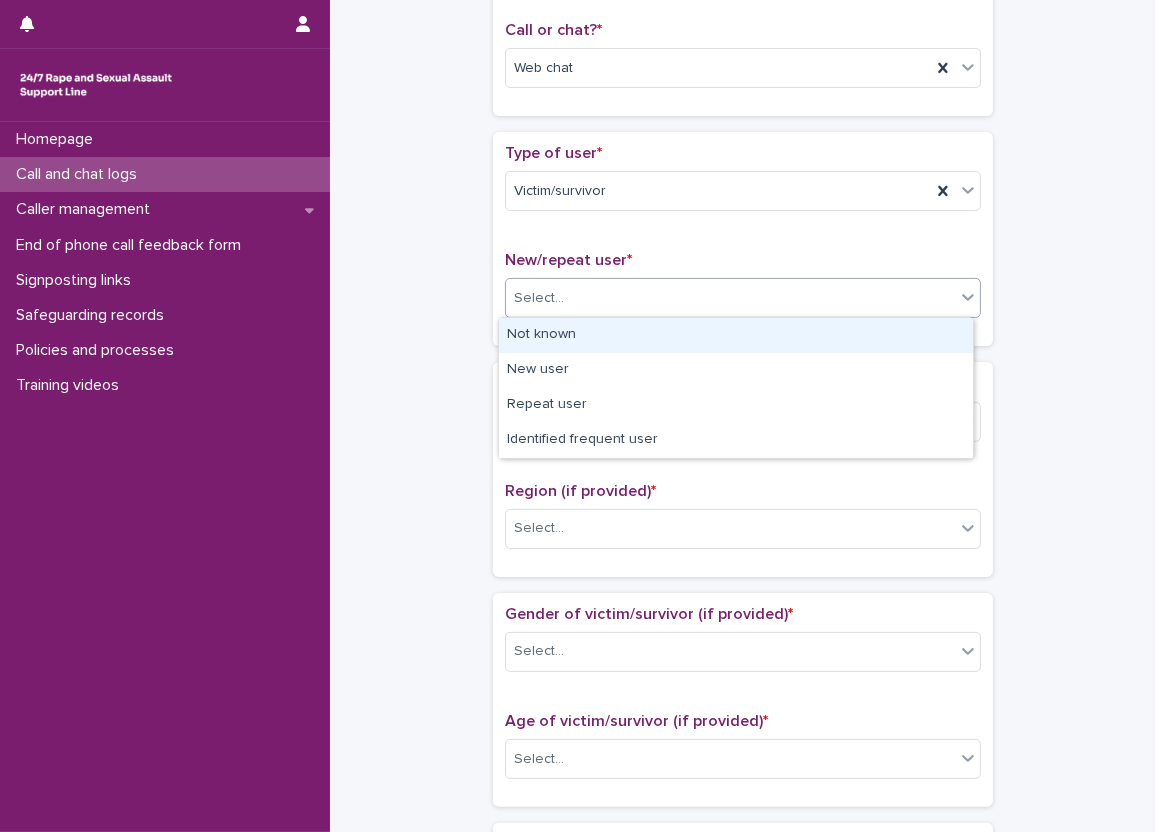click on "Not known" at bounding box center (736, 335) 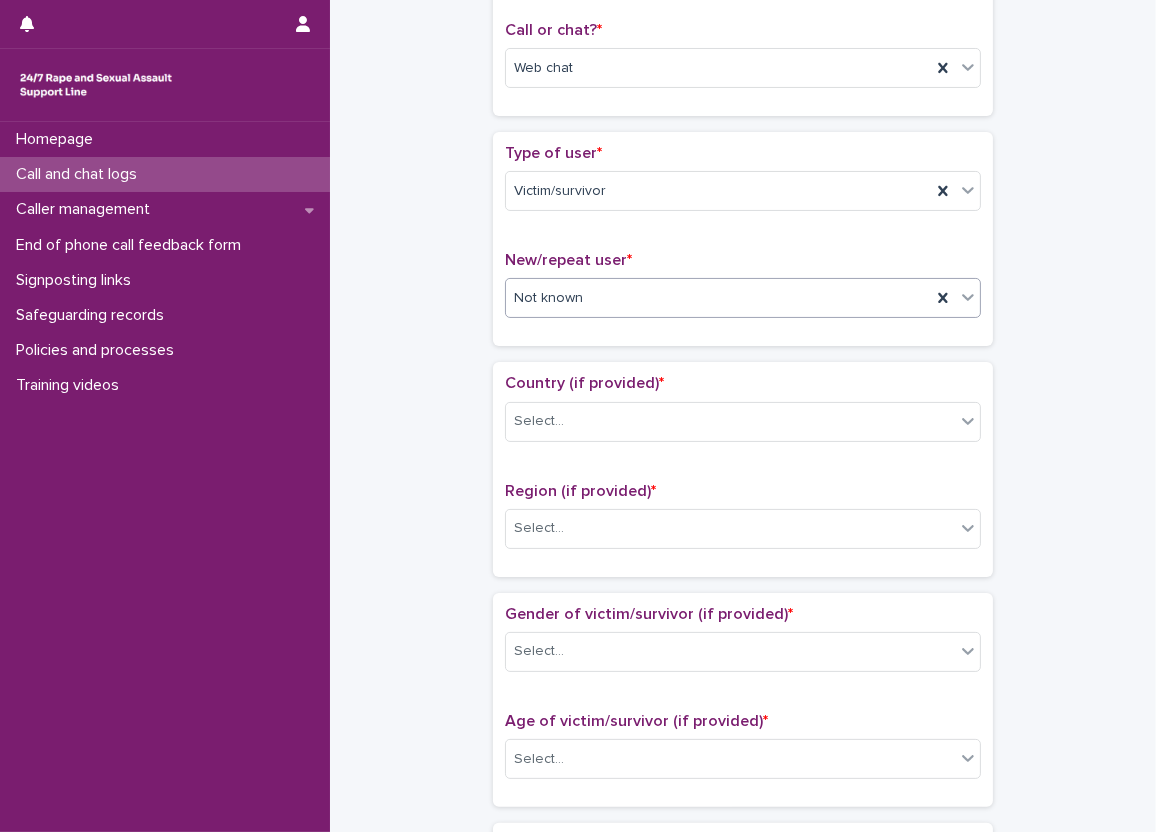 click on "New/repeat user *   option Not known, selected.     0 results available. Select is focused ,type to refine list, press Down to open the menu,  Not known" at bounding box center [743, 292] 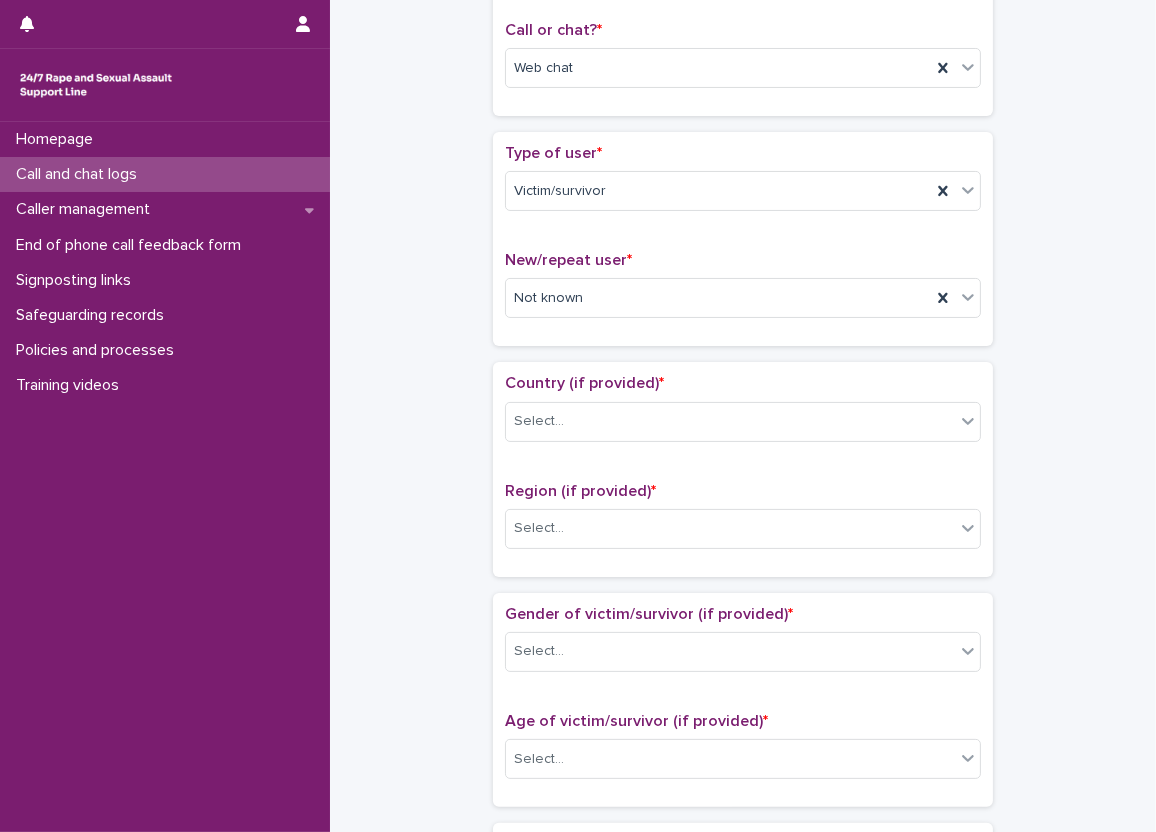 scroll, scrollTop: 425, scrollLeft: 0, axis: vertical 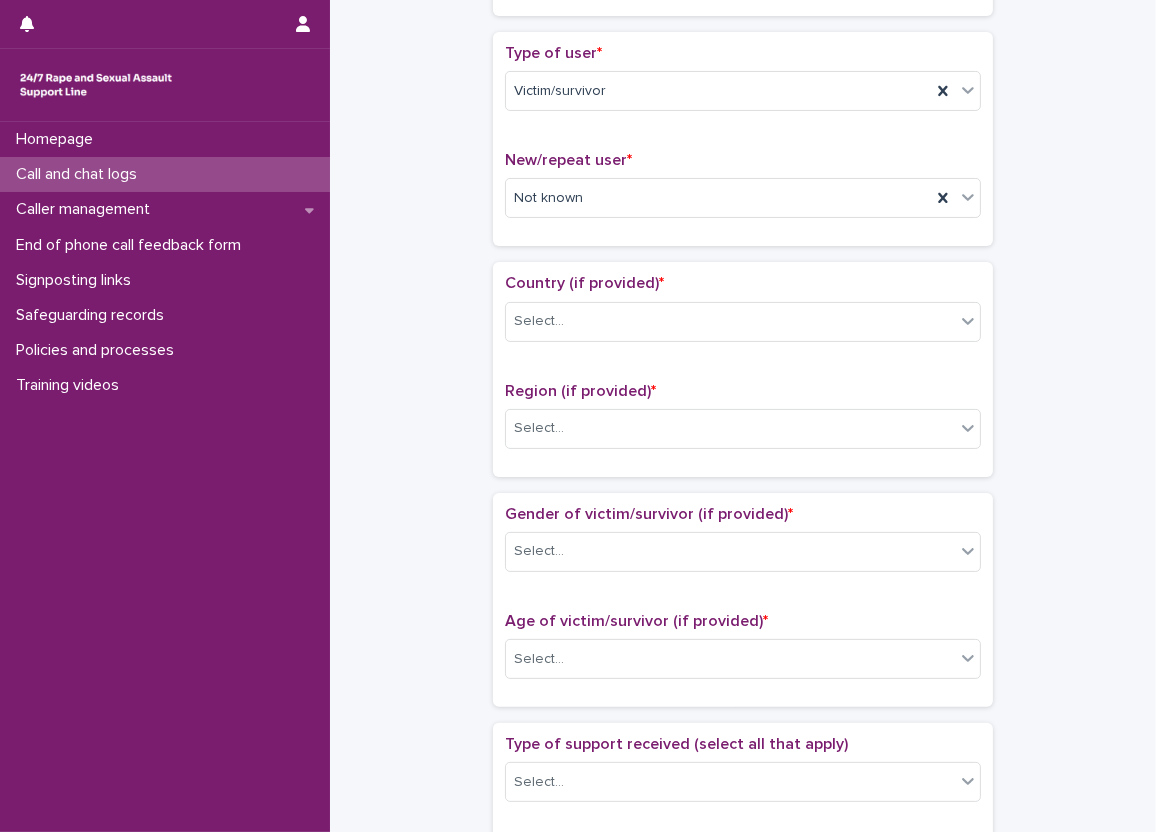 click on "**********" at bounding box center (743, 609) 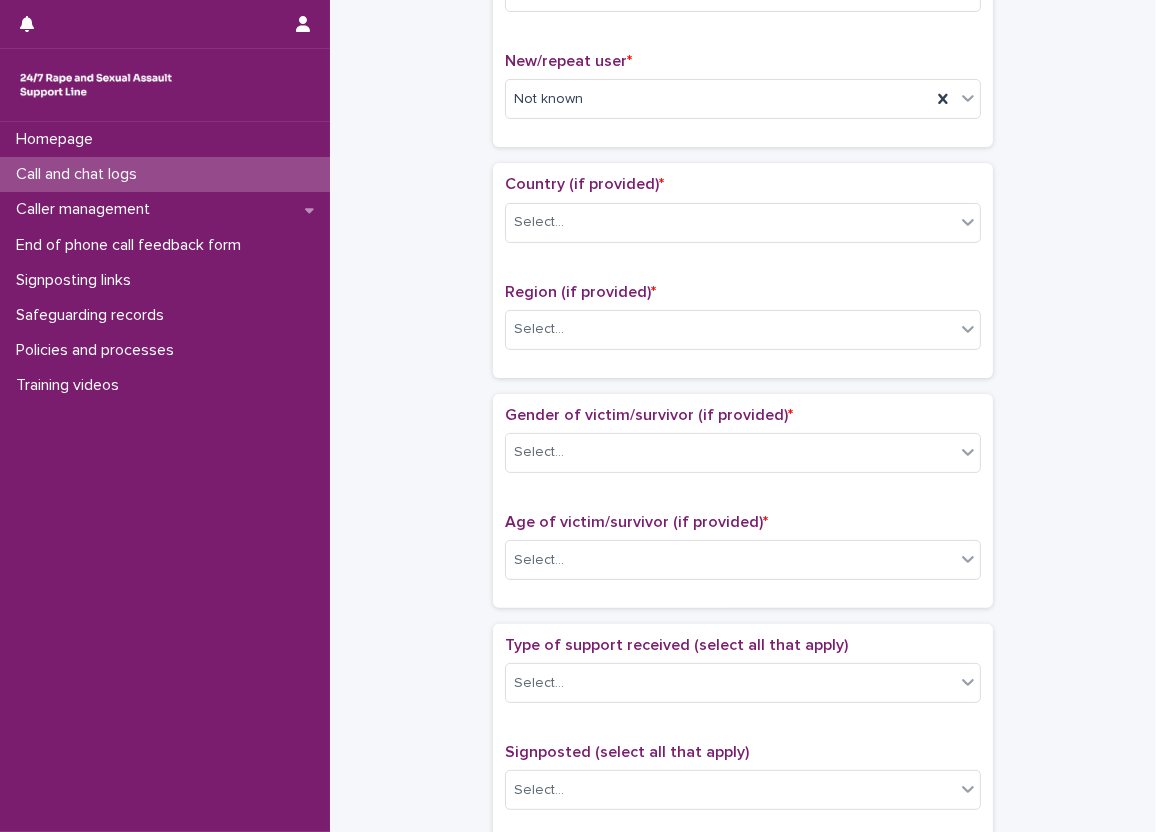scroll, scrollTop: 525, scrollLeft: 0, axis: vertical 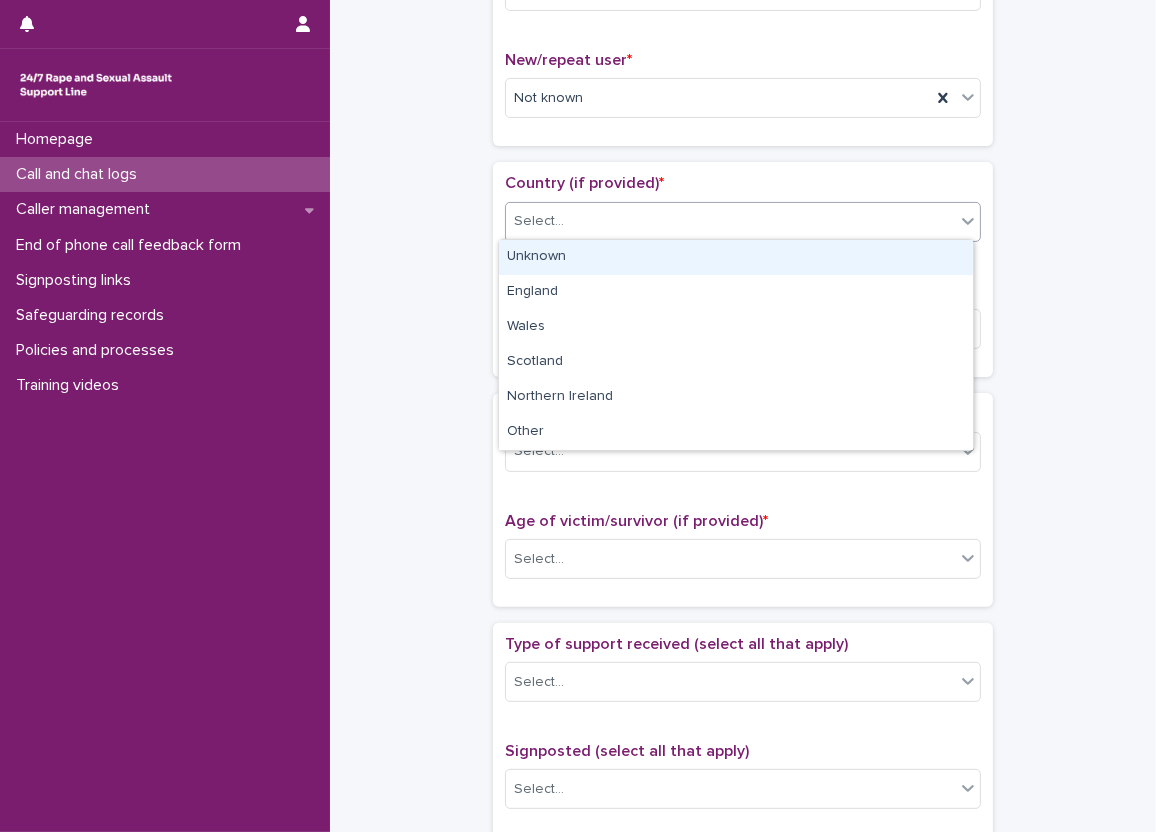 click on "Select..." at bounding box center [743, 222] 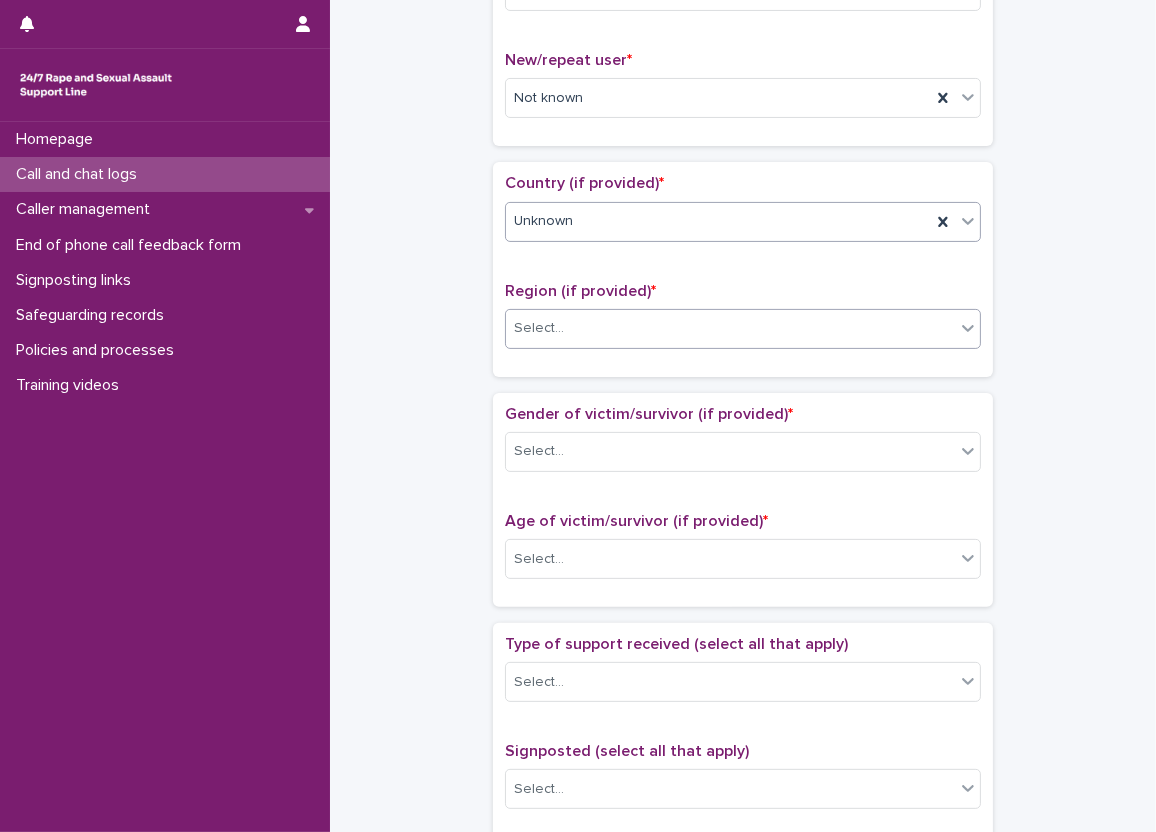 click on "Select..." at bounding box center (743, 329) 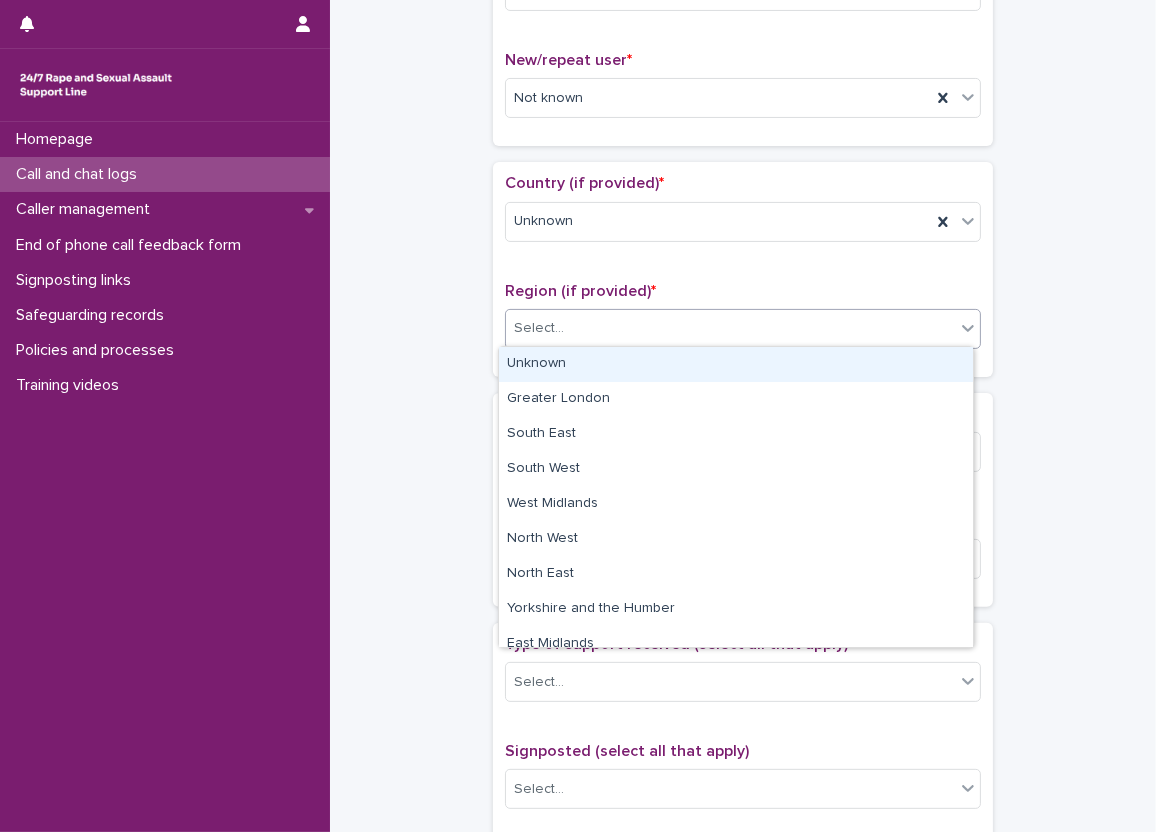 click on "Unknown" at bounding box center [736, 364] 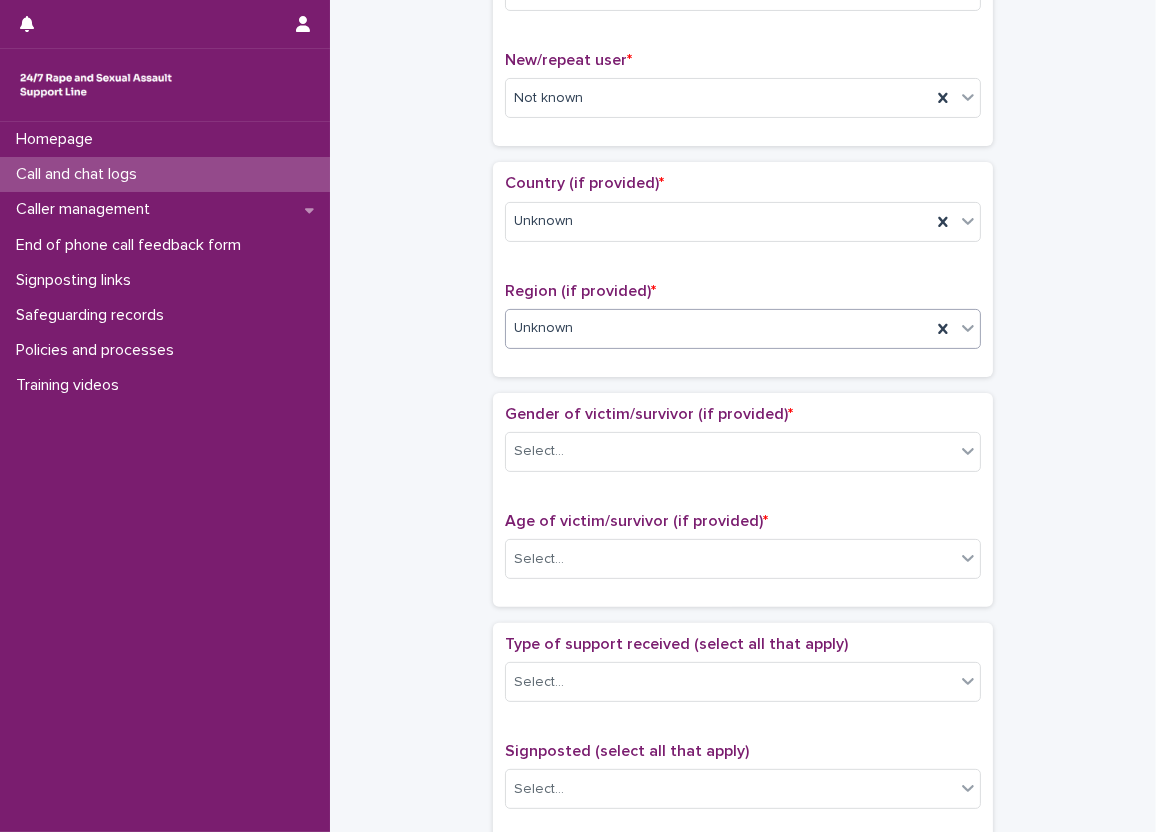 click on "Country (if provided) * Unknown Region (if provided) *   option Unknown, selected.     0 results available. Select is focused ,type to refine list, press Down to open the menu,  Unknown" at bounding box center [743, 269] 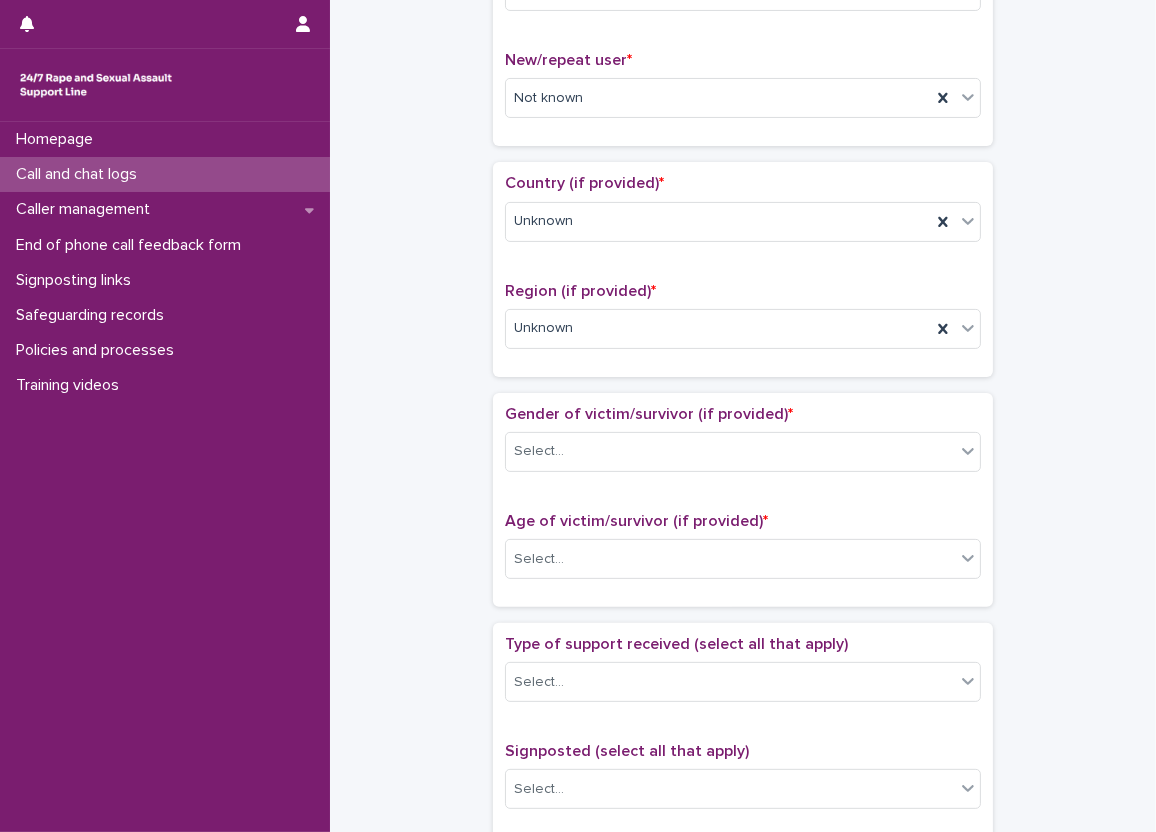 click on "**********" at bounding box center [743, 509] 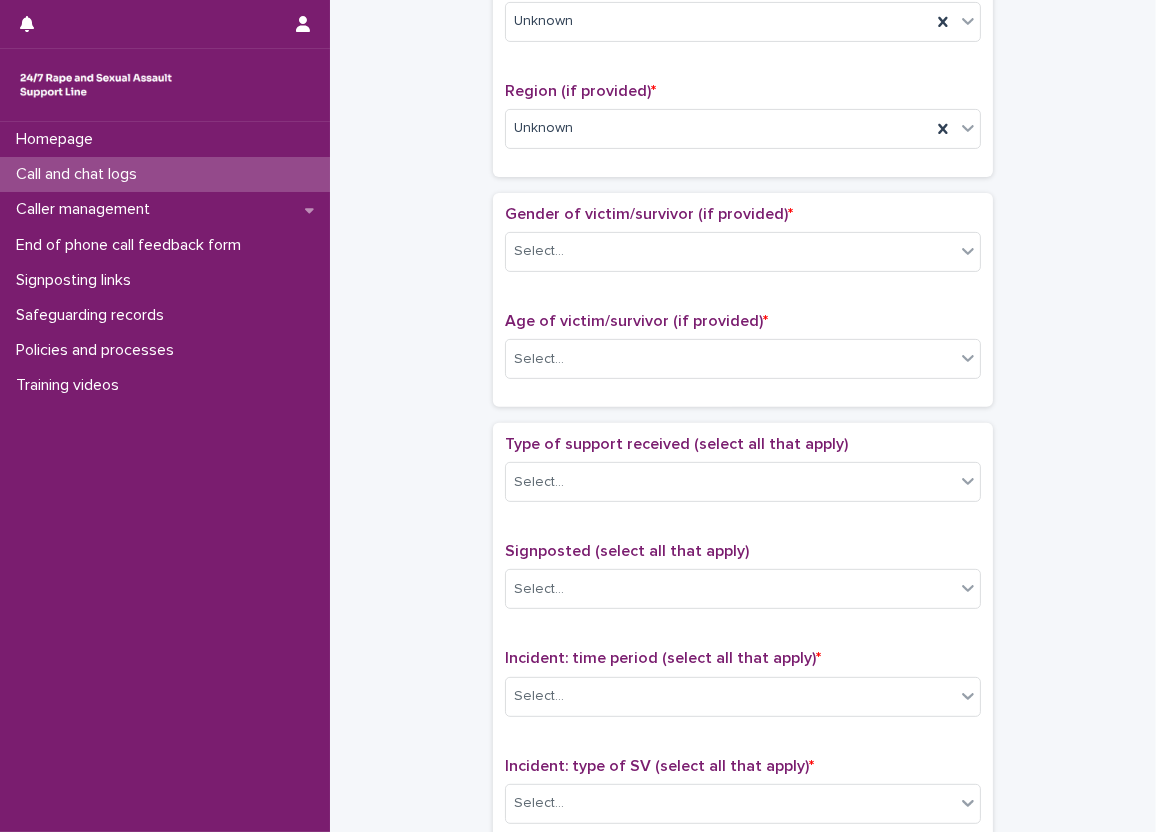 scroll, scrollTop: 825, scrollLeft: 0, axis: vertical 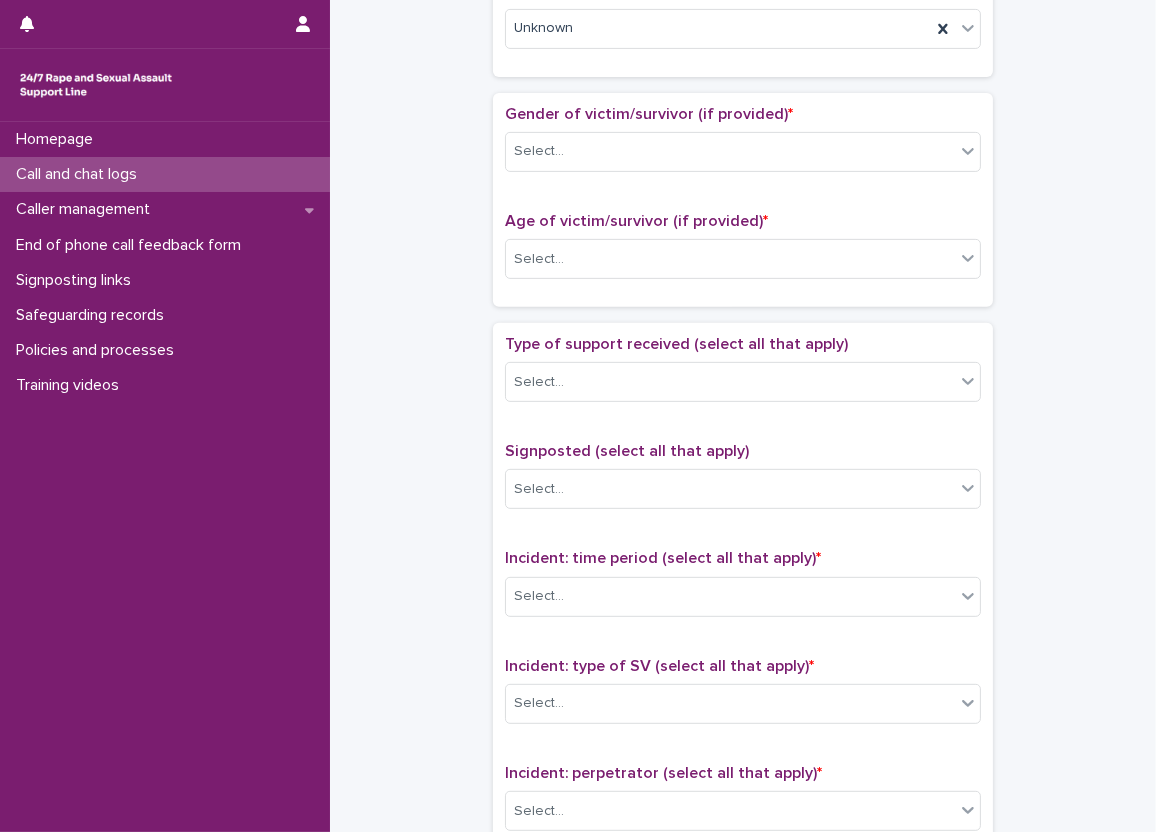 click on "**********" at bounding box center [743, 209] 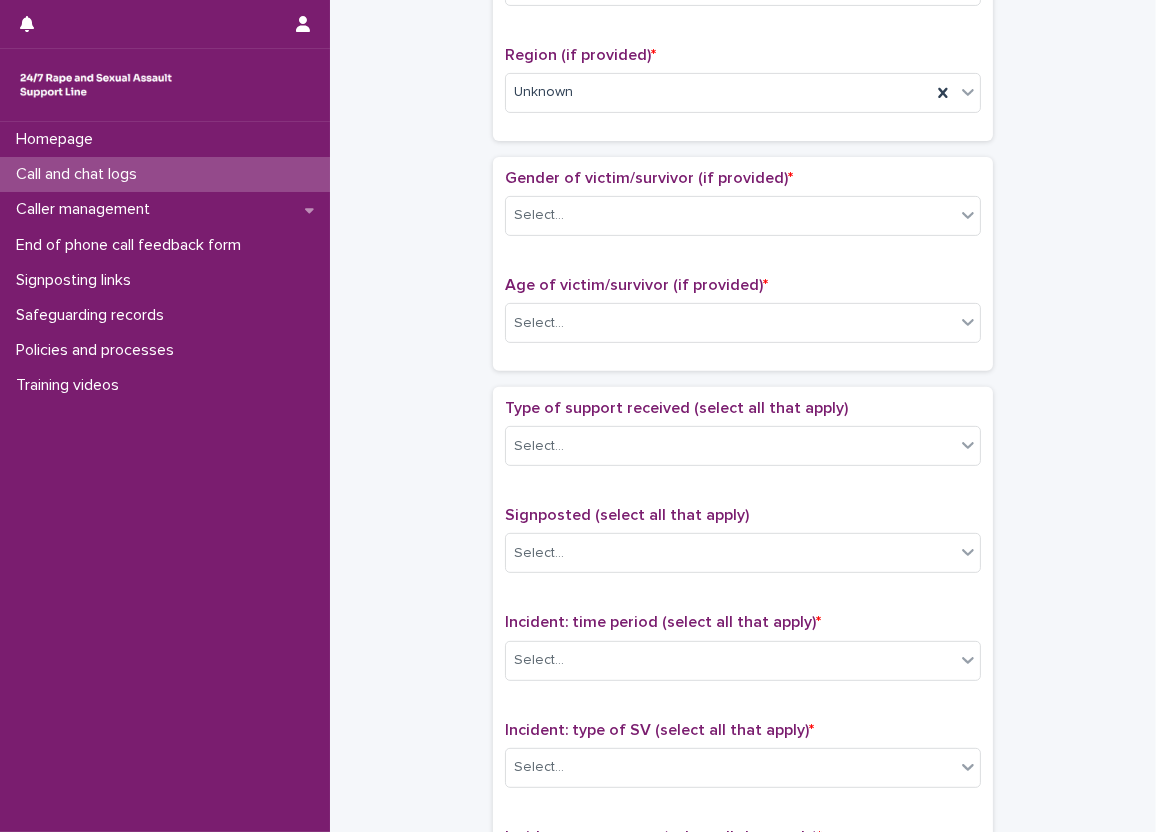 scroll, scrollTop: 725, scrollLeft: 0, axis: vertical 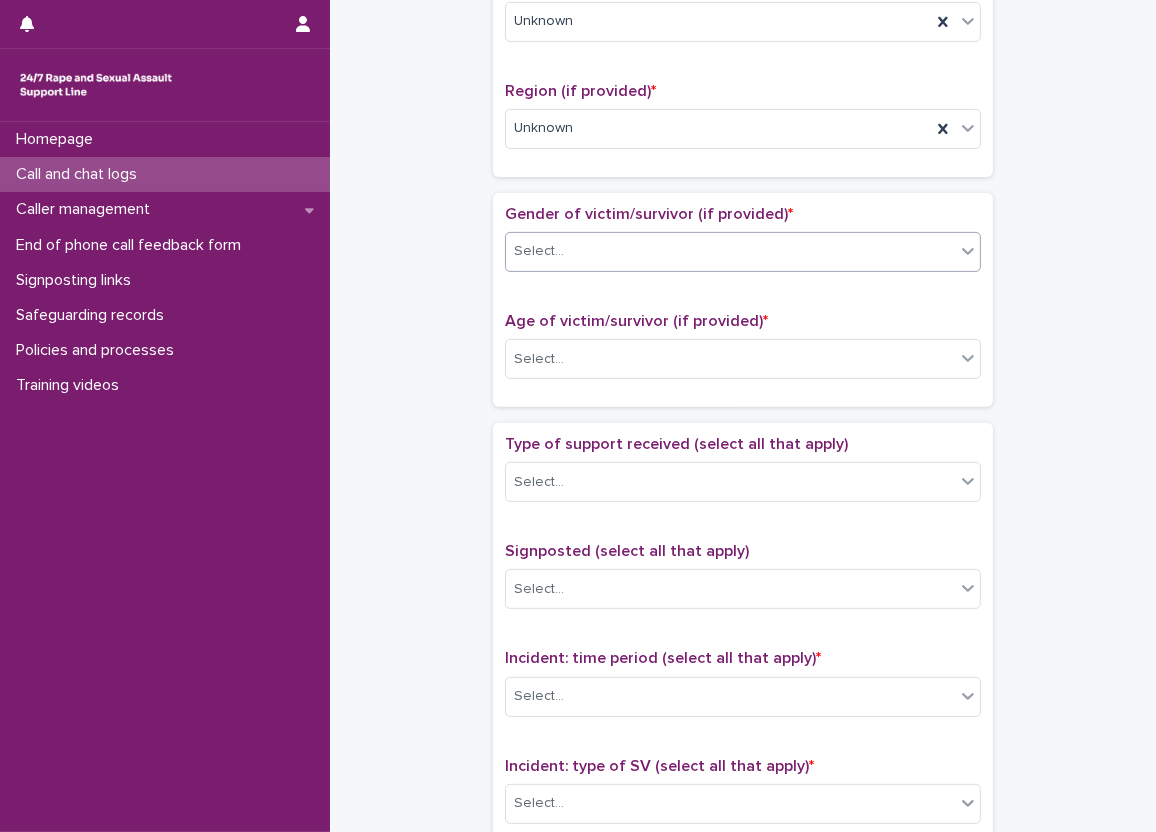 click on "Select..." at bounding box center (730, 251) 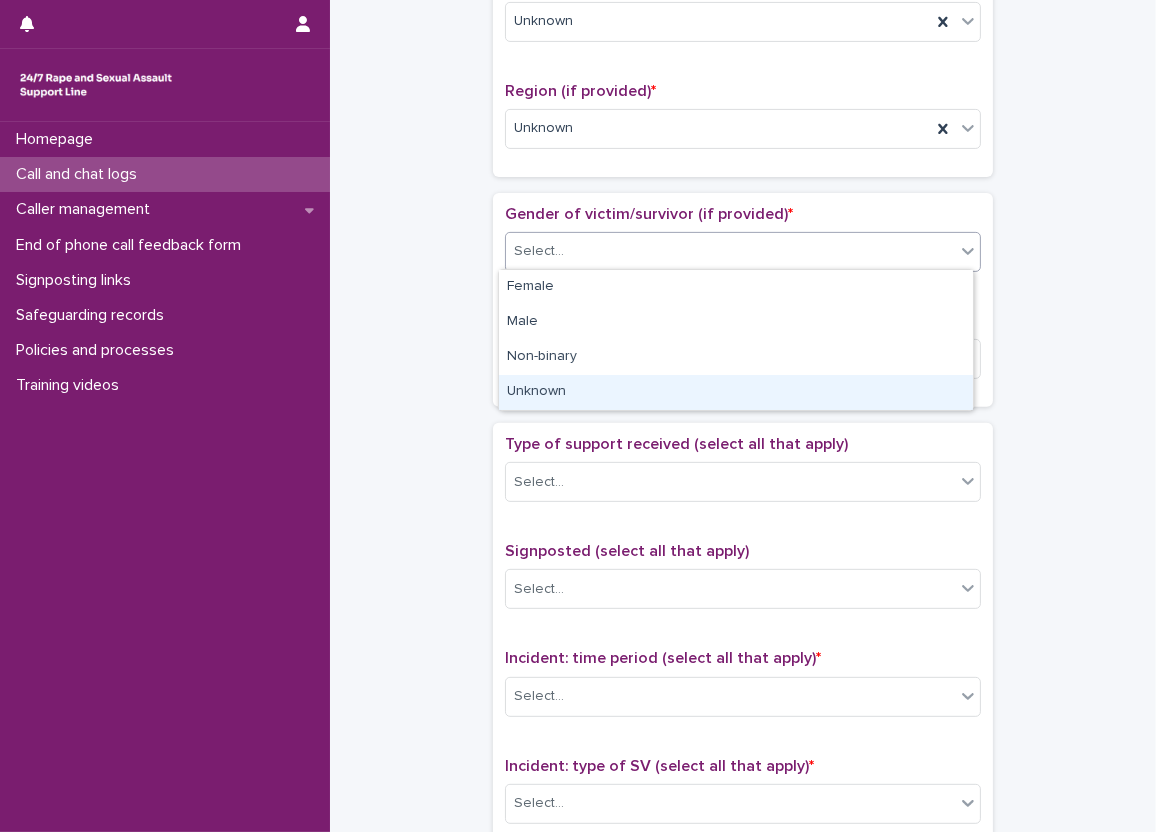 click on "Unknown" at bounding box center (736, 392) 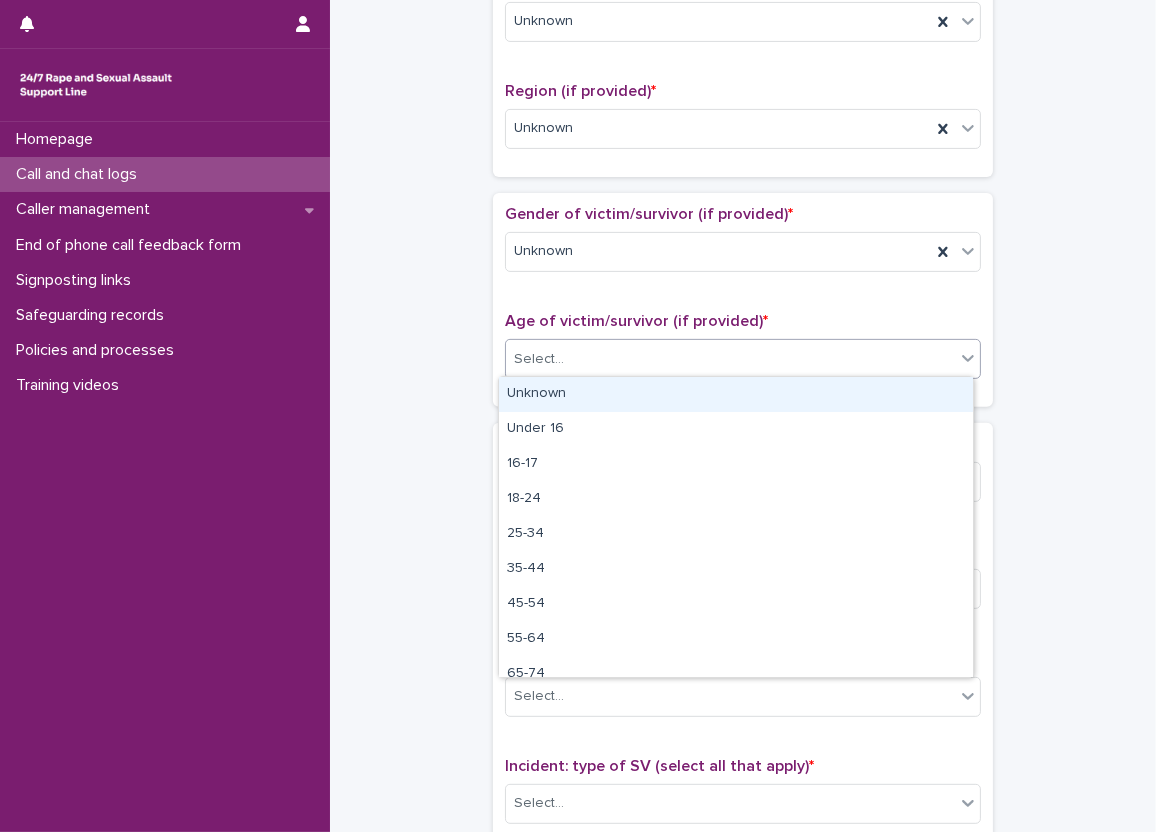 click on "Select..." at bounding box center [730, 359] 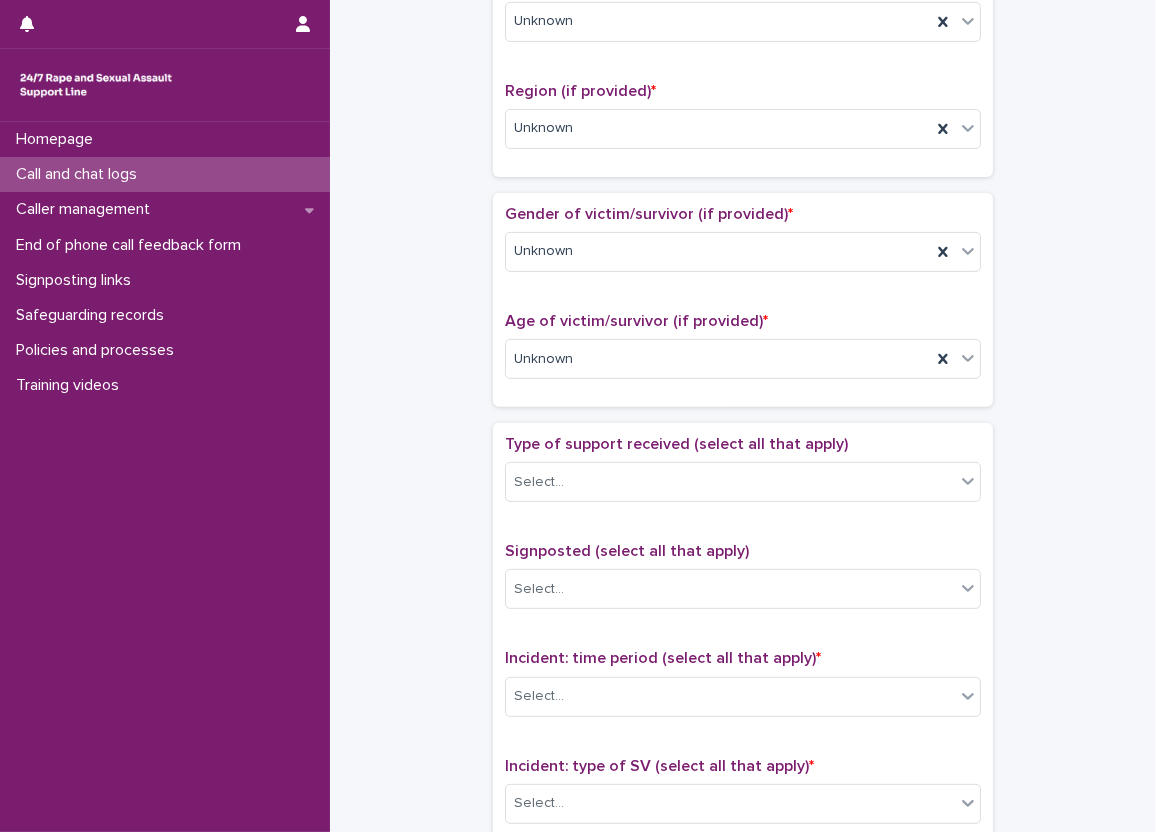drag, startPoint x: 1017, startPoint y: 361, endPoint x: 1000, endPoint y: 372, distance: 20.248457 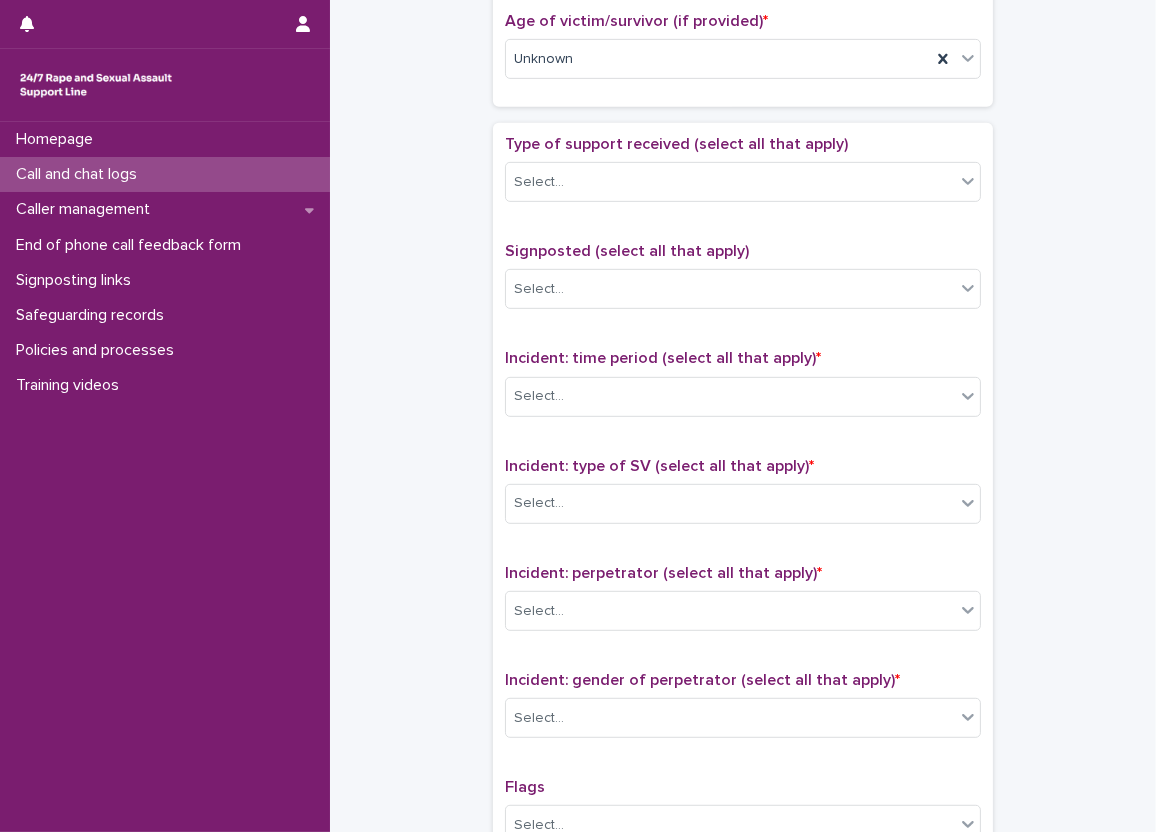 scroll, scrollTop: 1125, scrollLeft: 0, axis: vertical 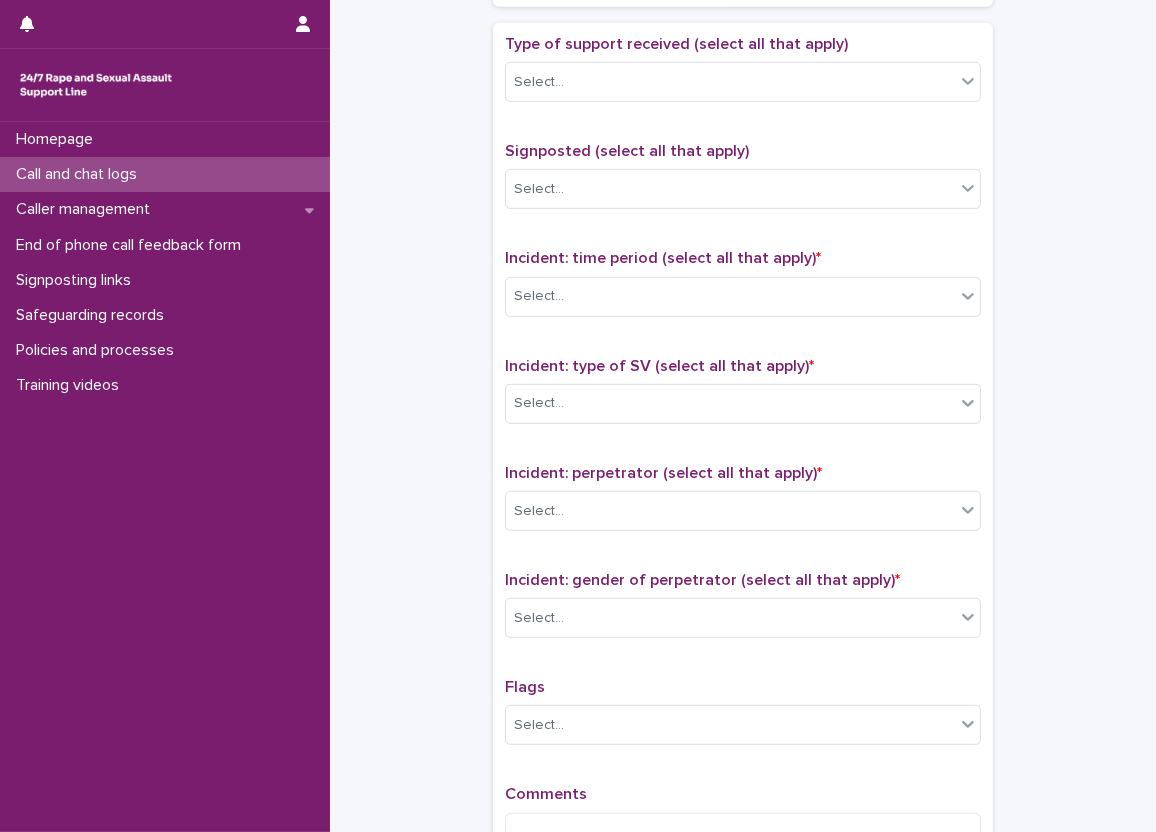 click on "**********" at bounding box center (743, -91) 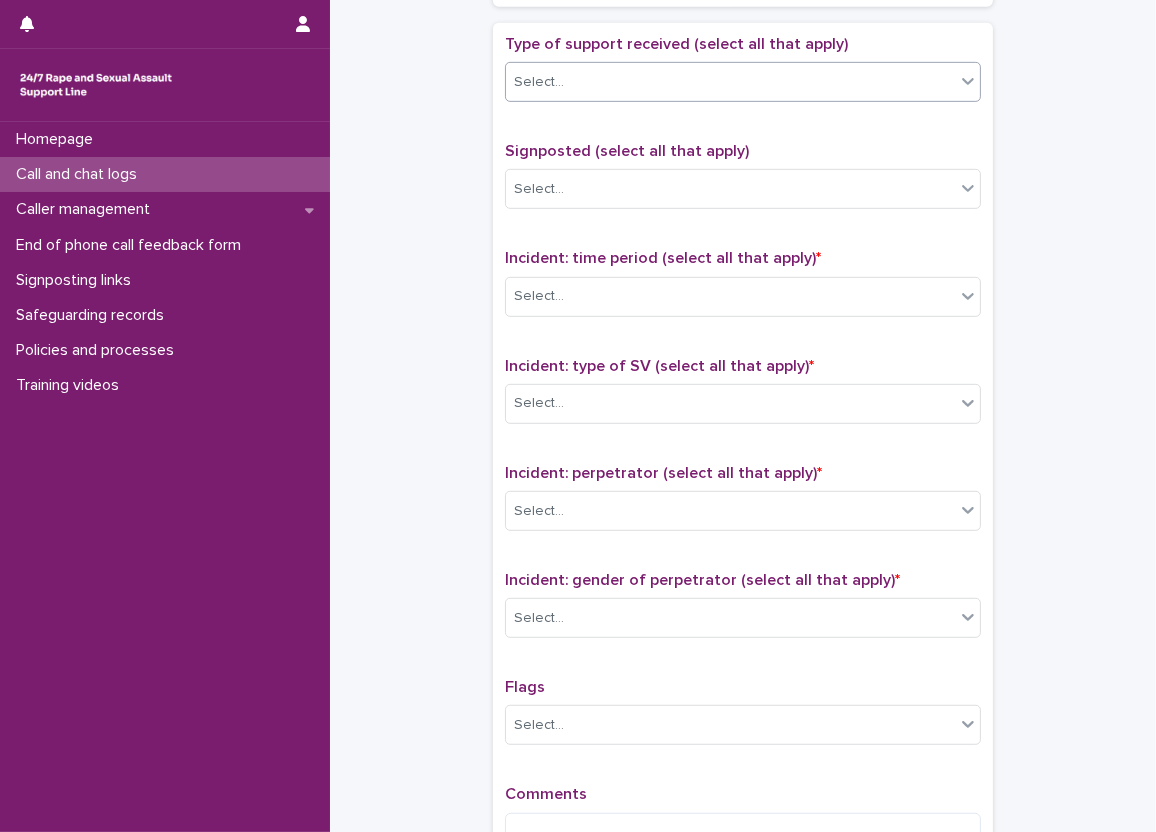 click at bounding box center [968, 81] 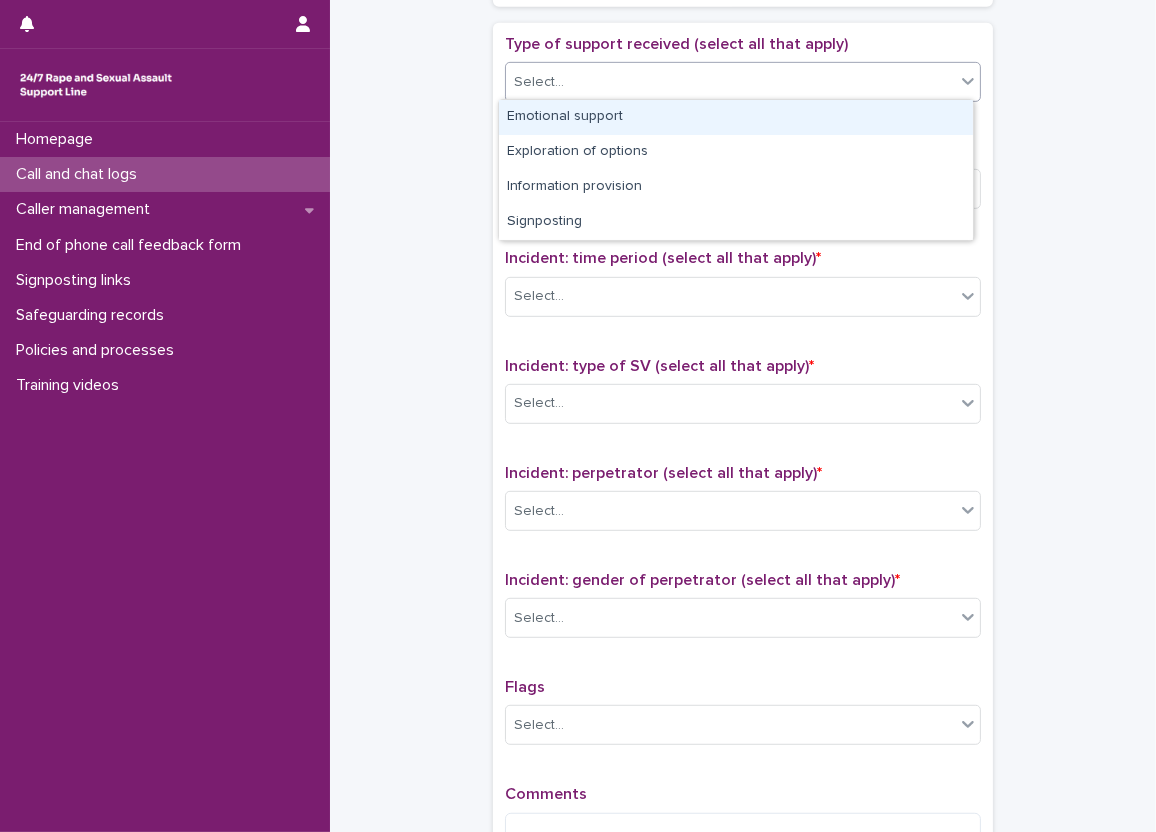 click on "Emotional support" at bounding box center [736, 117] 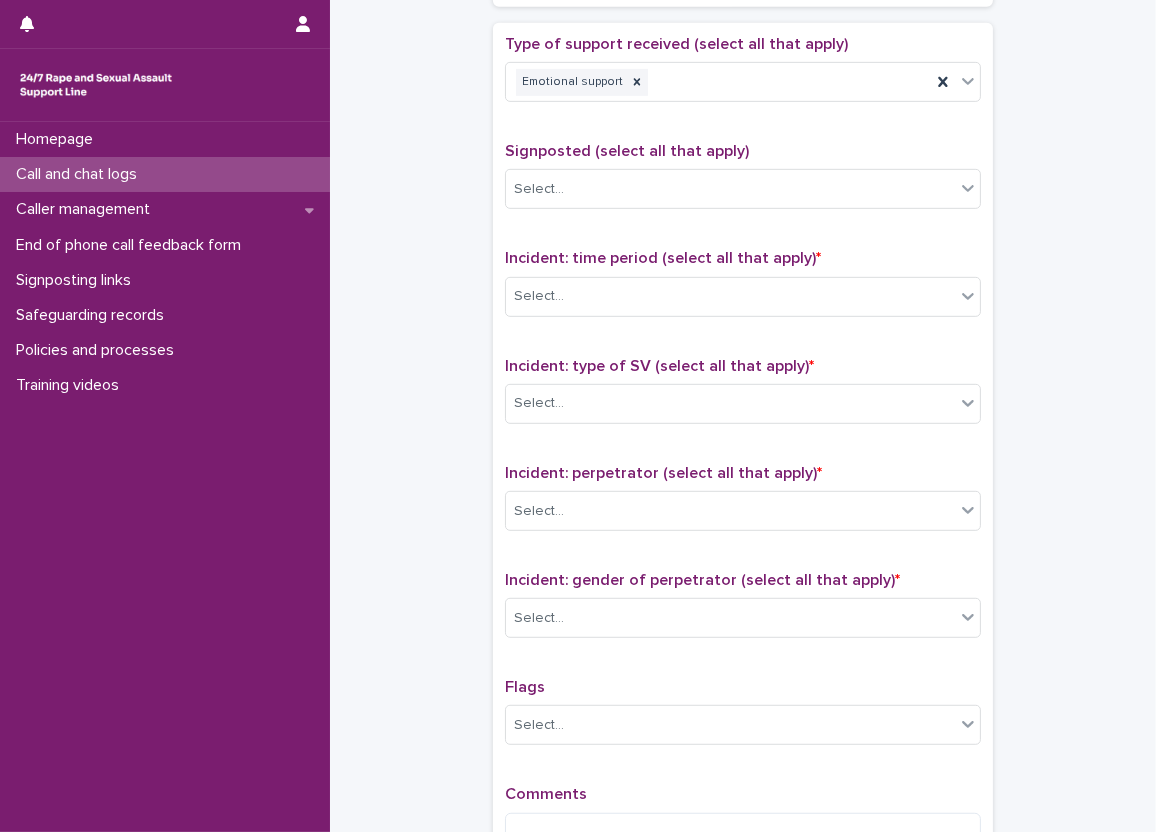 click on "**********" at bounding box center [743, -91] 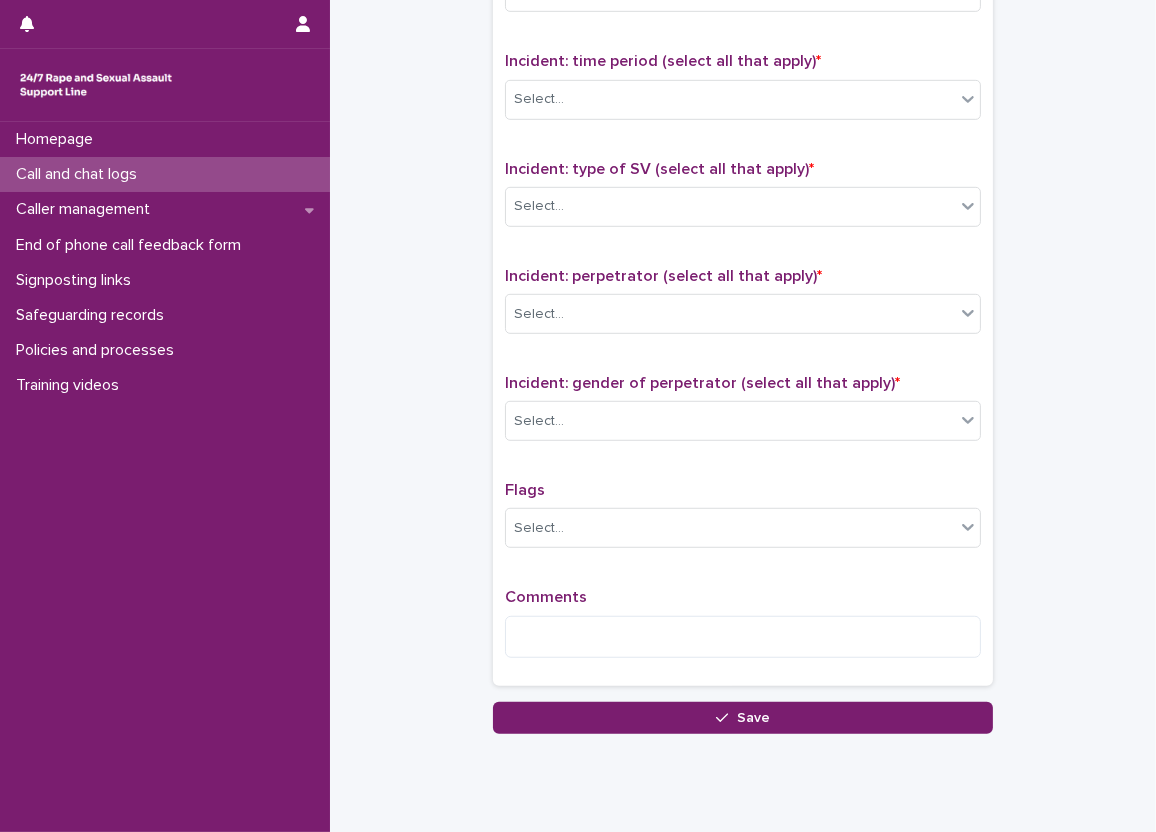 scroll, scrollTop: 1325, scrollLeft: 0, axis: vertical 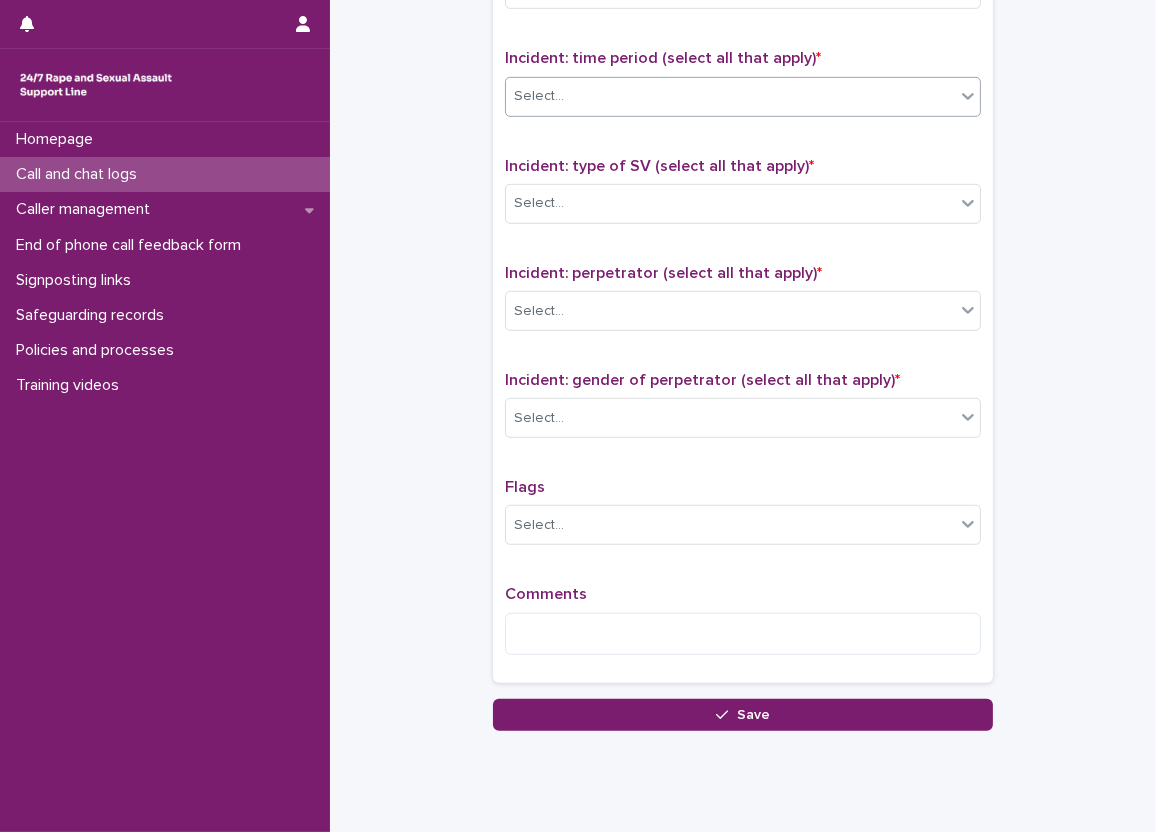 click at bounding box center [968, 96] 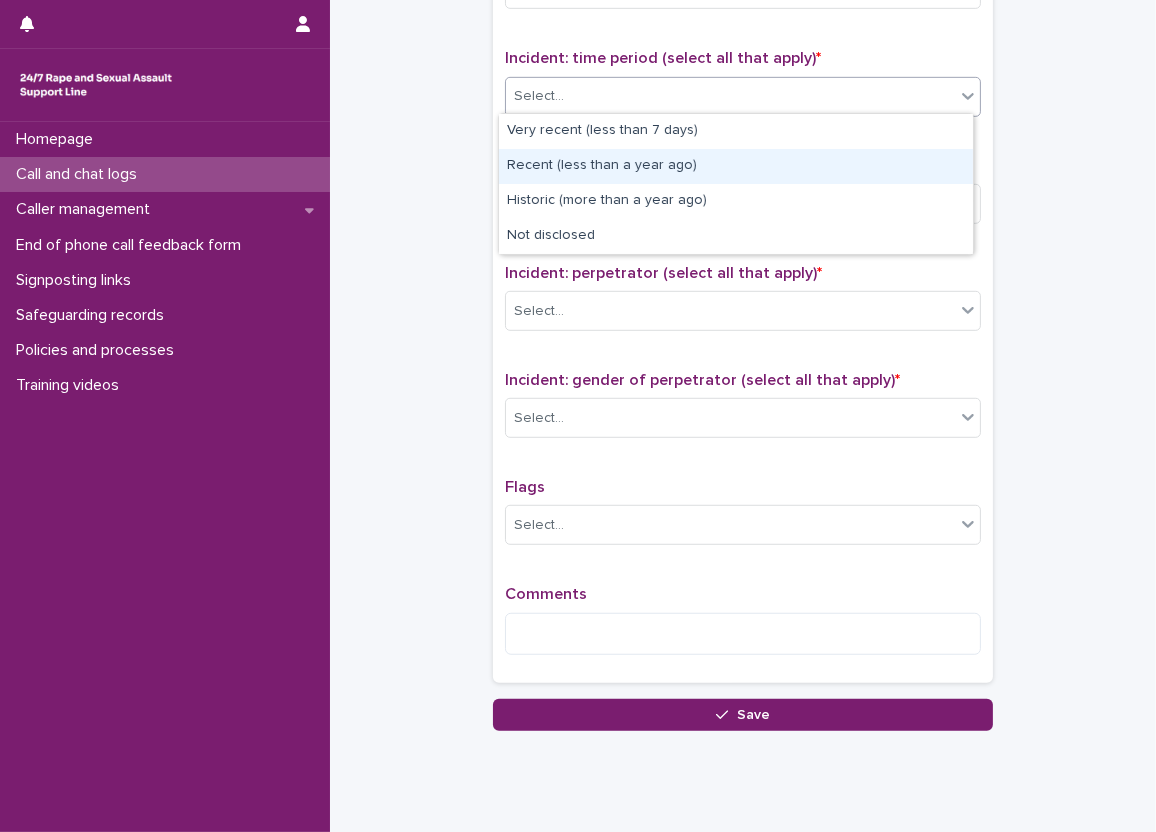 drag, startPoint x: 859, startPoint y: 228, endPoint x: 788, endPoint y: 159, distance: 99.00505 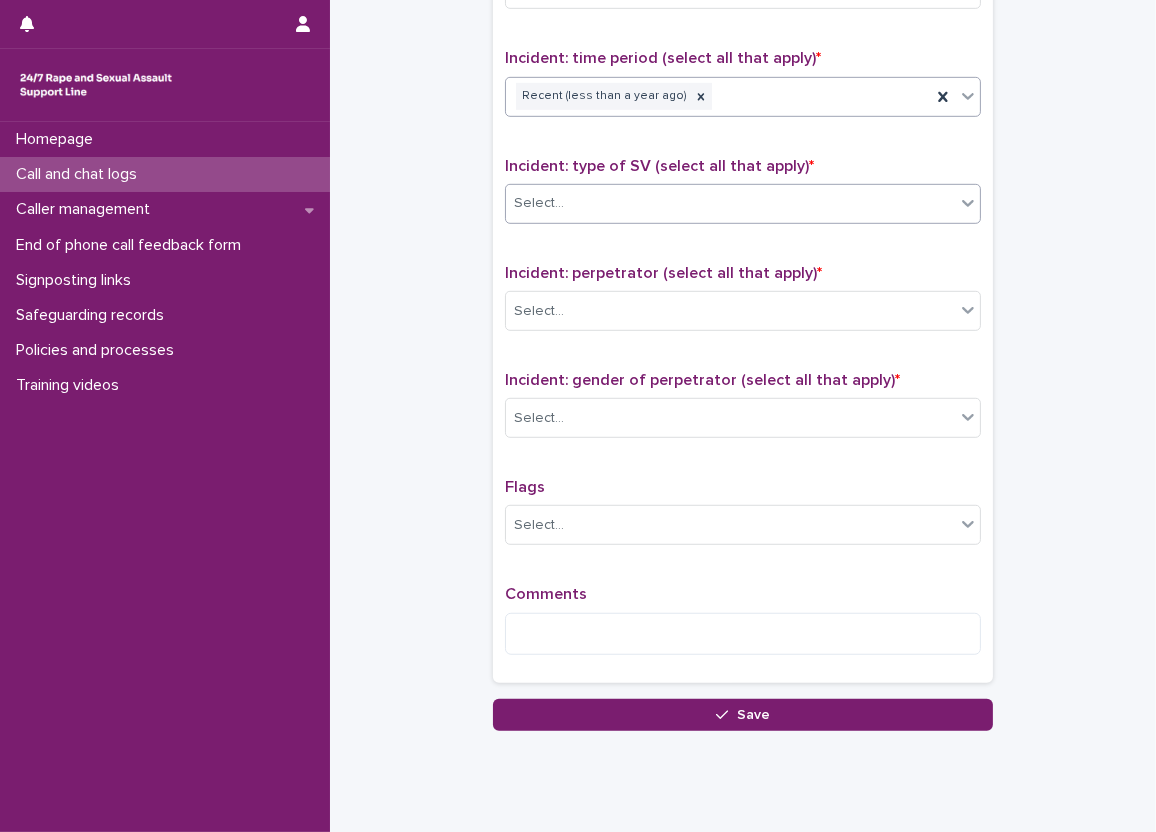 click on "Select..." at bounding box center [539, 203] 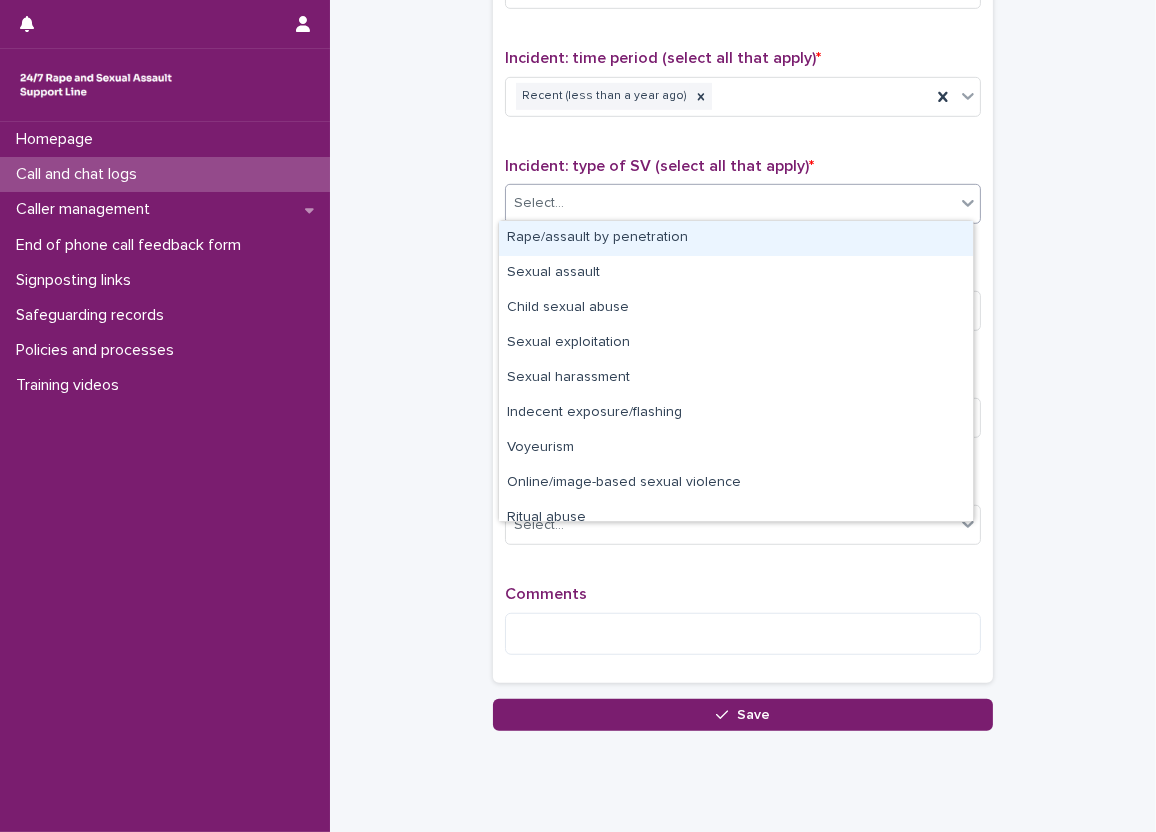 click on "Rape/assault by penetration" at bounding box center (736, 238) 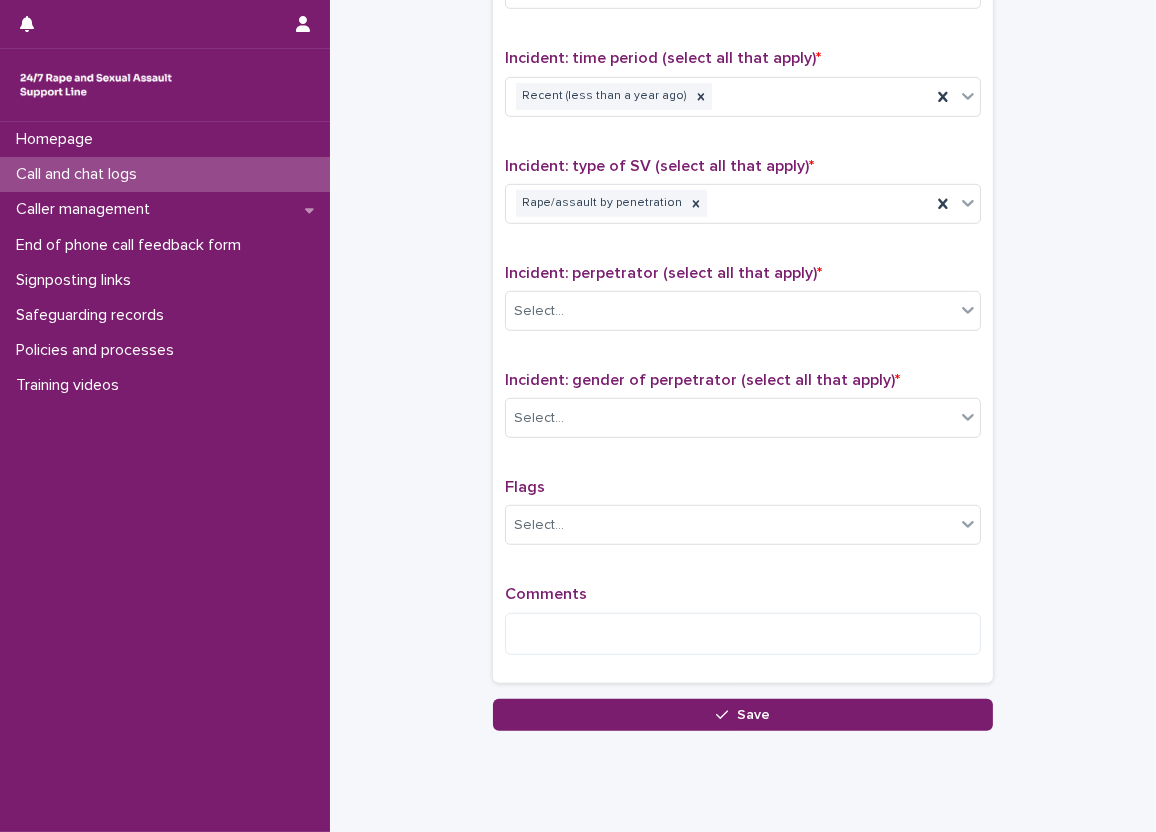 click on "**********" at bounding box center [743, -291] 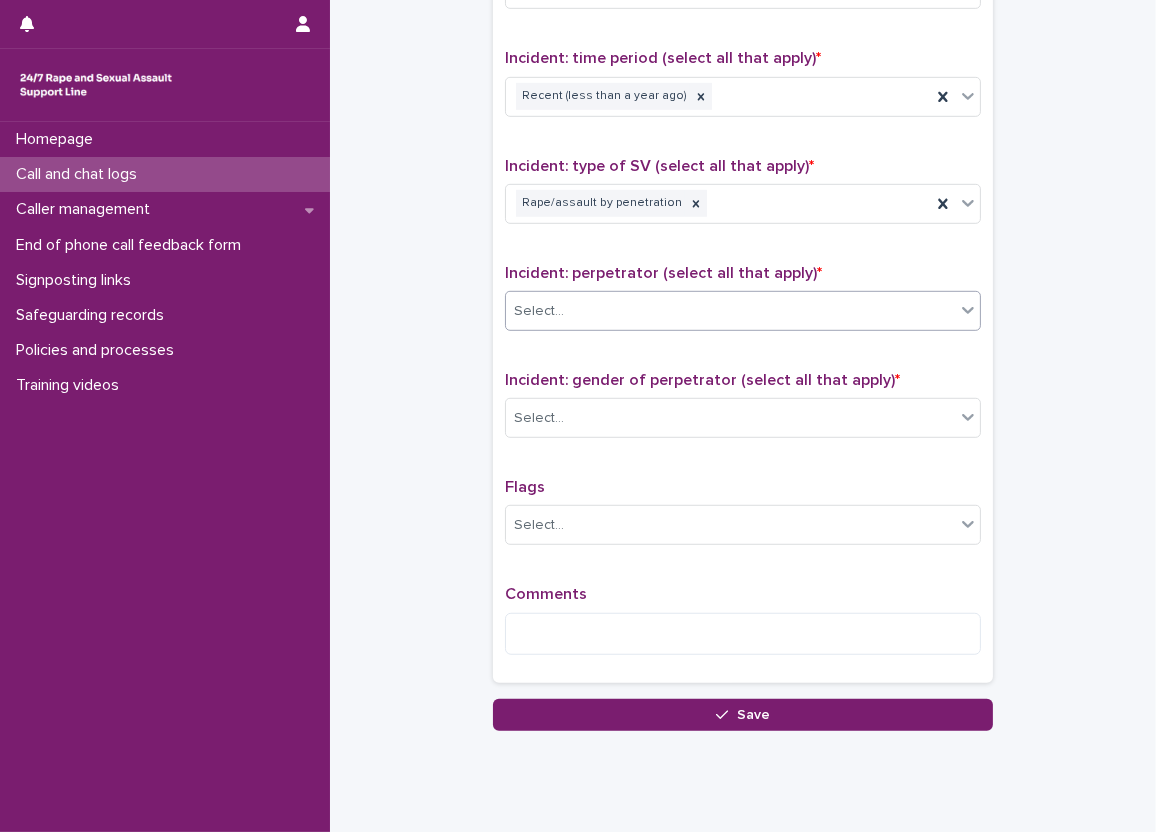 click on "Select..." at bounding box center [730, 311] 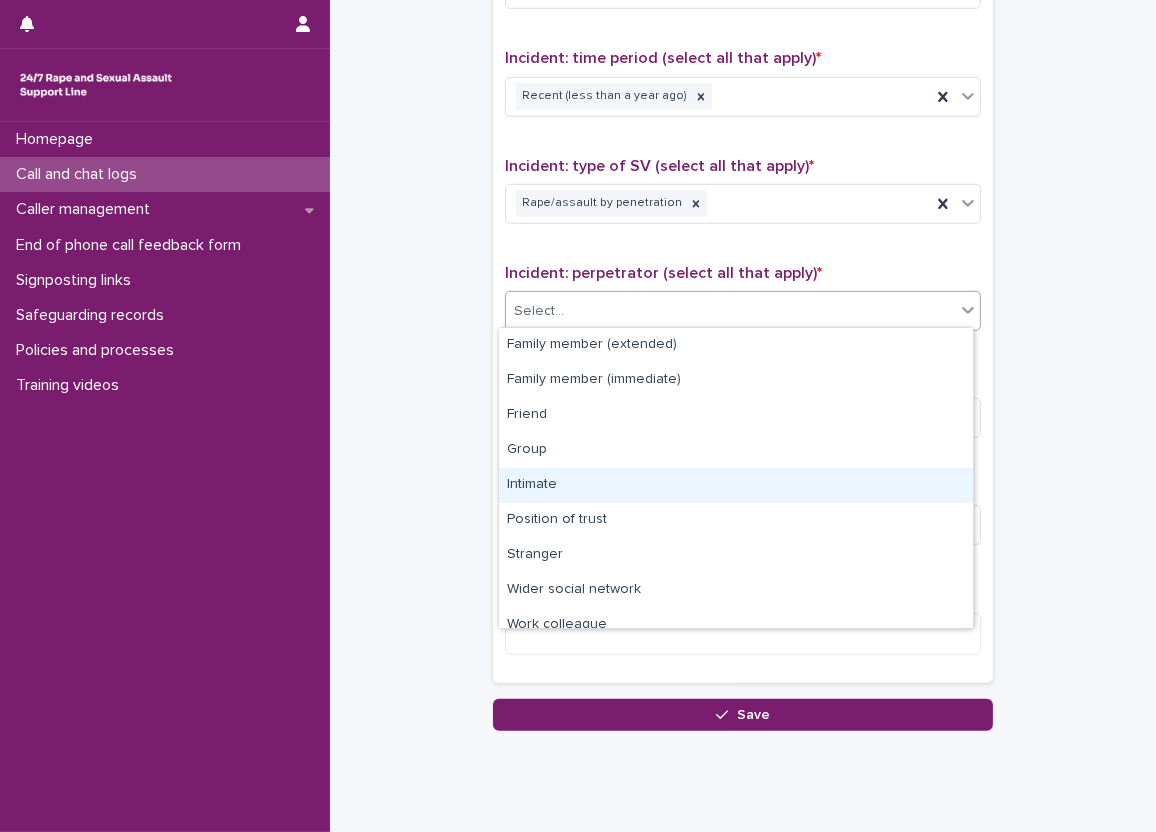 click on "Intimate" at bounding box center (736, 485) 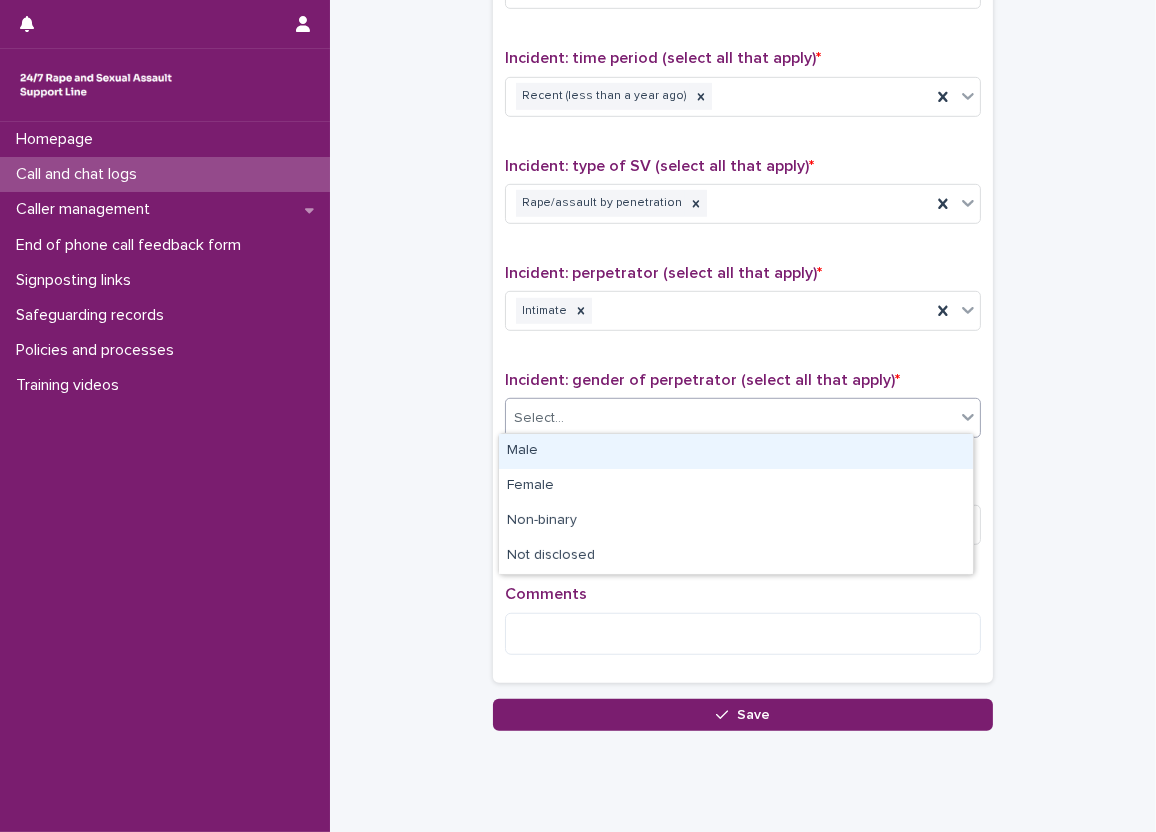 click on "Select..." at bounding box center (730, 418) 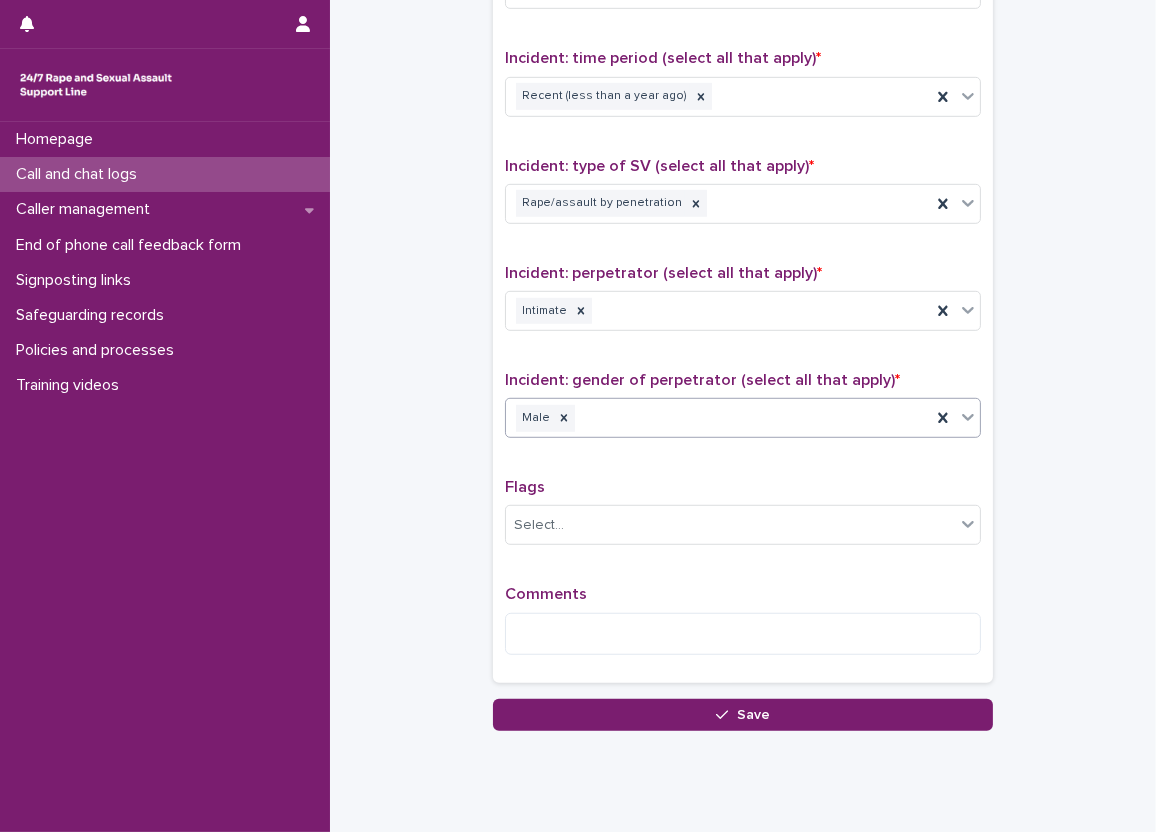 click on "Flags" at bounding box center [743, 487] 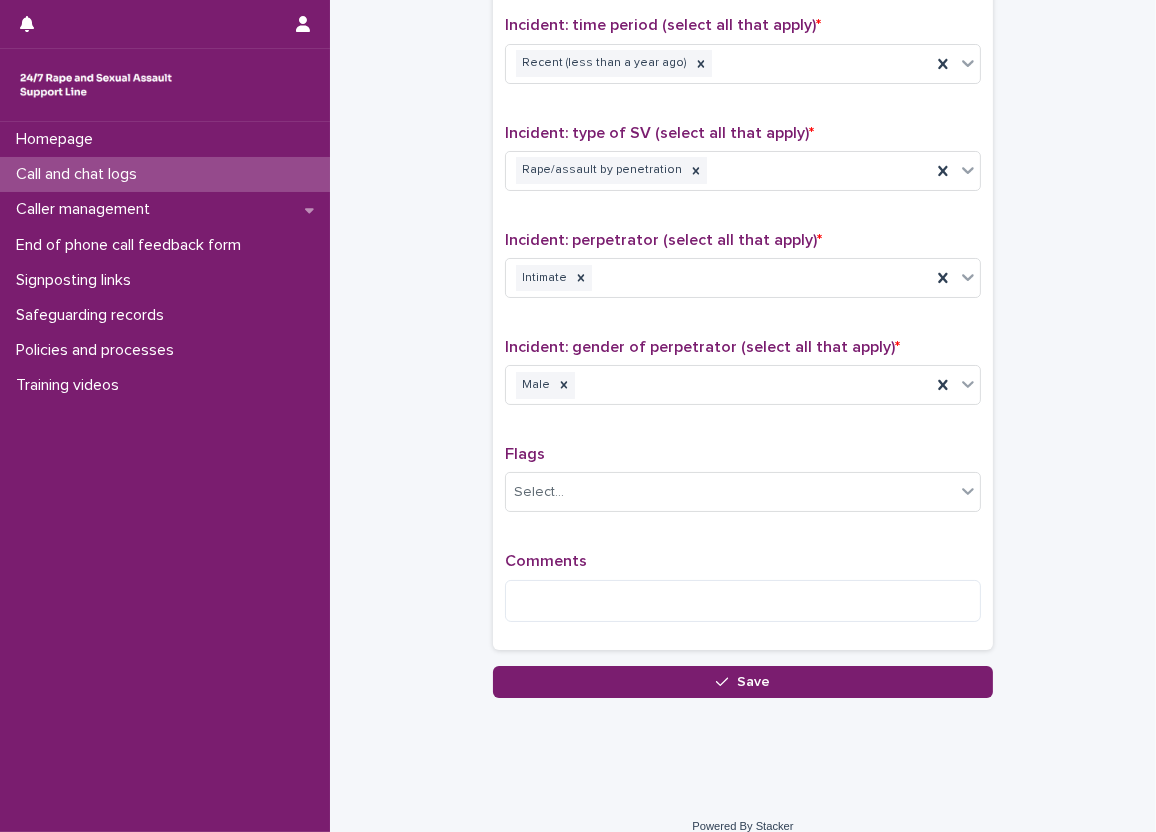 scroll, scrollTop: 1361, scrollLeft: 0, axis: vertical 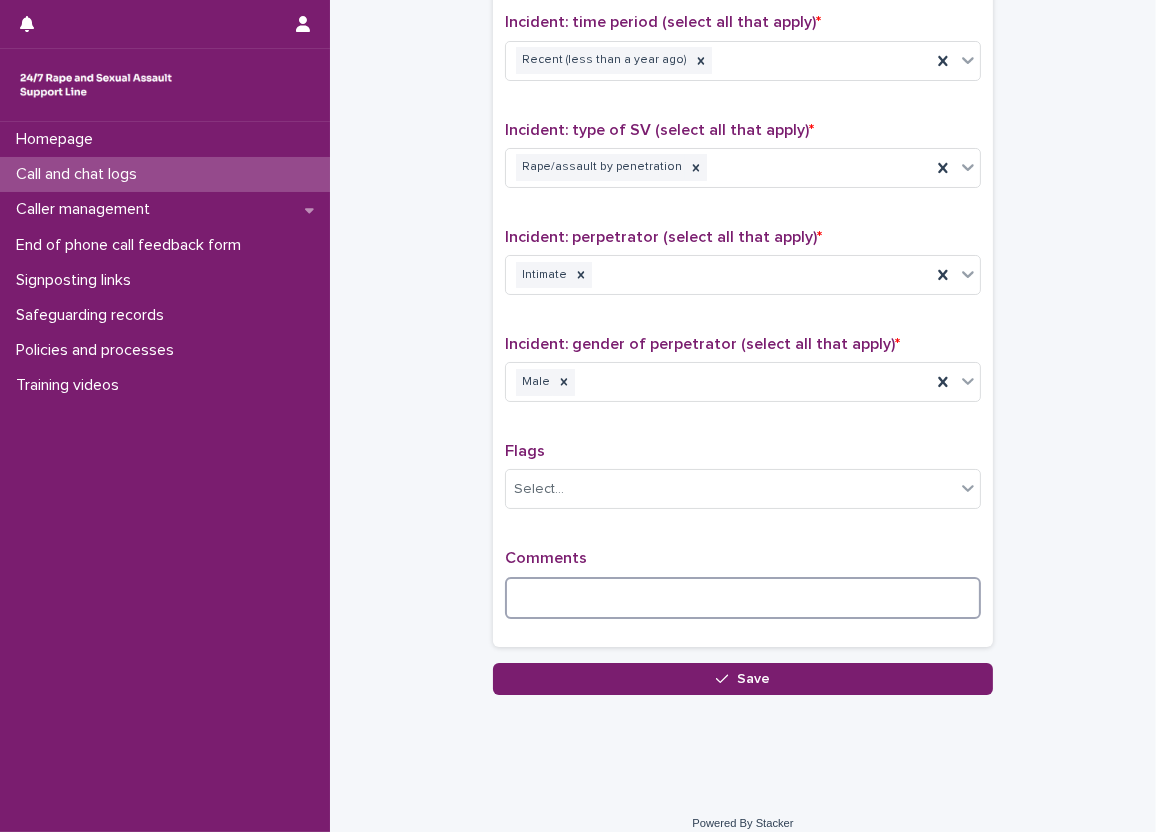 click at bounding box center (743, 598) 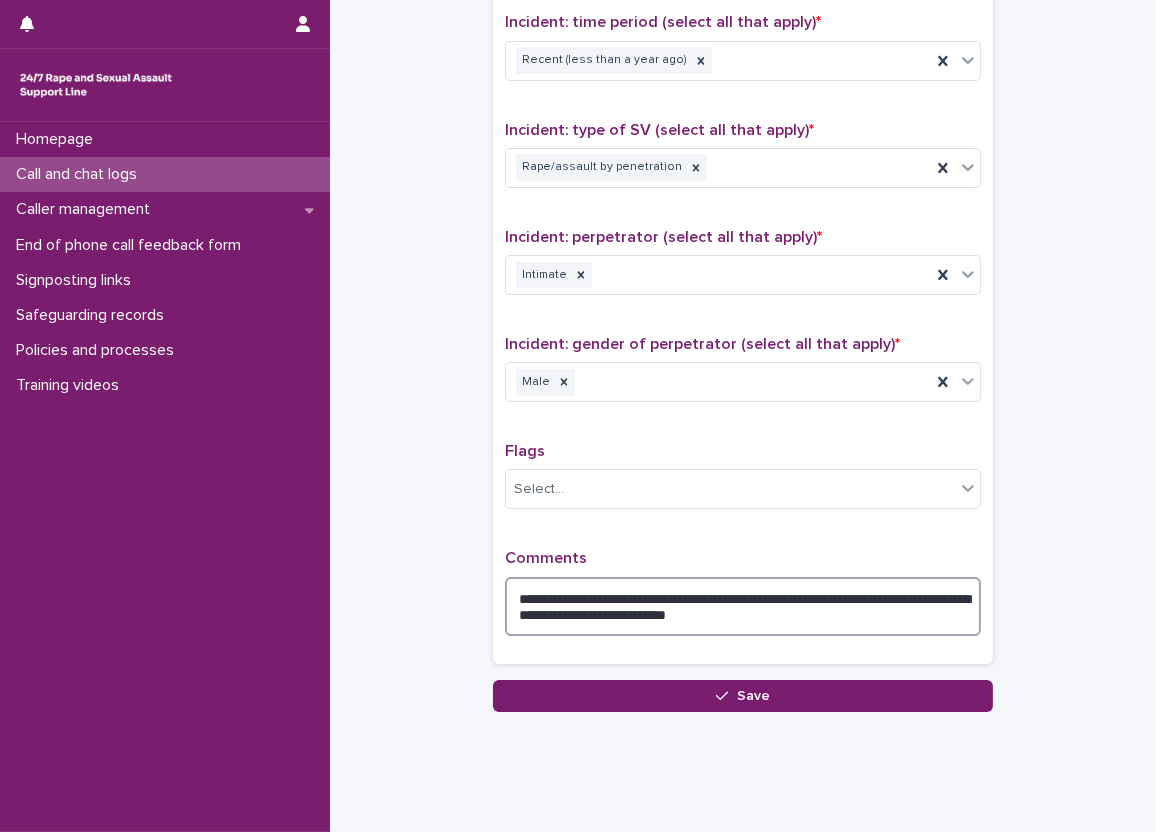 click on "**********" at bounding box center [743, 607] 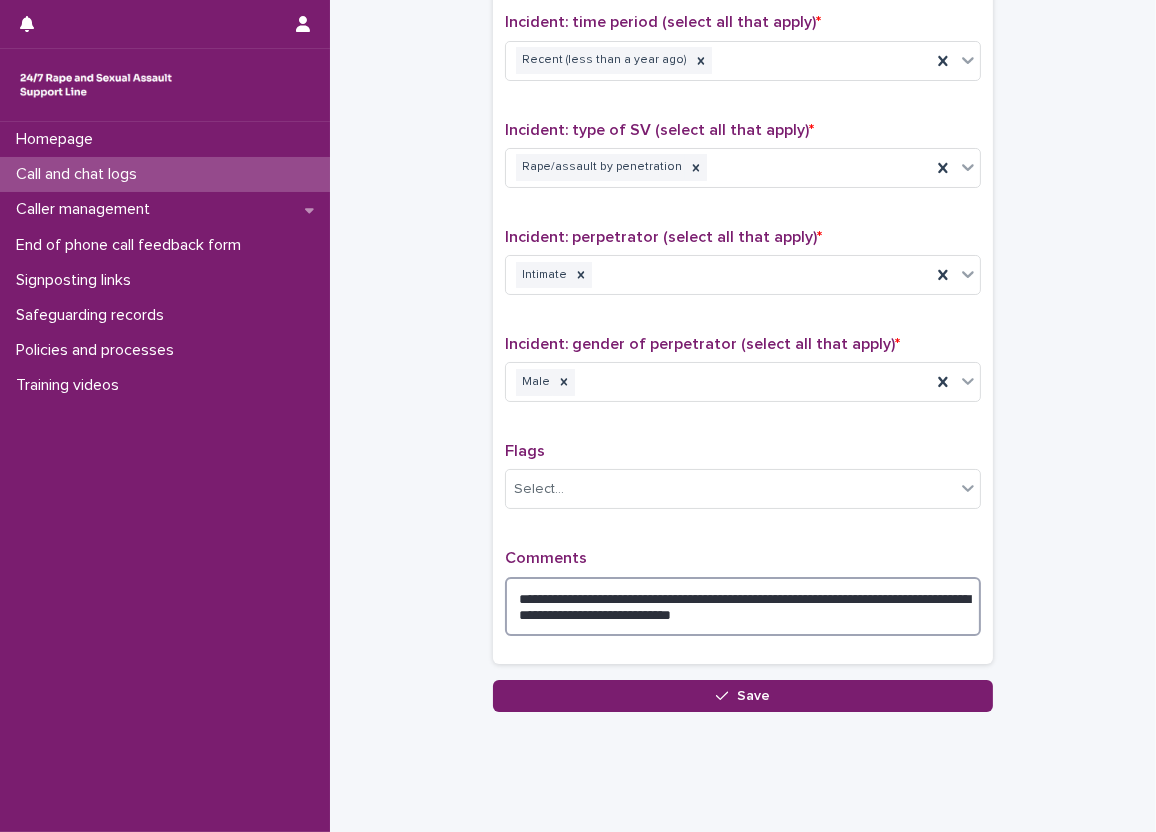 click on "**********" at bounding box center [743, 607] 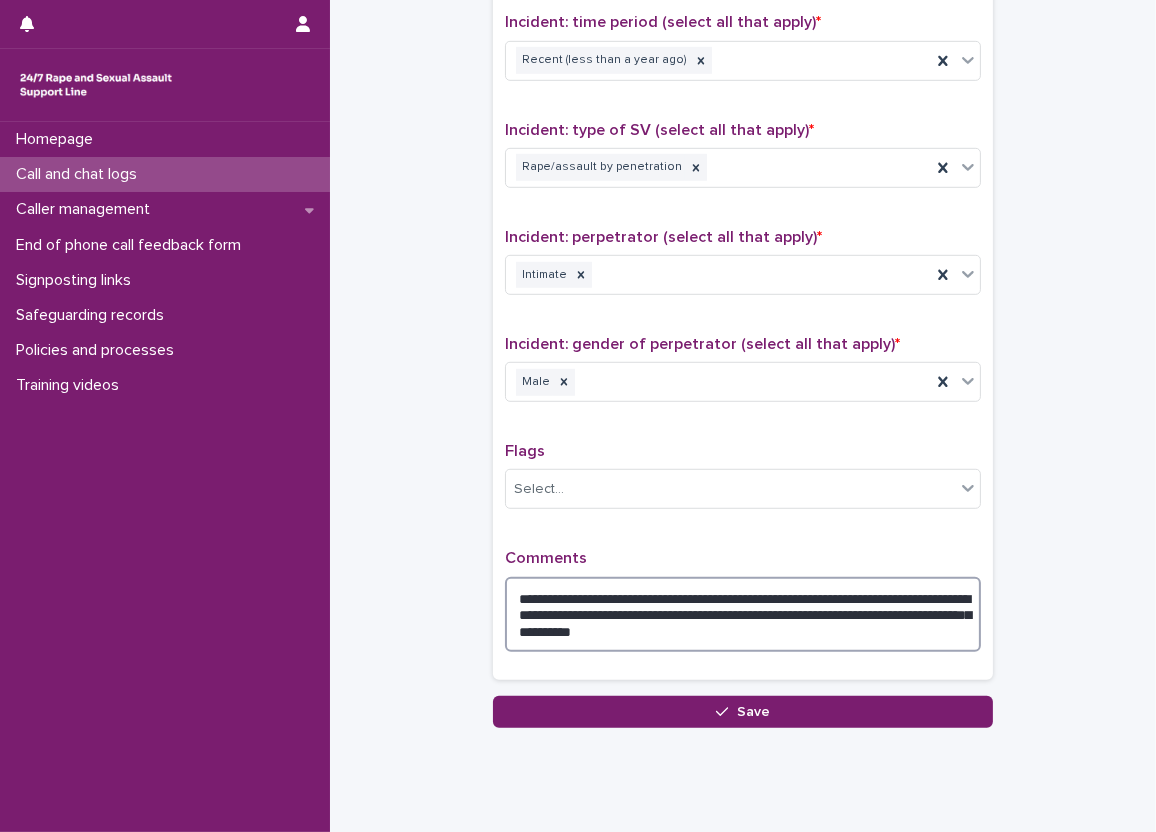 click on "**********" at bounding box center [743, 615] 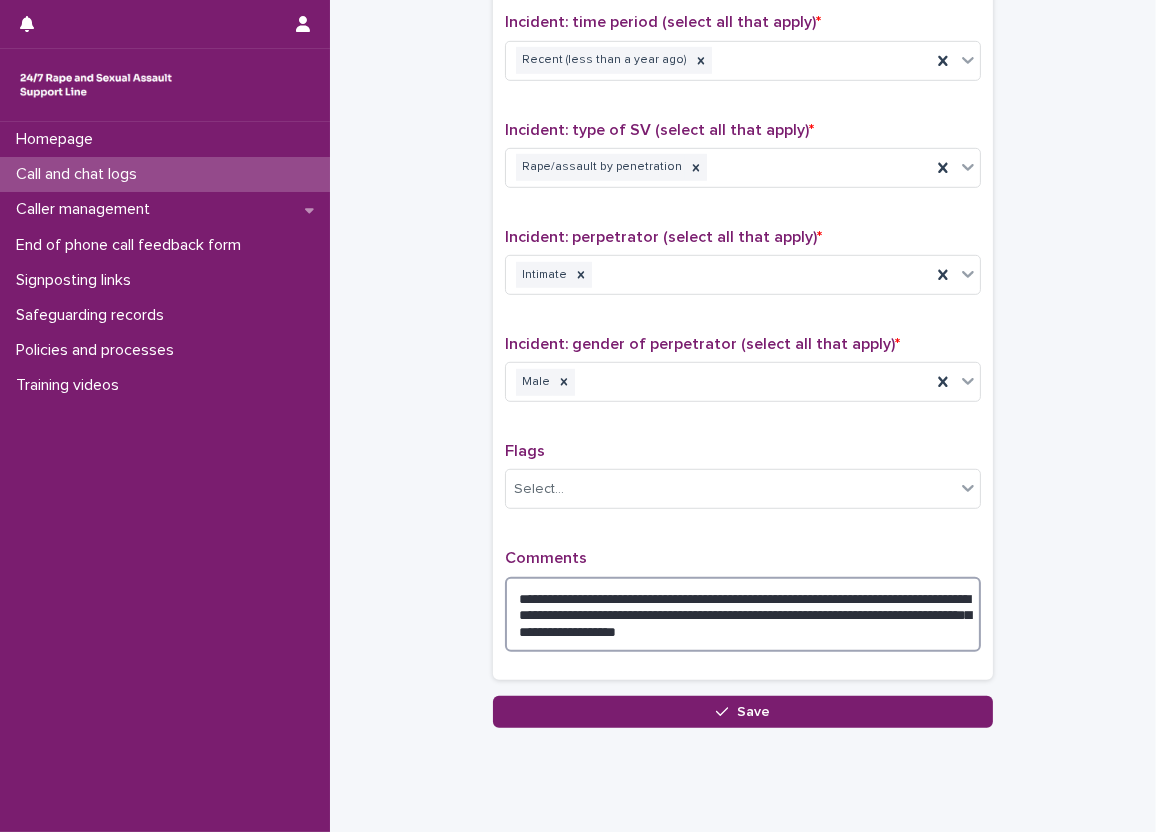 drag, startPoint x: 925, startPoint y: 626, endPoint x: 790, endPoint y: 627, distance: 135.00371 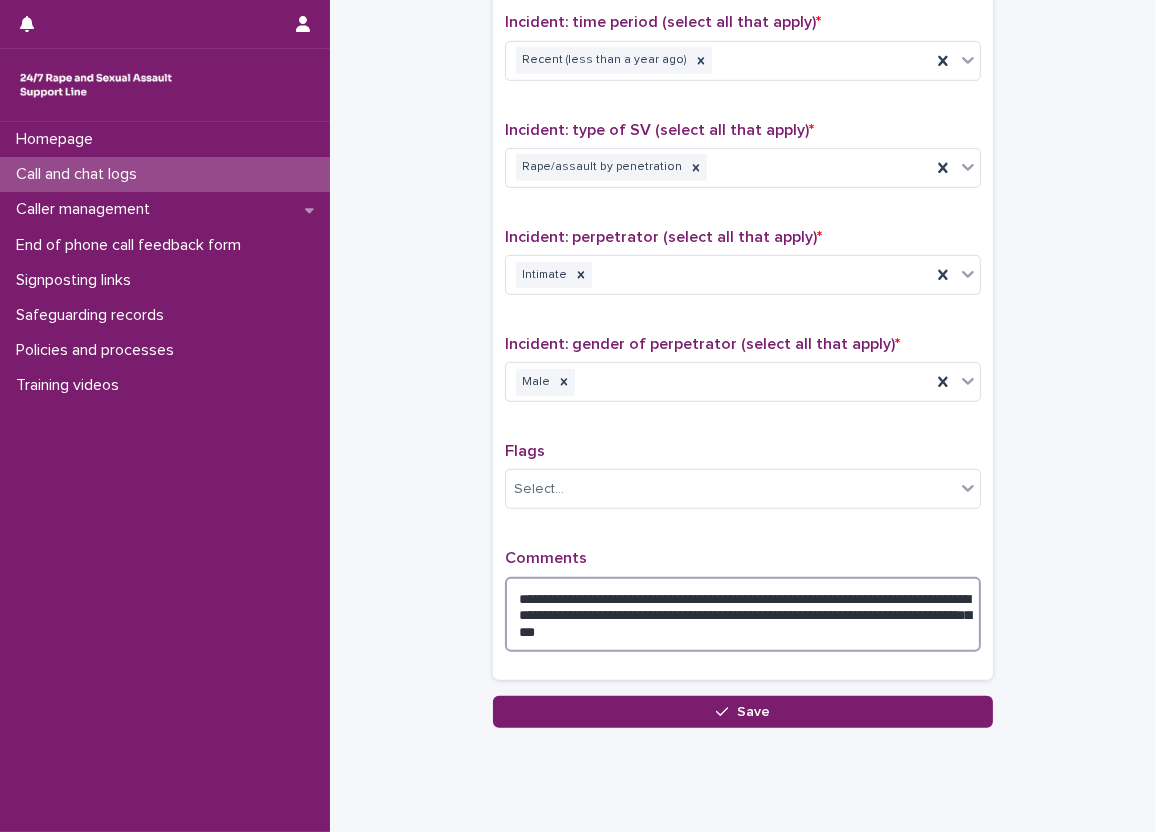 click on "**********" at bounding box center [743, 615] 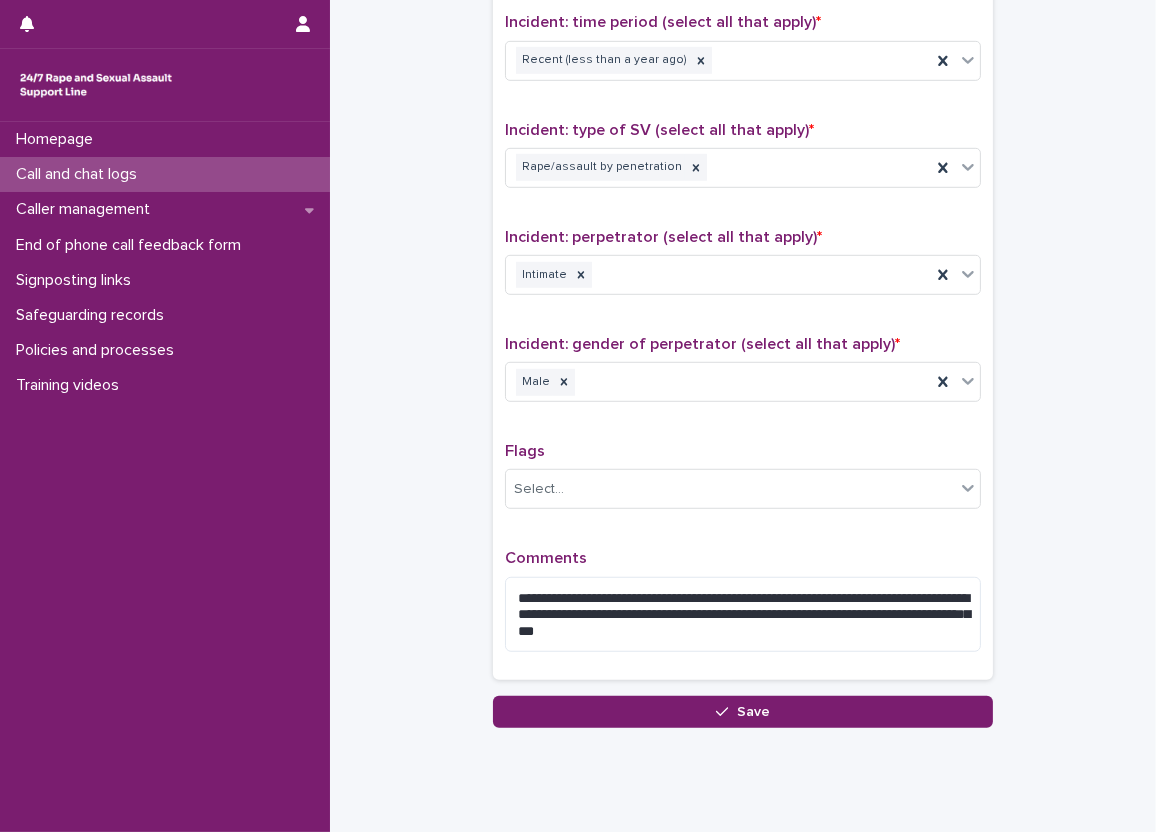 click on "**********" at bounding box center [743, 233] 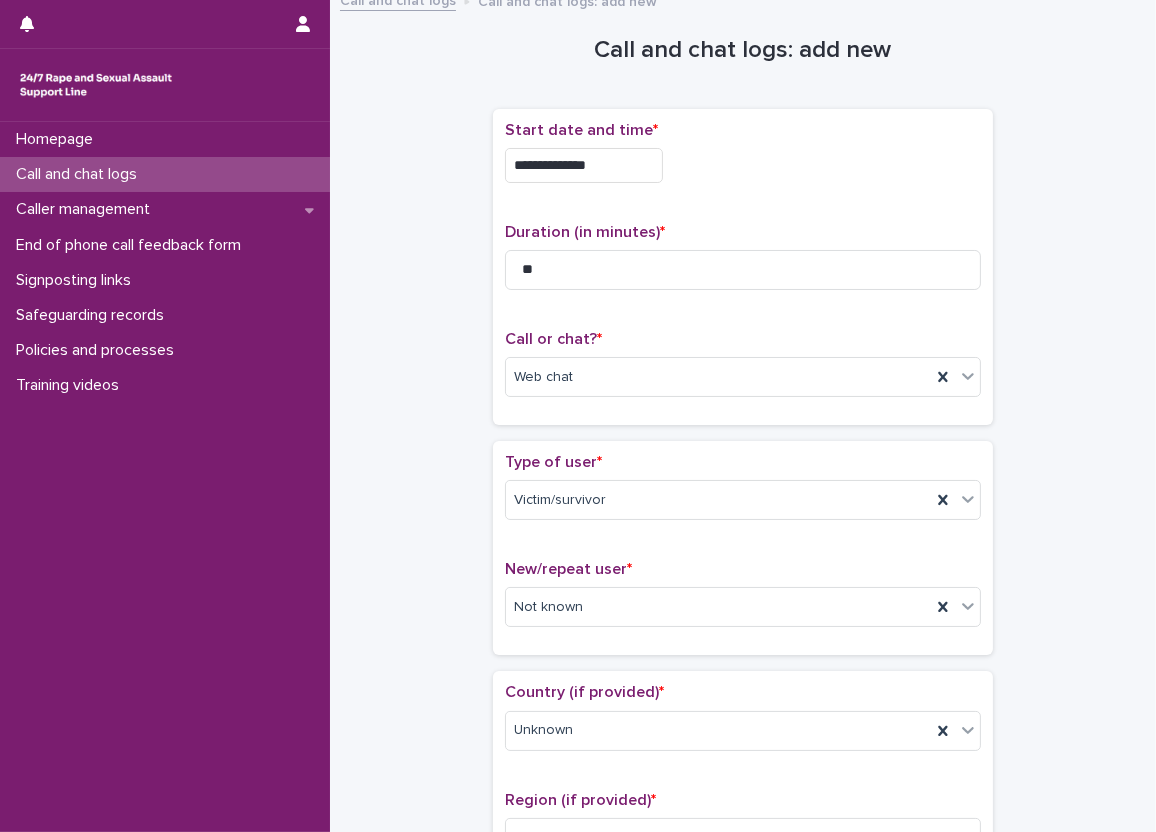 scroll, scrollTop: 0, scrollLeft: 0, axis: both 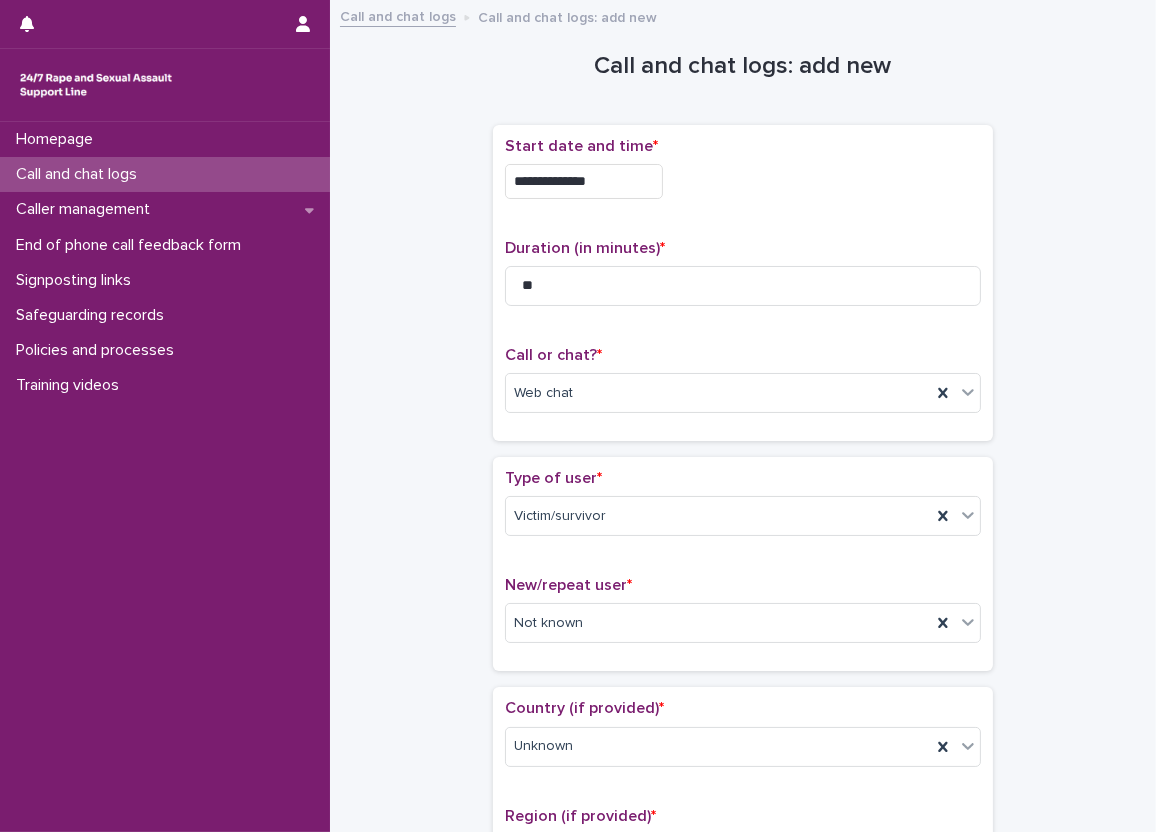 click on "**********" at bounding box center (743, 1051) 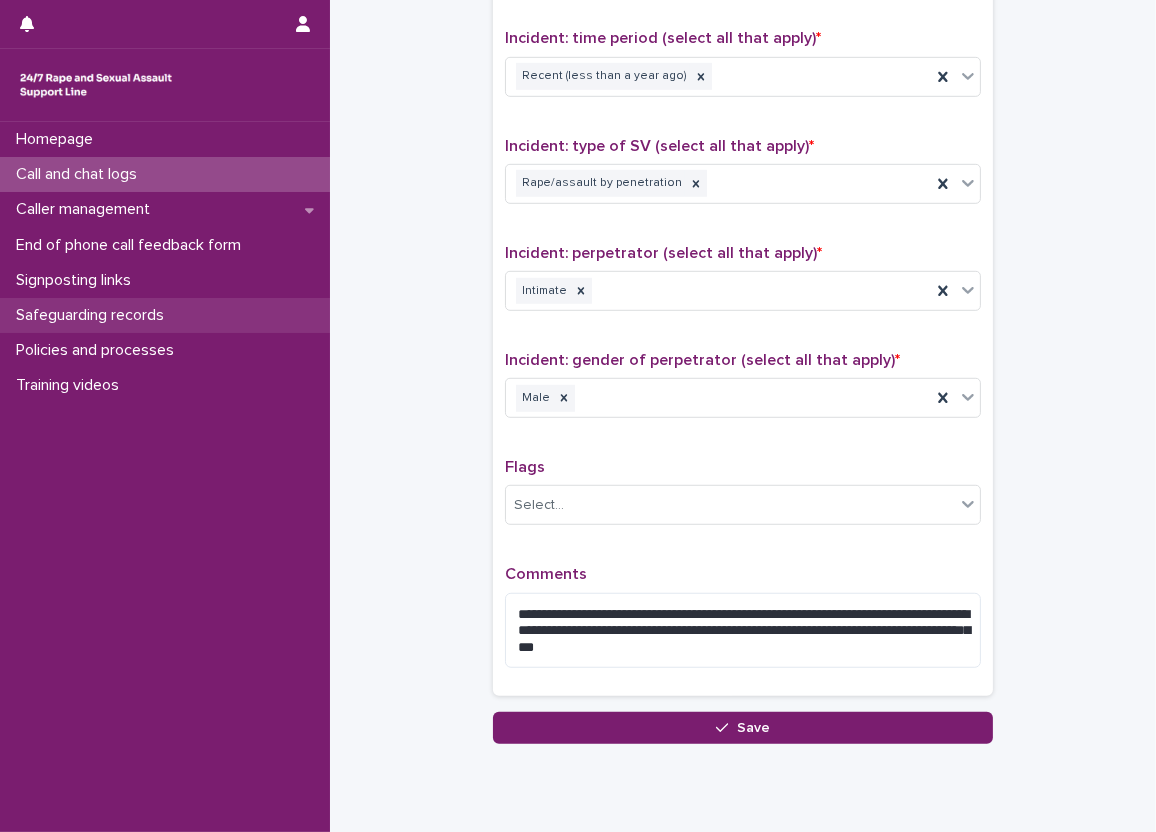 scroll, scrollTop: 1300, scrollLeft: 0, axis: vertical 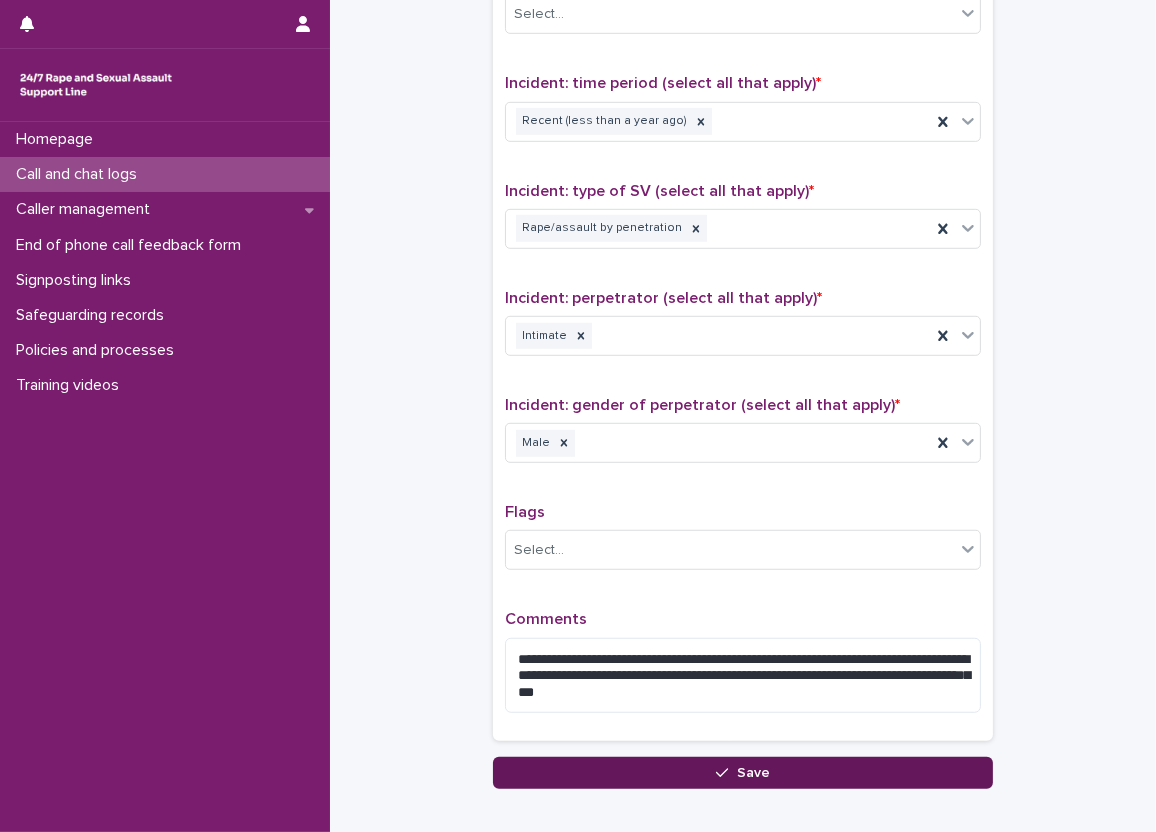 click on "Save" at bounding box center [743, 773] 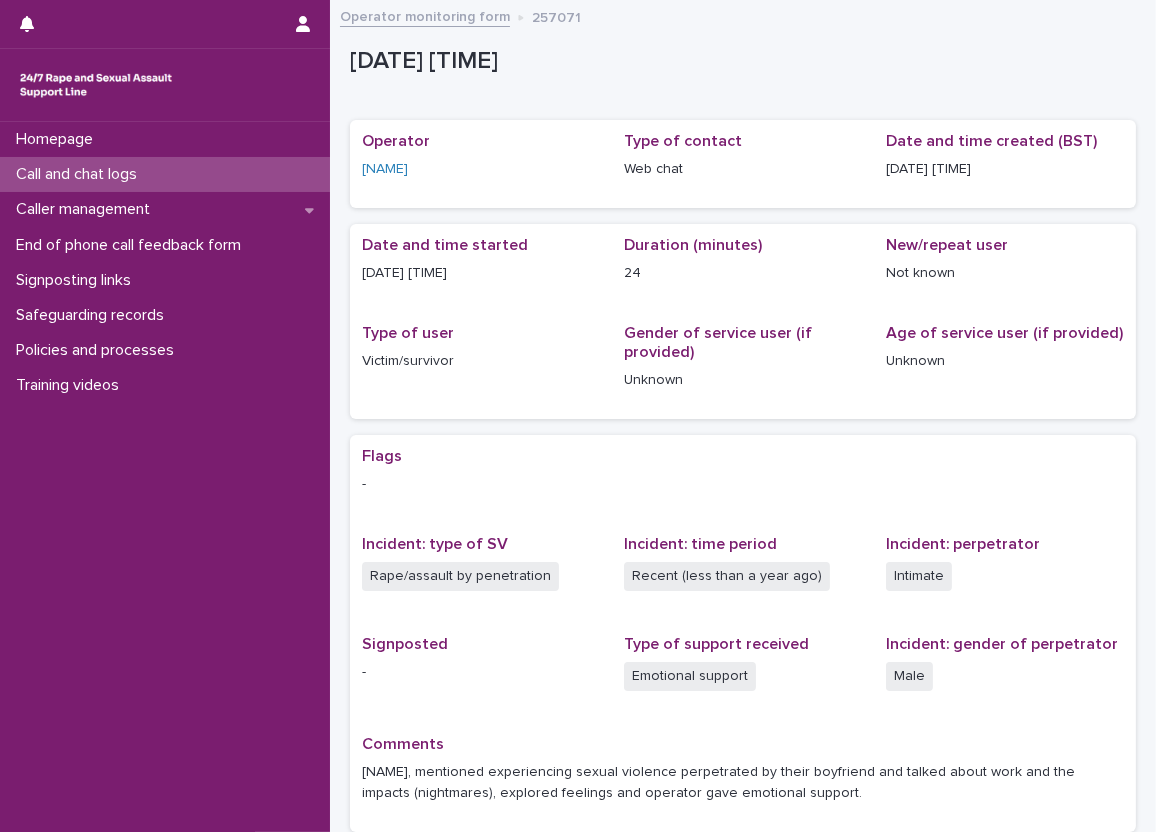 scroll, scrollTop: 100, scrollLeft: 0, axis: vertical 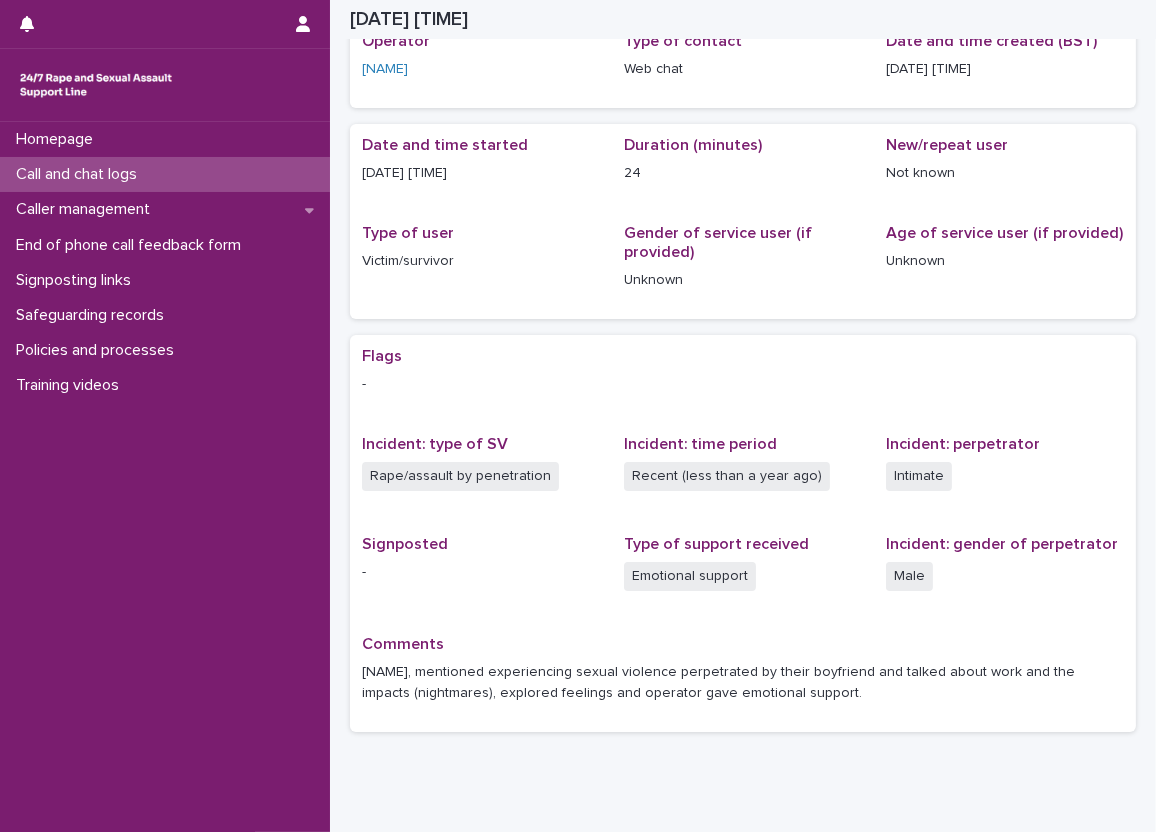 click on "Call and chat logs" at bounding box center [165, 174] 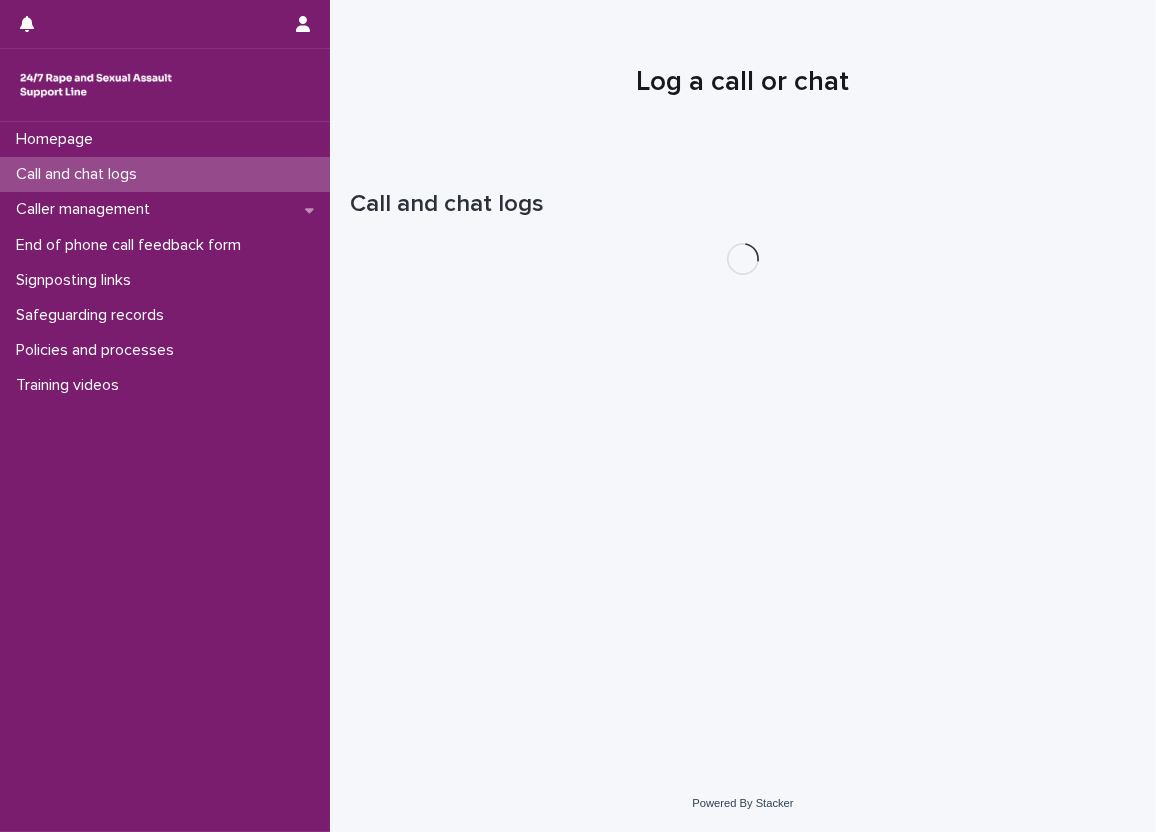 scroll, scrollTop: 0, scrollLeft: 0, axis: both 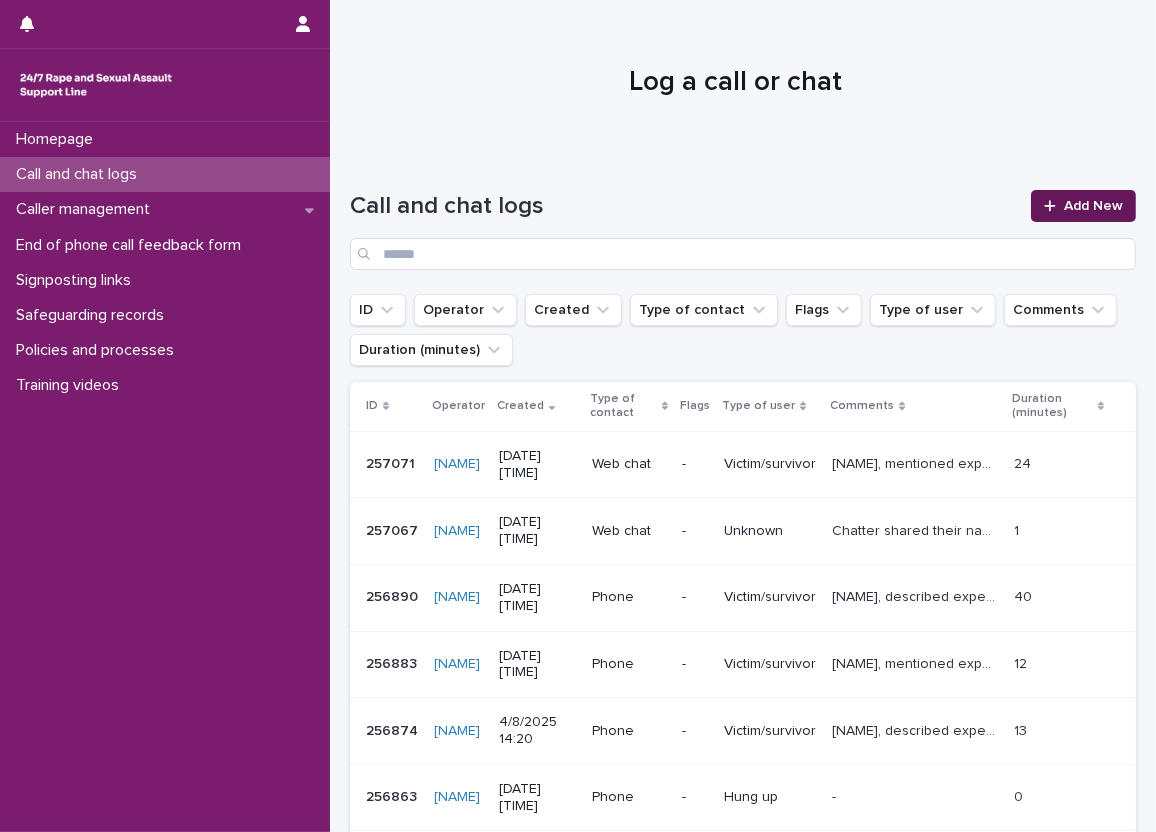 click on "Add New" at bounding box center (1093, 206) 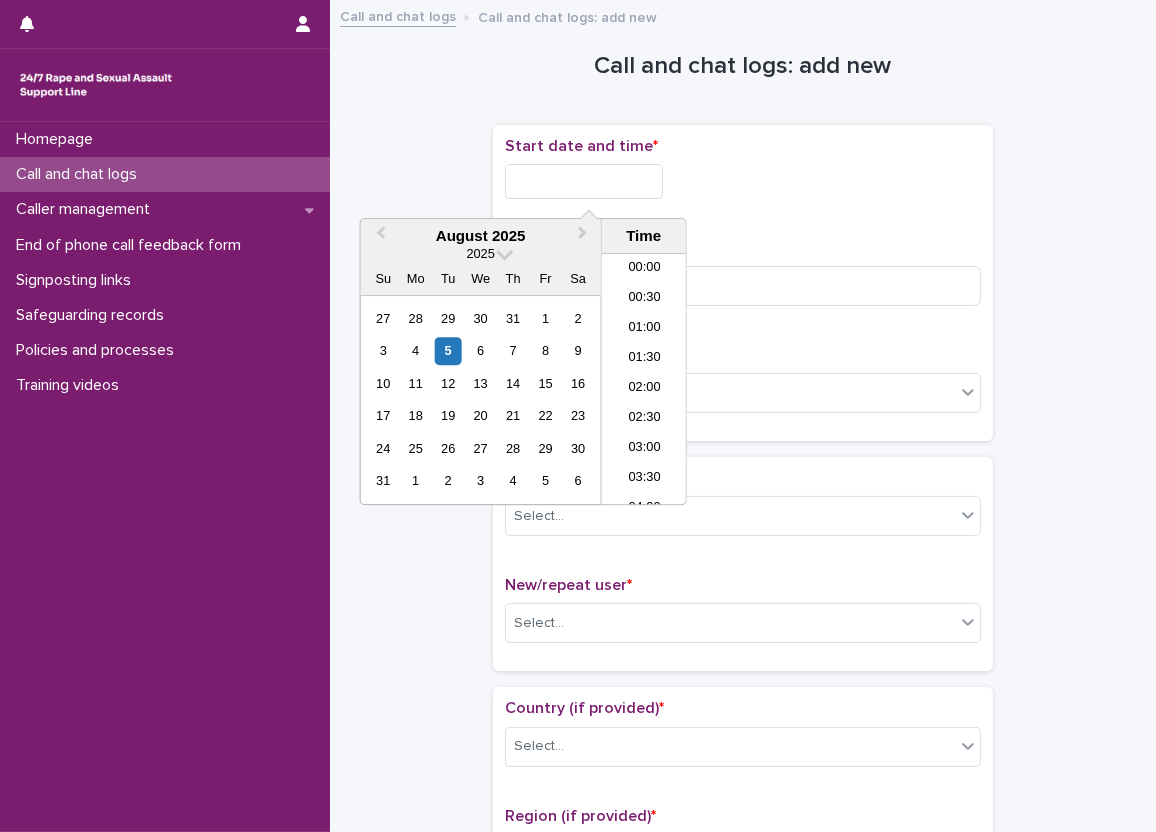 click at bounding box center [584, 181] 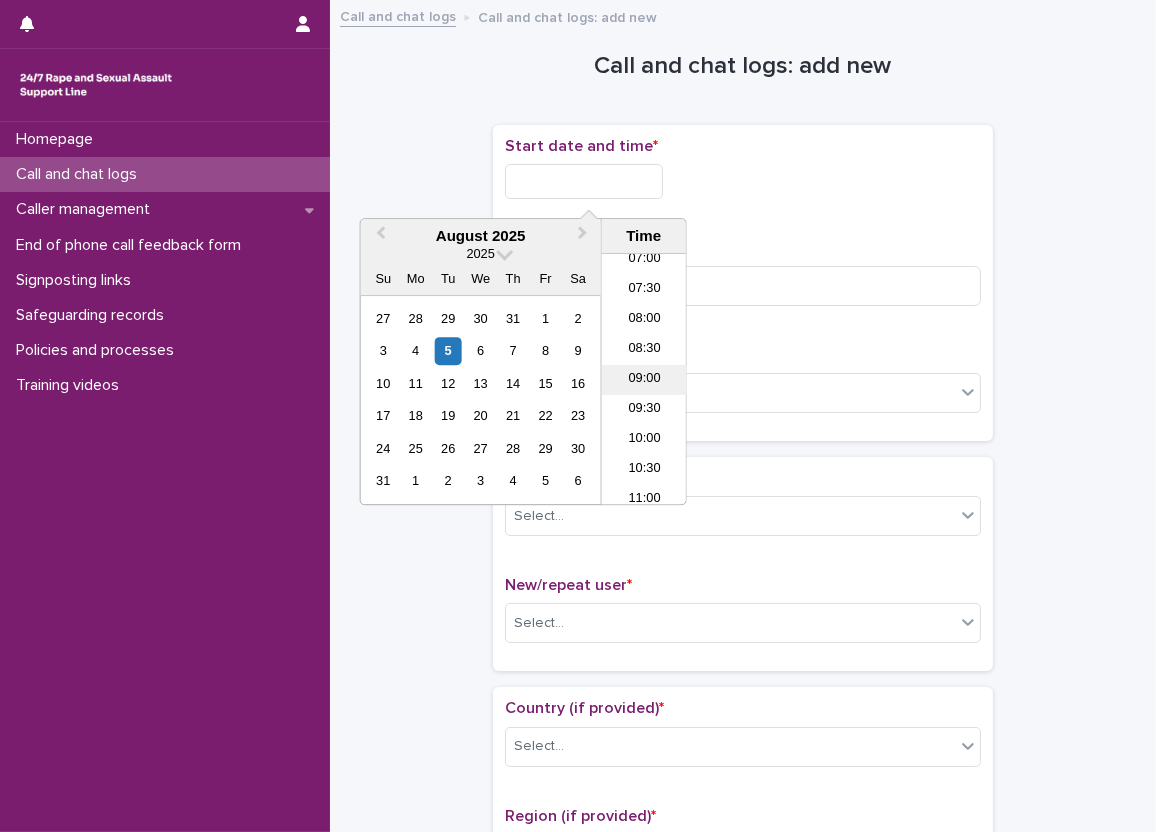 click on "09:00" at bounding box center (644, 380) 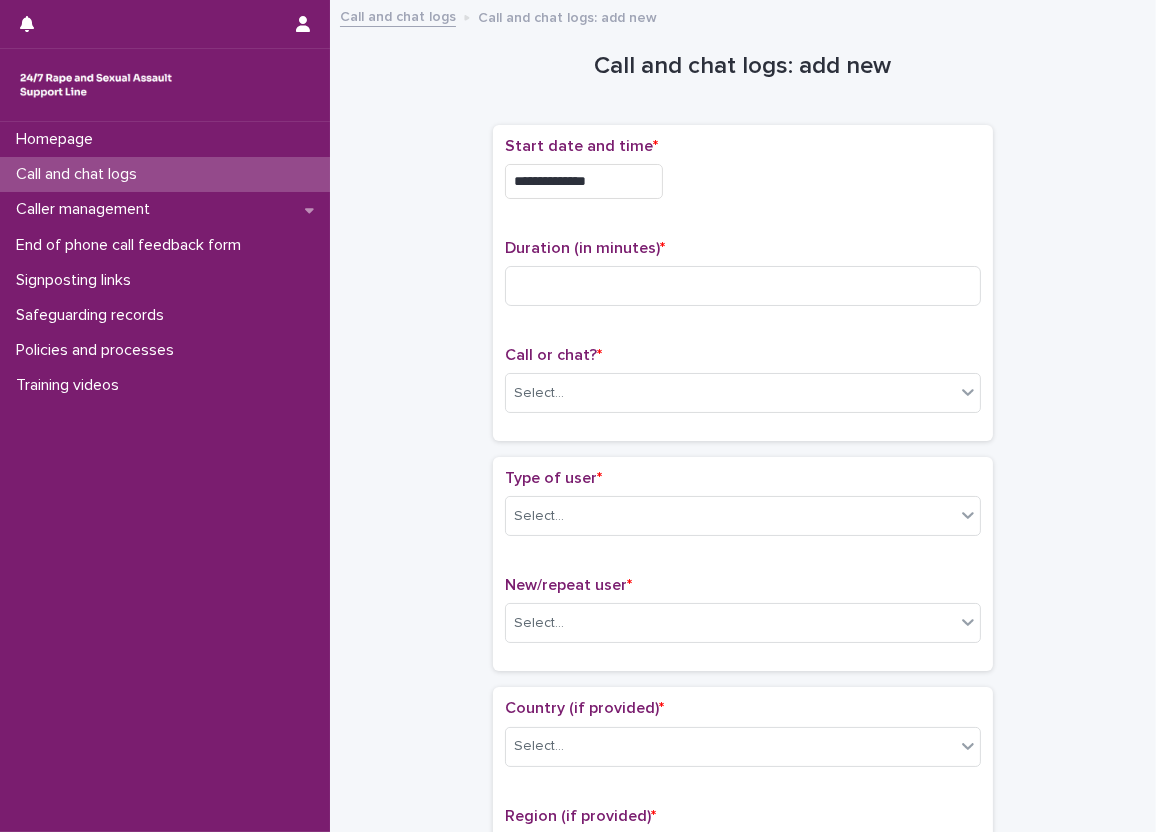 click on "**********" at bounding box center (743, 176) 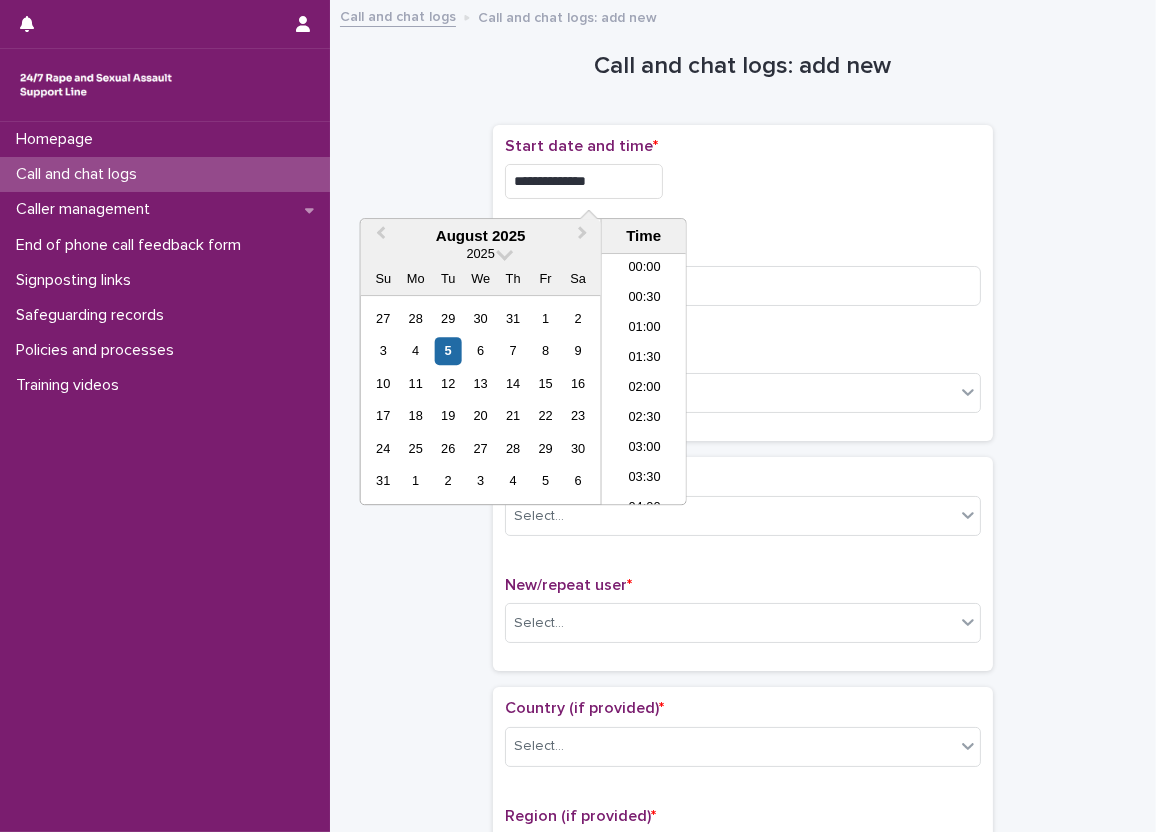 scroll, scrollTop: 429, scrollLeft: 0, axis: vertical 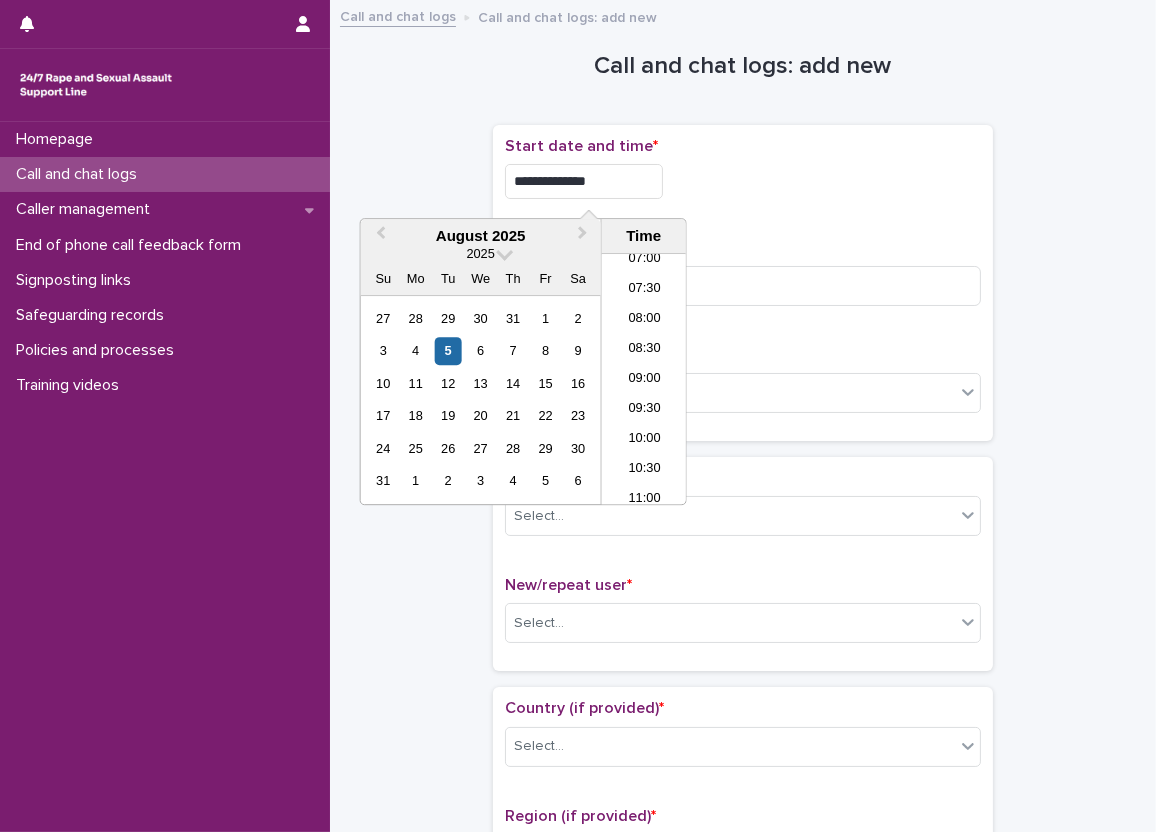 type on "**********" 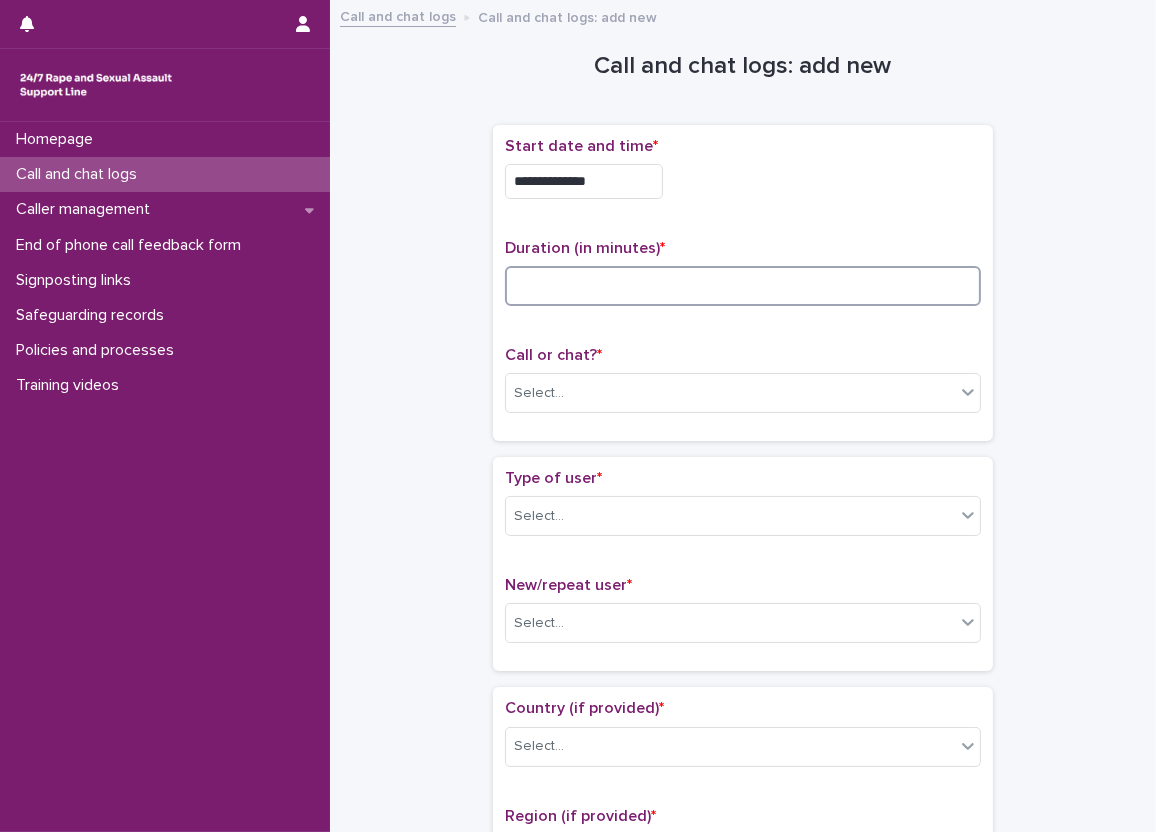 click at bounding box center (743, 286) 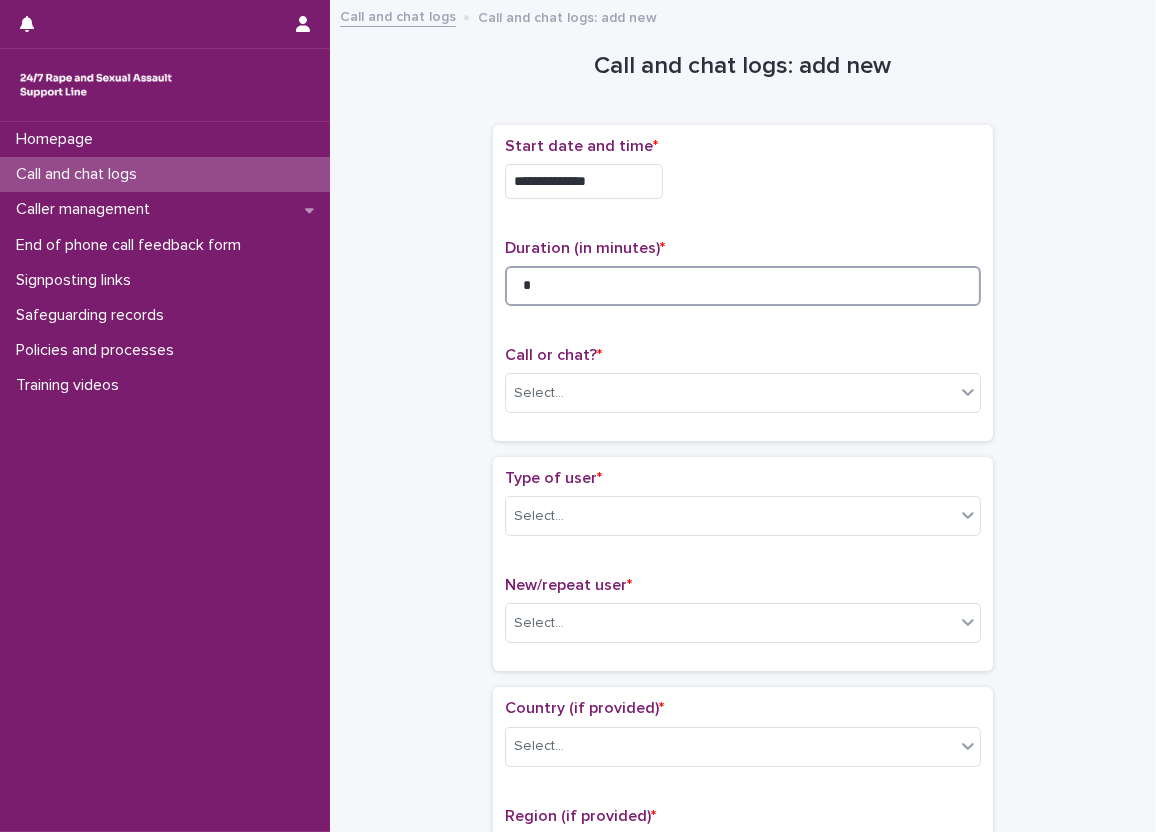type on "*" 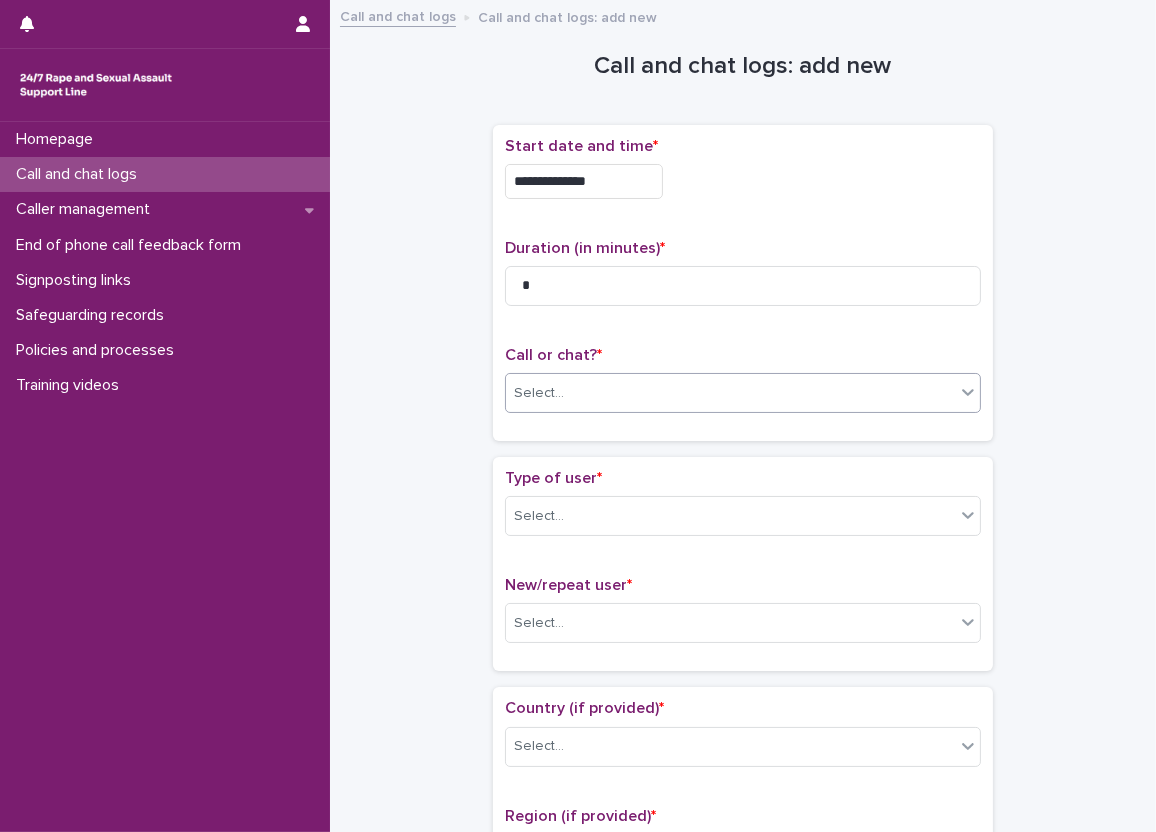 click on "Select..." at bounding box center (730, 393) 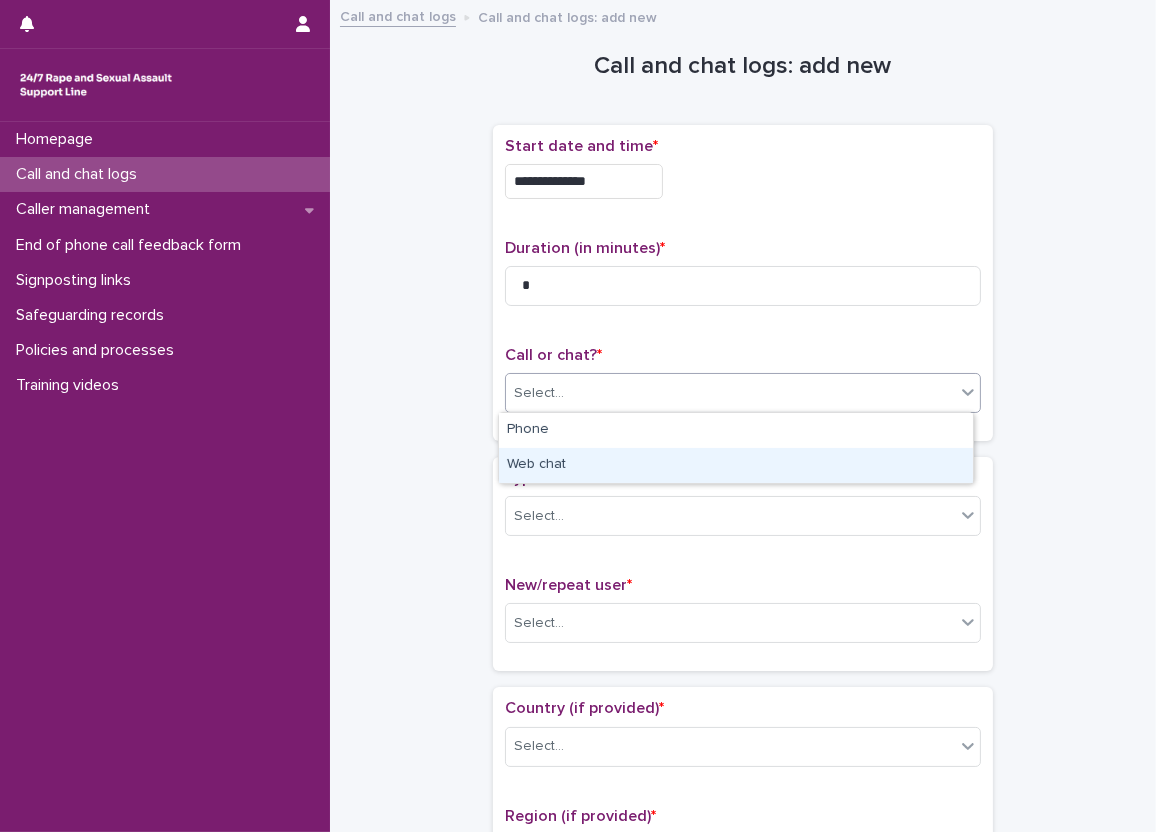 click on "Web chat" at bounding box center (736, 465) 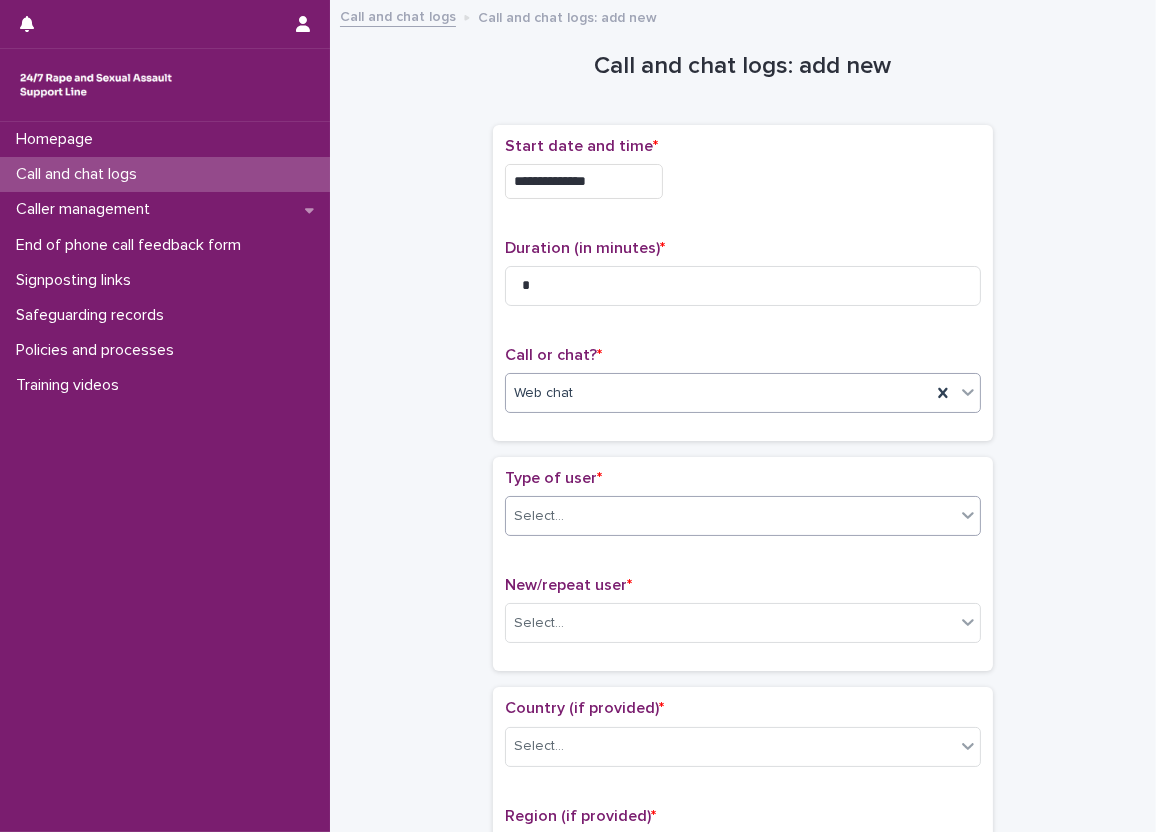 click at bounding box center (567, 516) 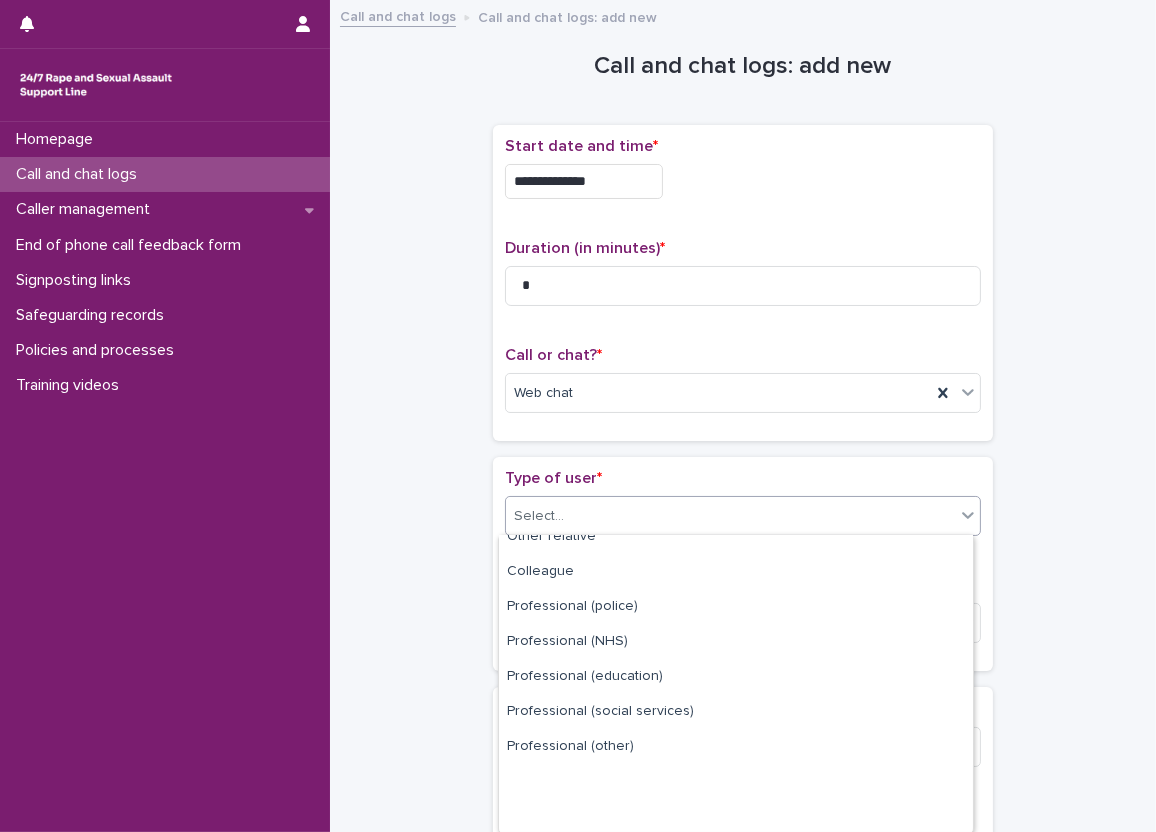 scroll, scrollTop: 228, scrollLeft: 0, axis: vertical 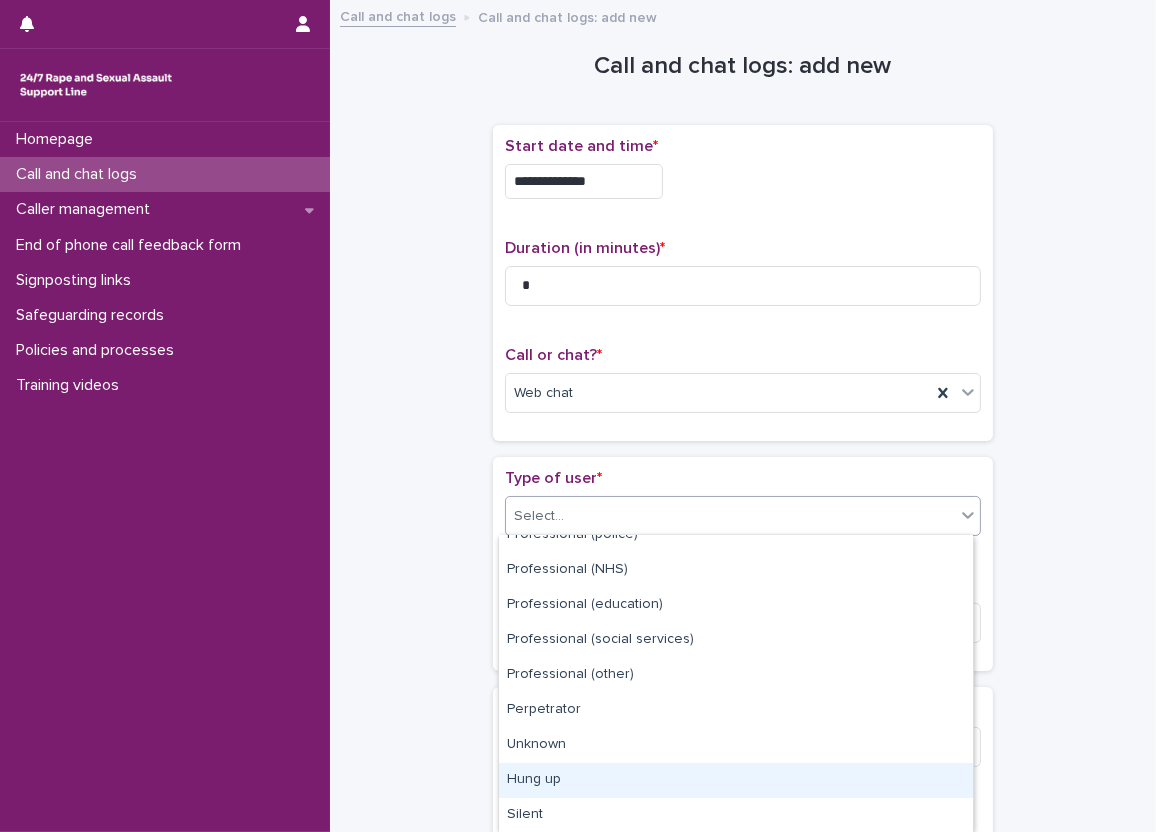 click on "Hung up" at bounding box center (736, 780) 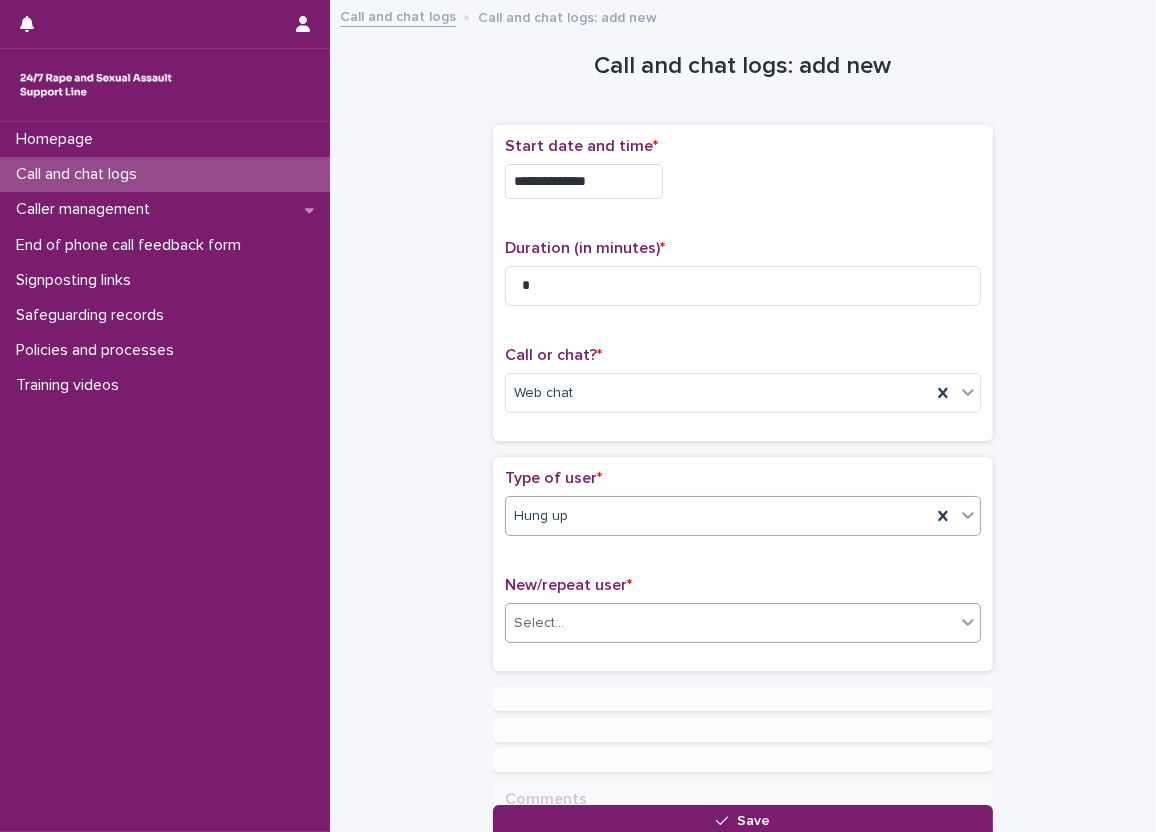 click on "Select..." at bounding box center [730, 623] 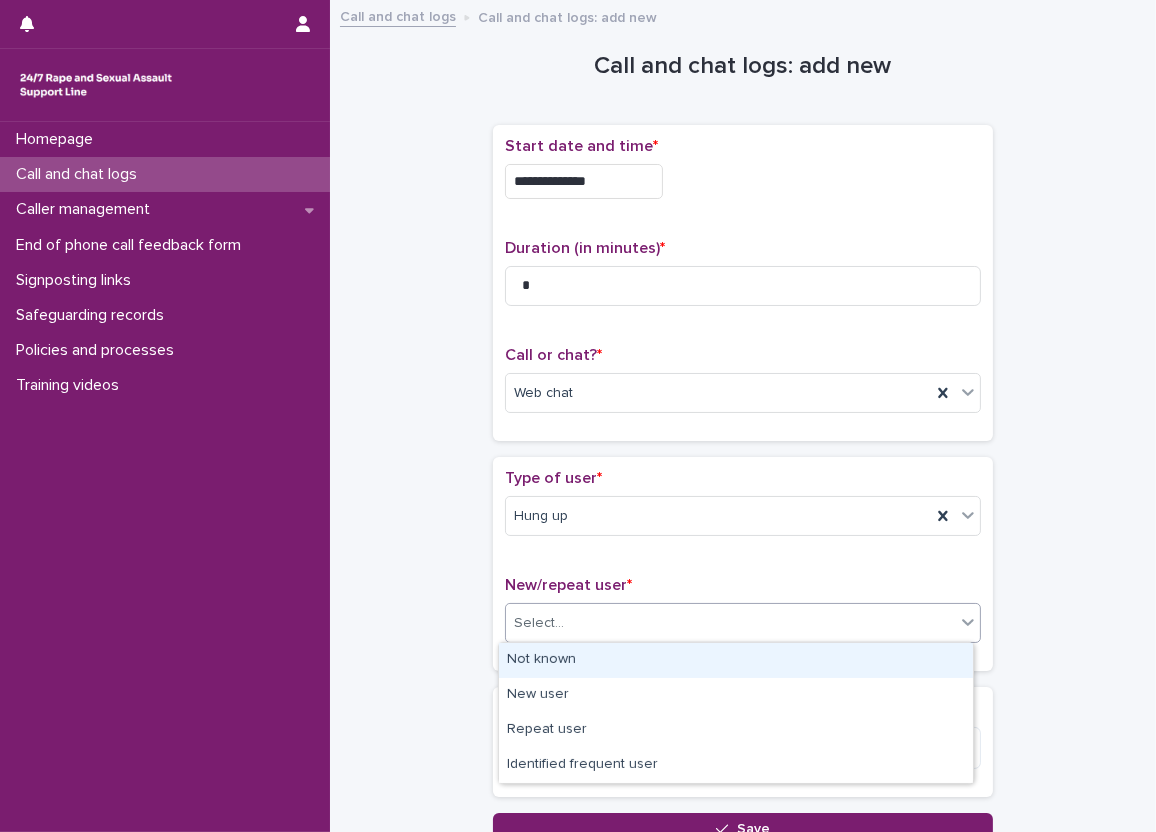 click on "Not known" at bounding box center (736, 660) 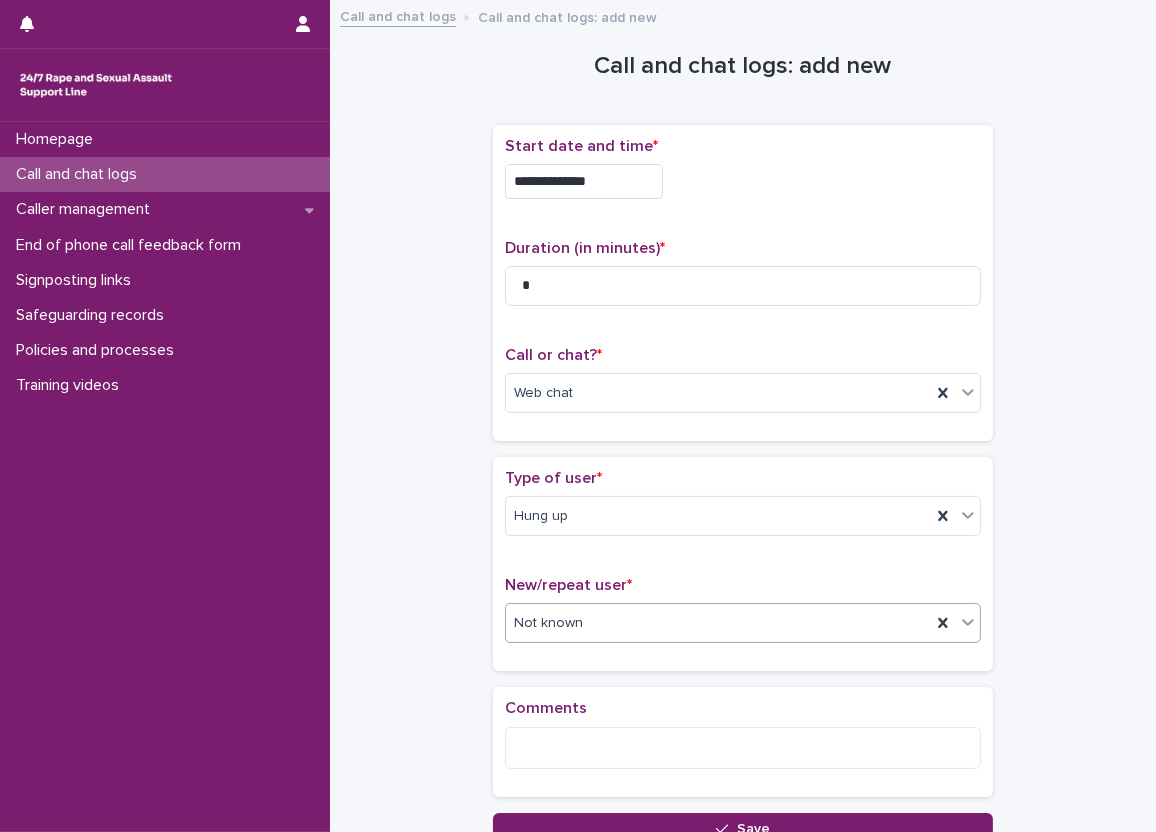 click on "Type of user * Hung up New/repeat user *   option Not known, selected.     0 results available. Select is focused ,type to refine list, press Down to open the menu,  Not known" at bounding box center [743, 564] 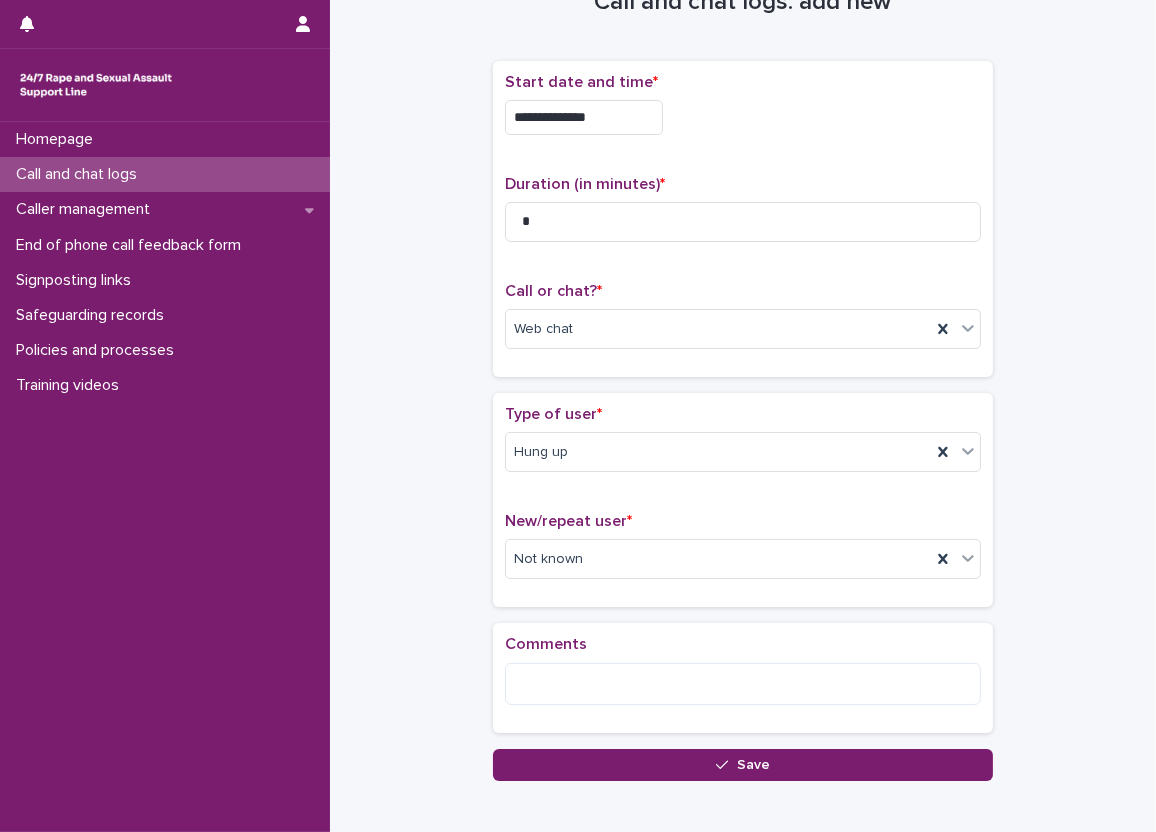 scroll, scrollTop: 100, scrollLeft: 0, axis: vertical 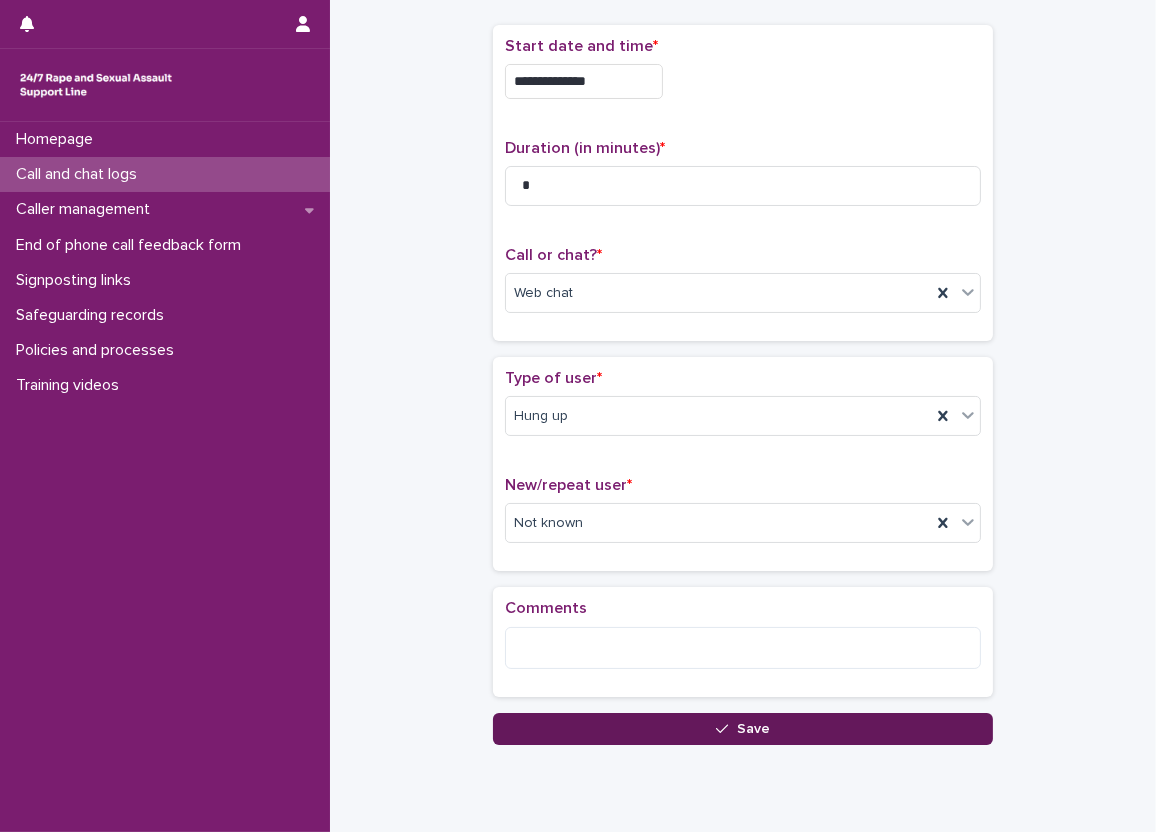 click on "Save" at bounding box center (743, 729) 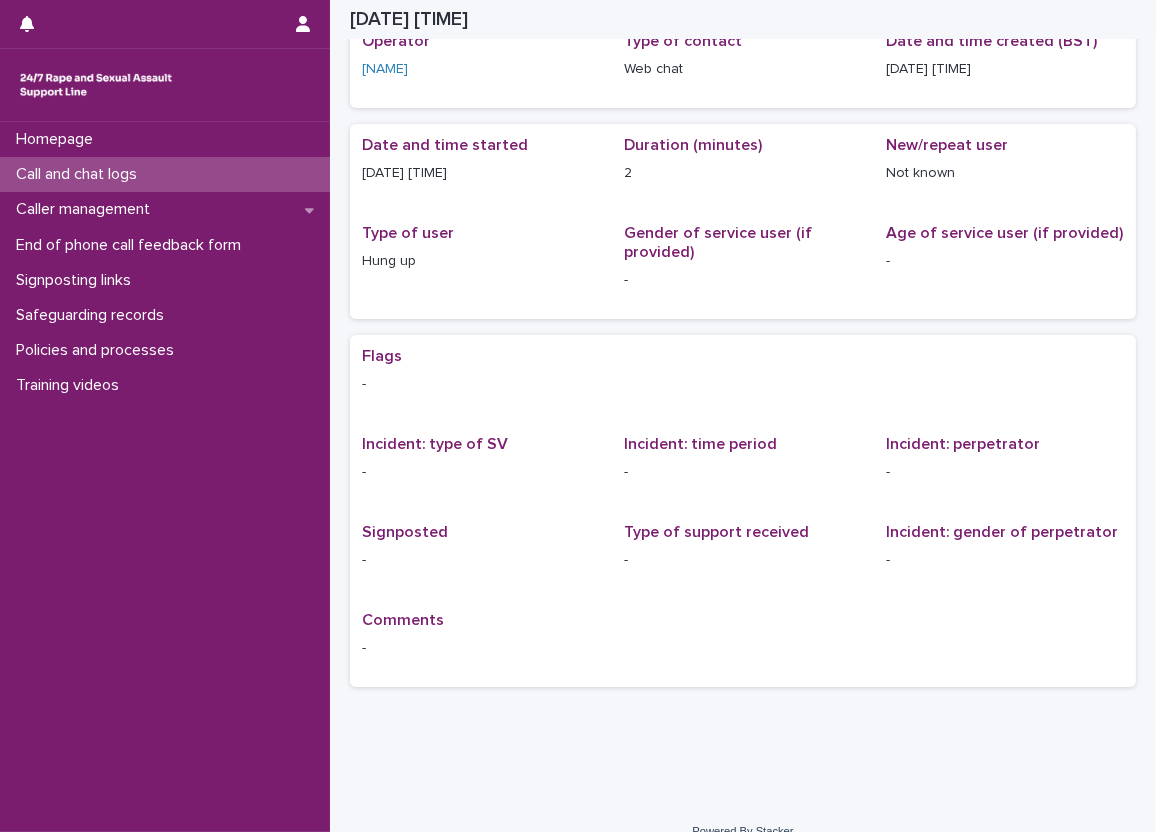 scroll, scrollTop: 0, scrollLeft: 0, axis: both 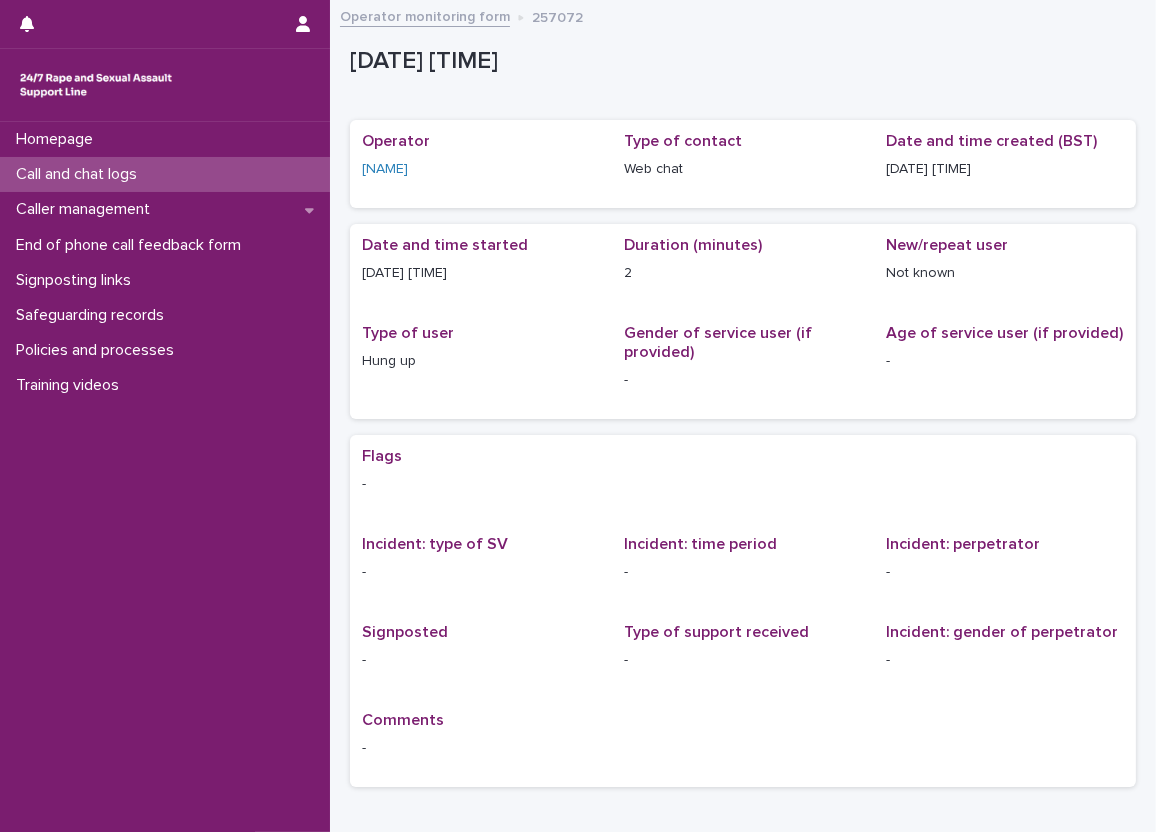click on "Loading... Saving… Operator [NAME]   Type of contact Web chat Date and time created (BST) 5/8/2025 09:12" at bounding box center [743, 172] 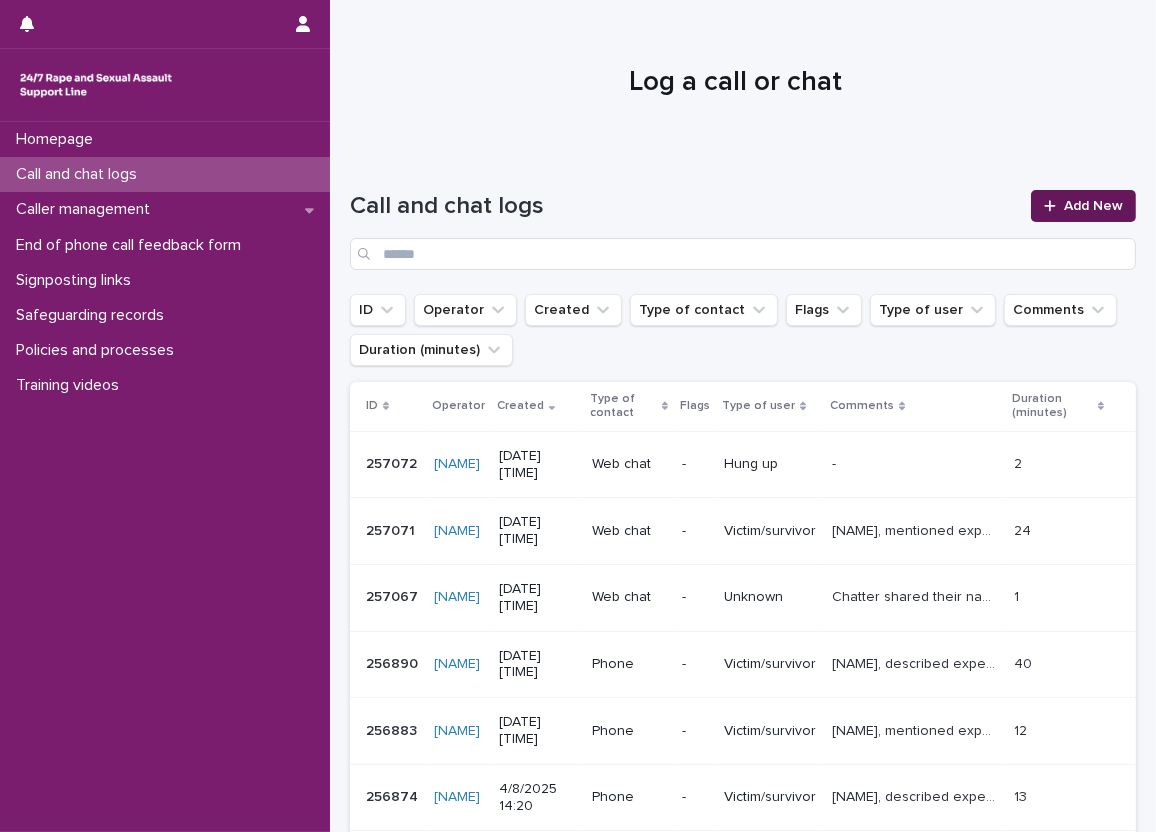 click on "Add New" at bounding box center [1093, 206] 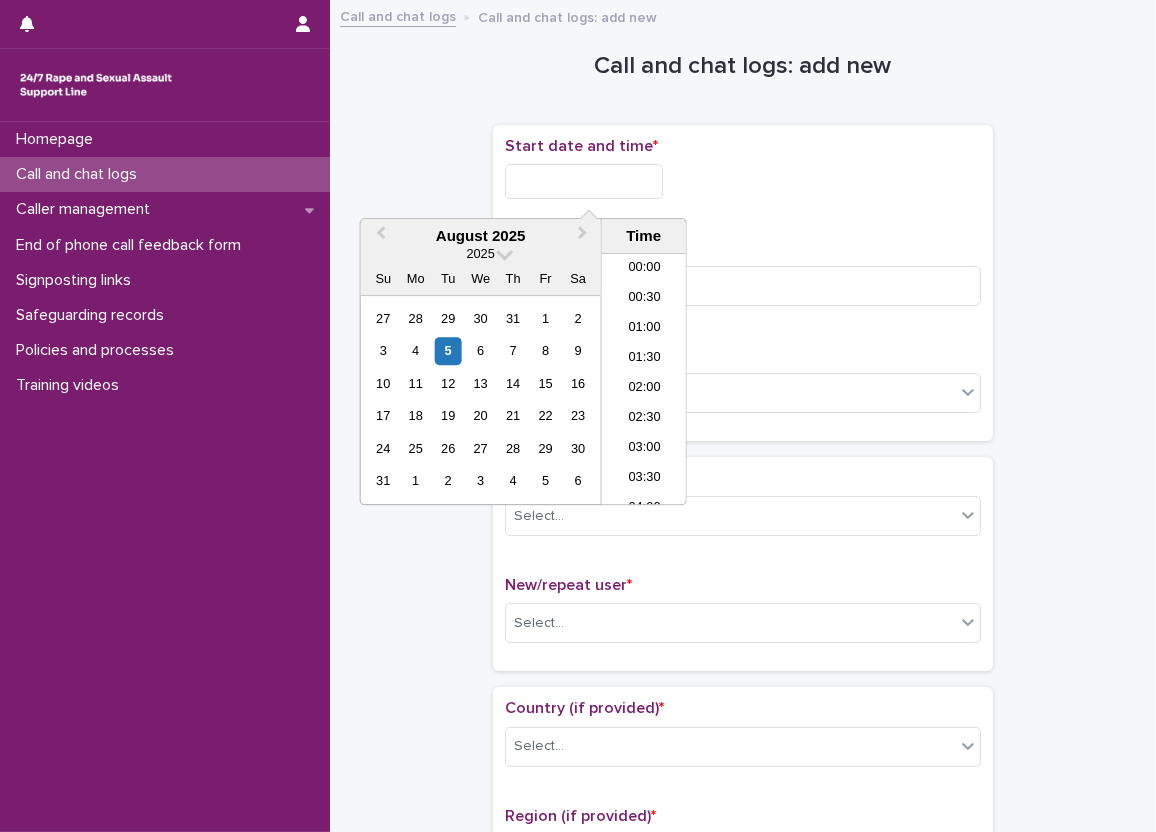 click at bounding box center (584, 181) 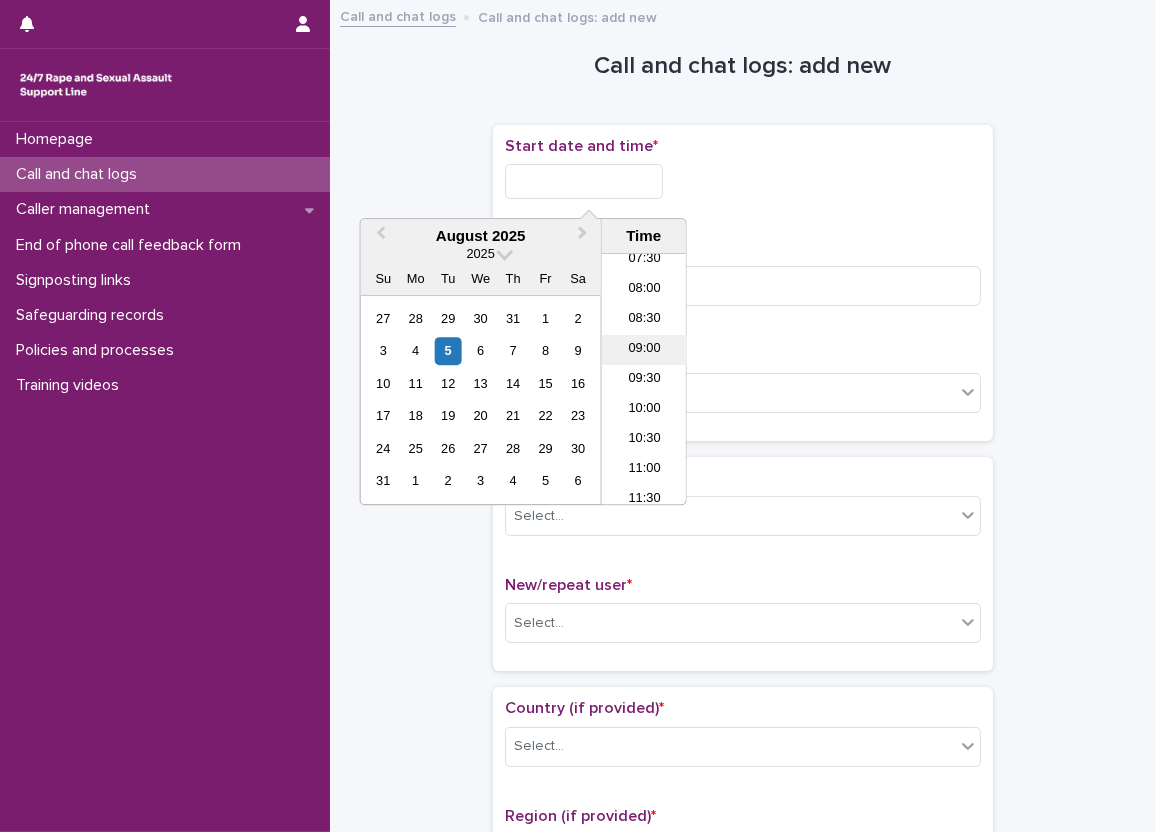 click on "09:00" at bounding box center [644, 350] 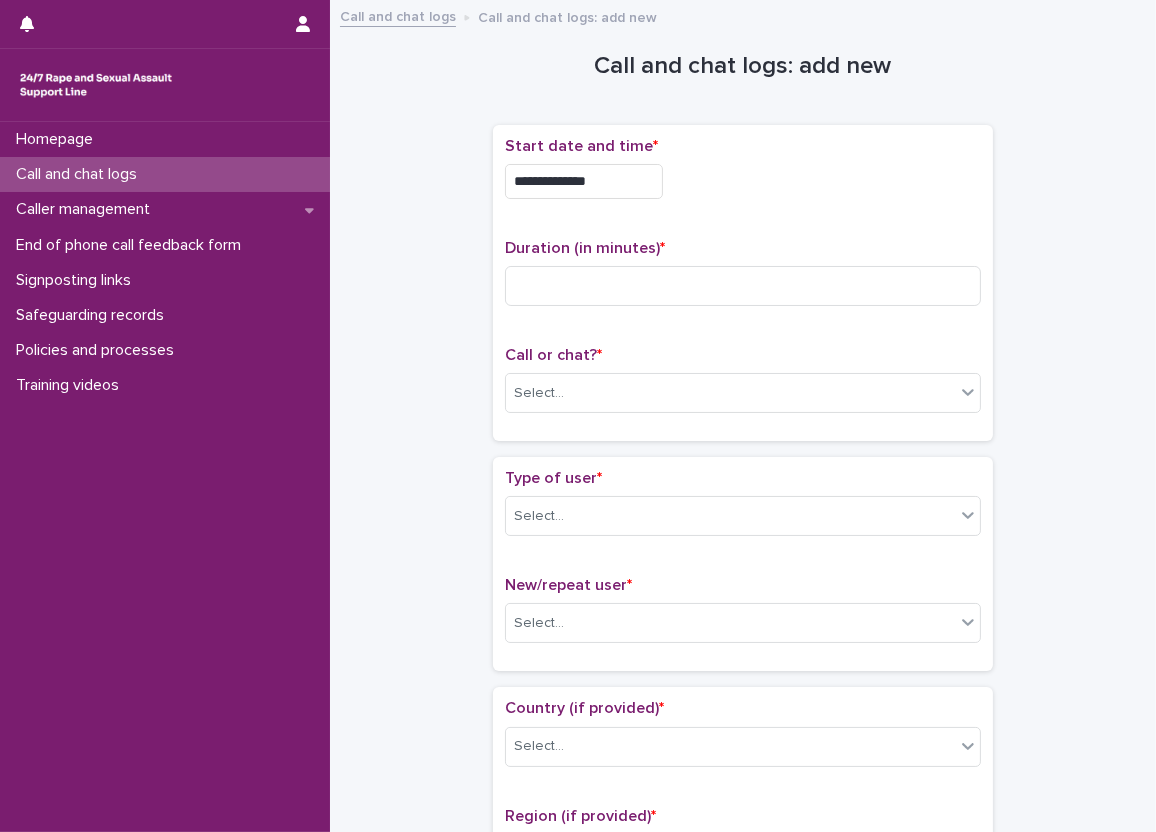 click on "**********" at bounding box center (584, 181) 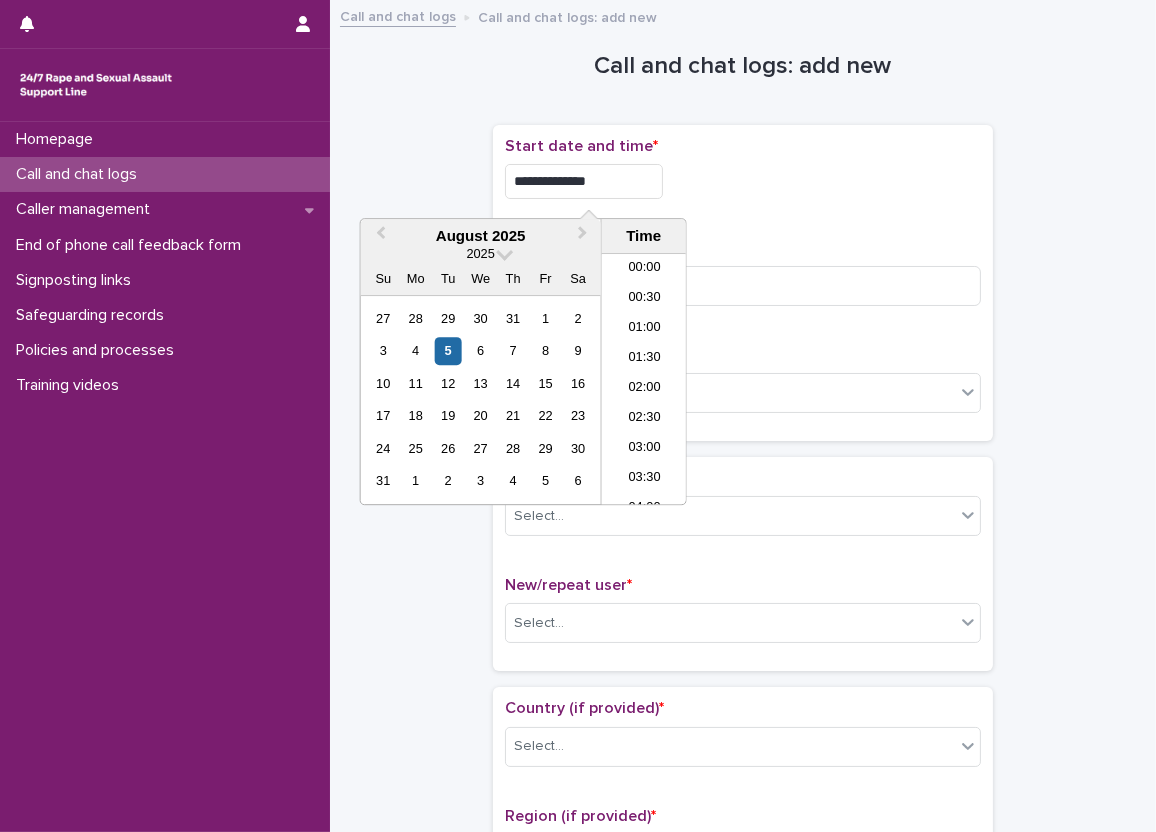 scroll, scrollTop: 429, scrollLeft: 0, axis: vertical 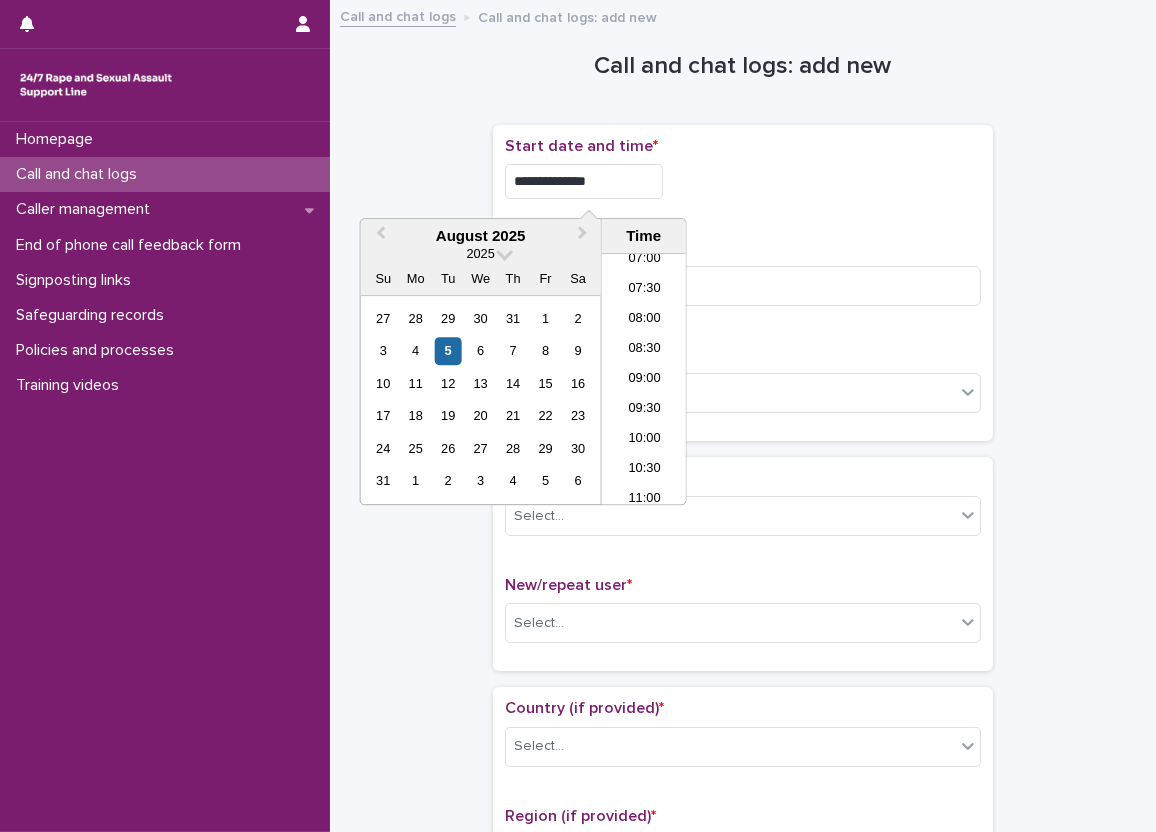type on "**********" 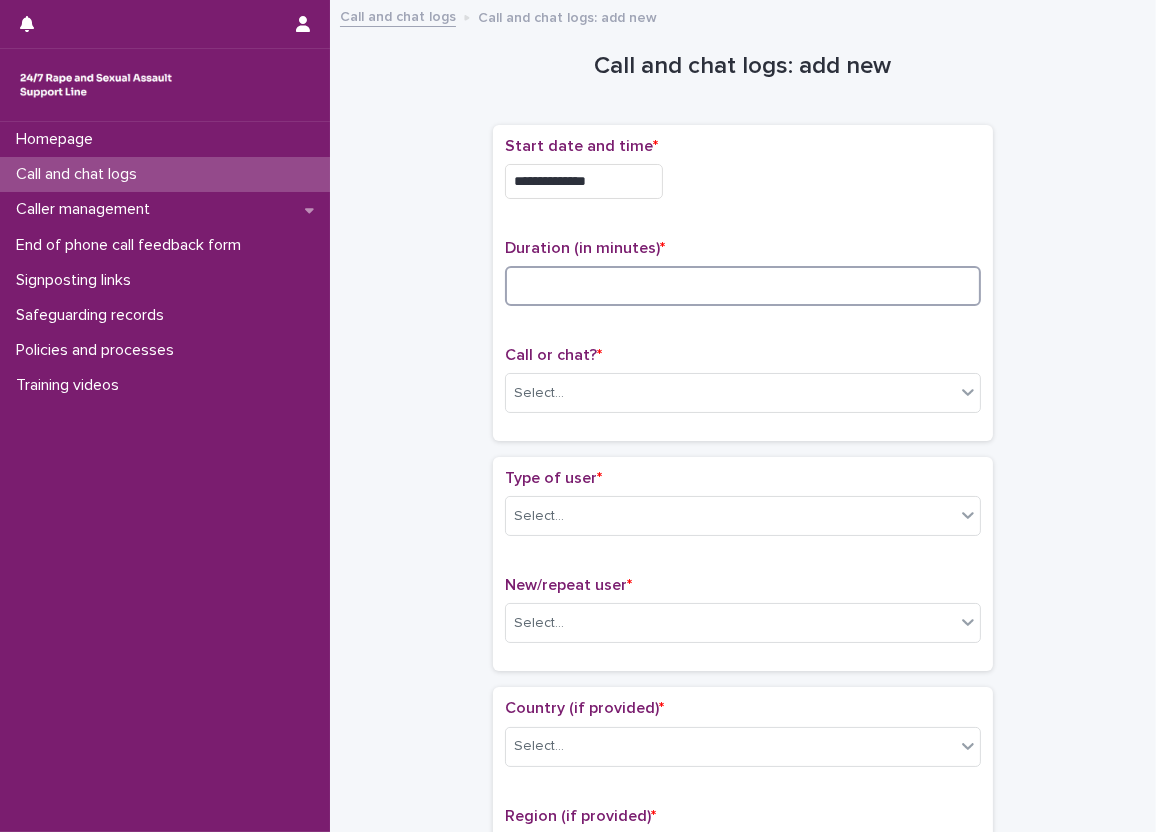 click at bounding box center (743, 286) 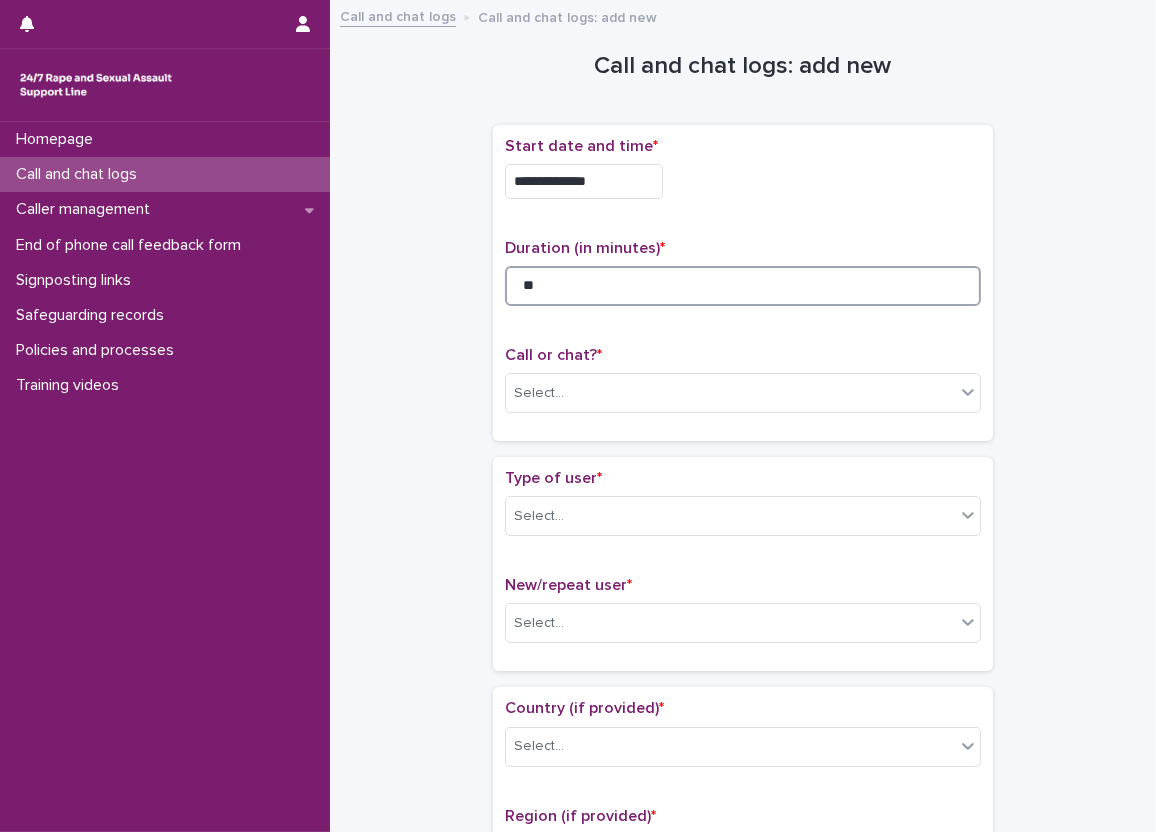 type on "**" 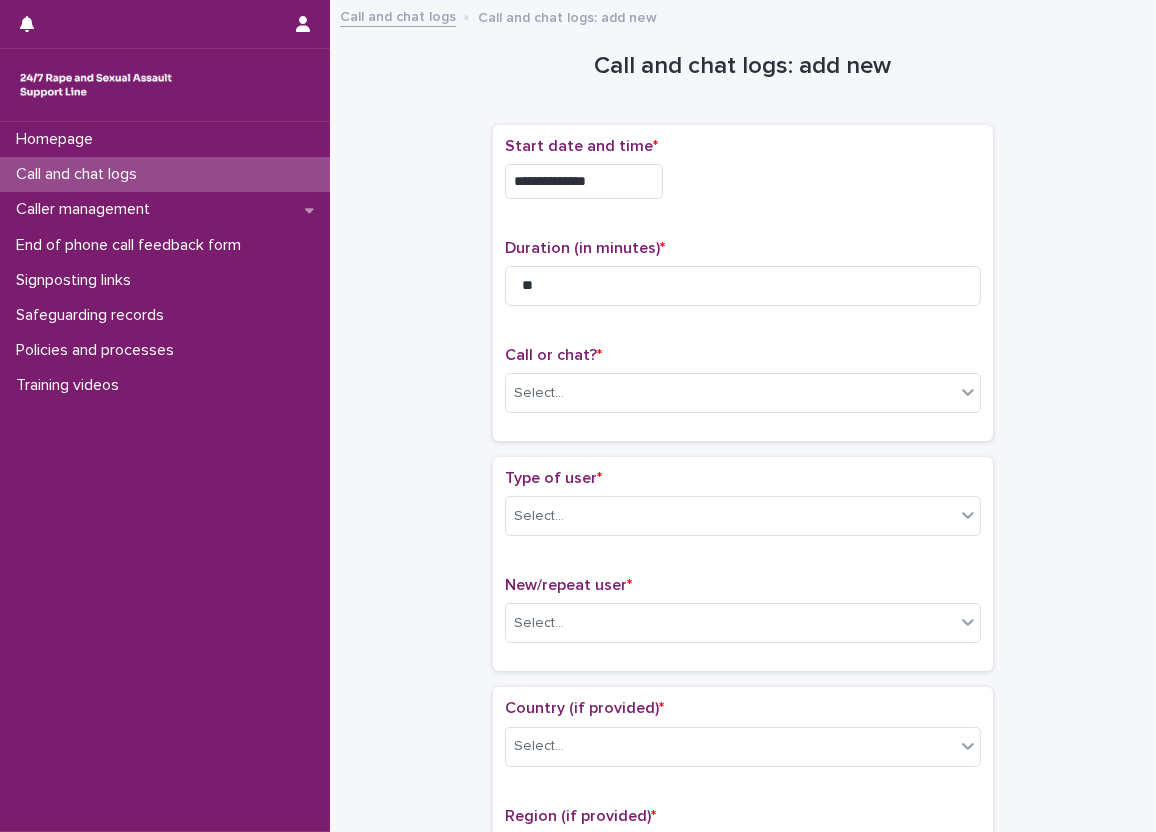 click on "Call or chat? * Select..." at bounding box center (743, 387) 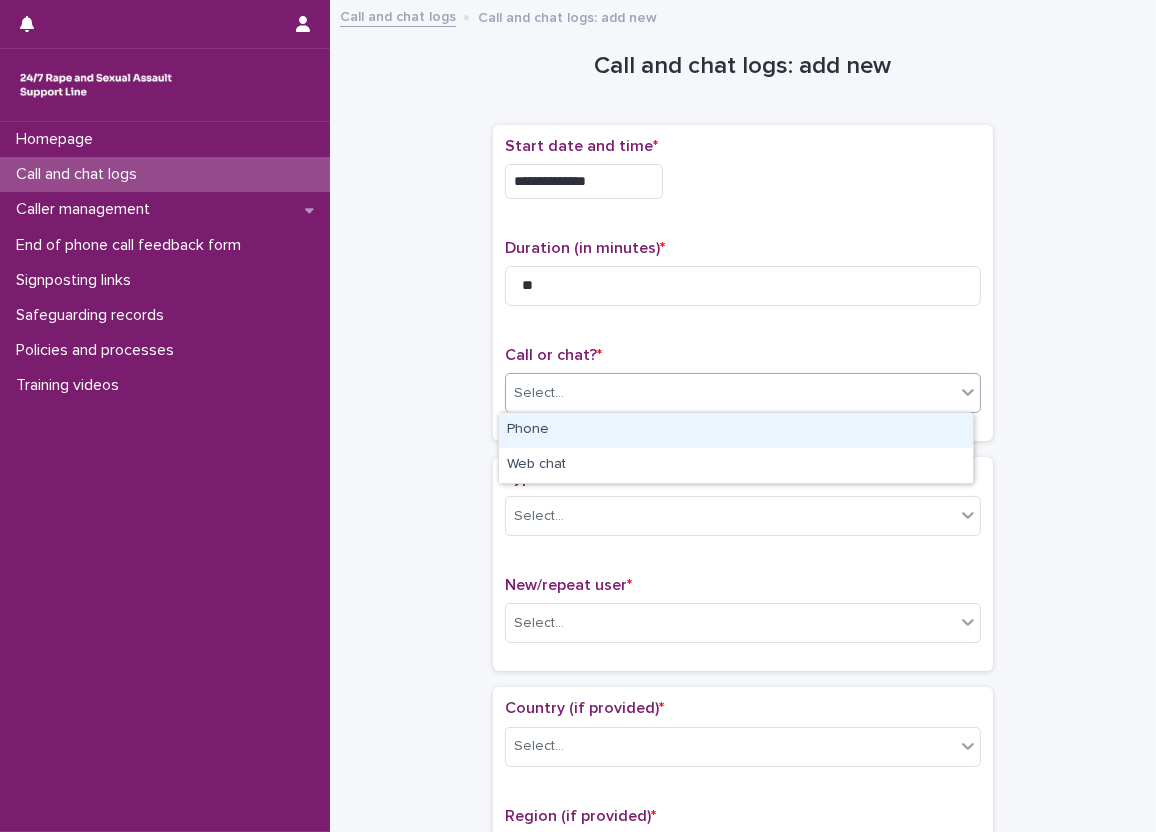 click on "Select..." at bounding box center [743, 393] 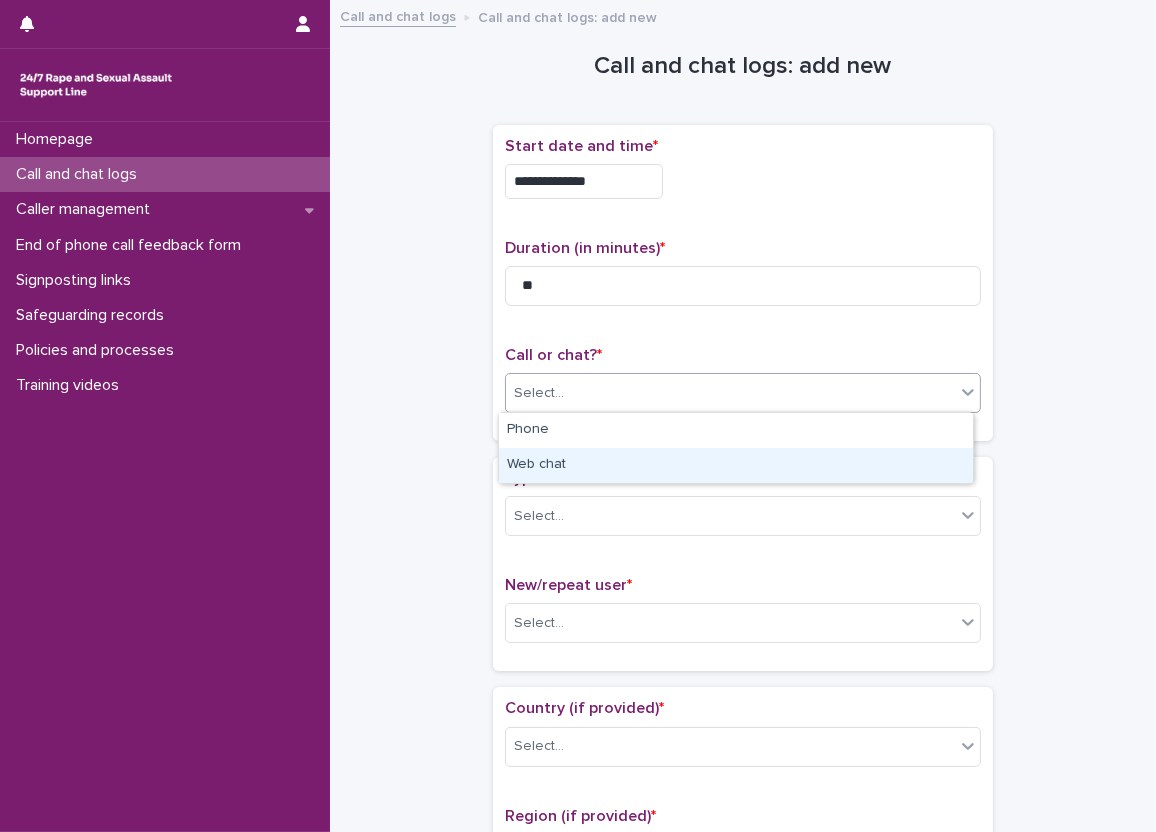 click on "Web chat" at bounding box center (736, 465) 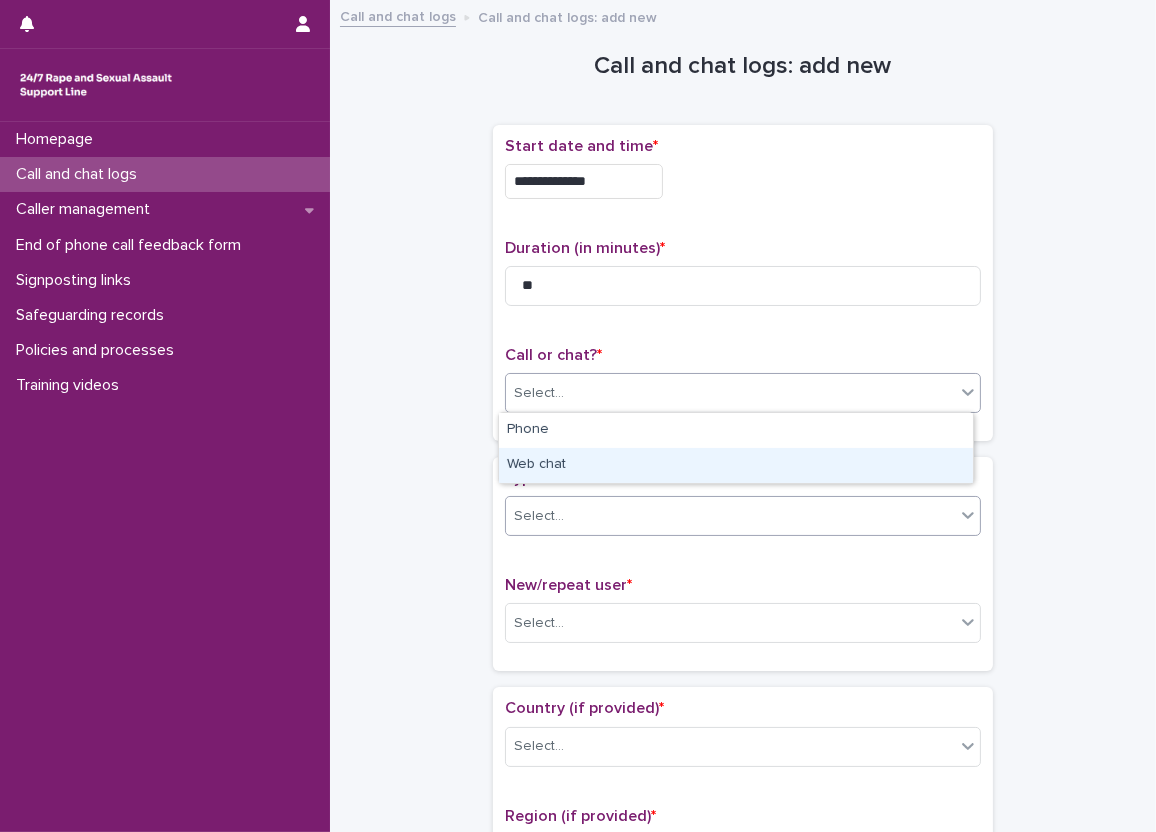 click on "Select..." at bounding box center [730, 516] 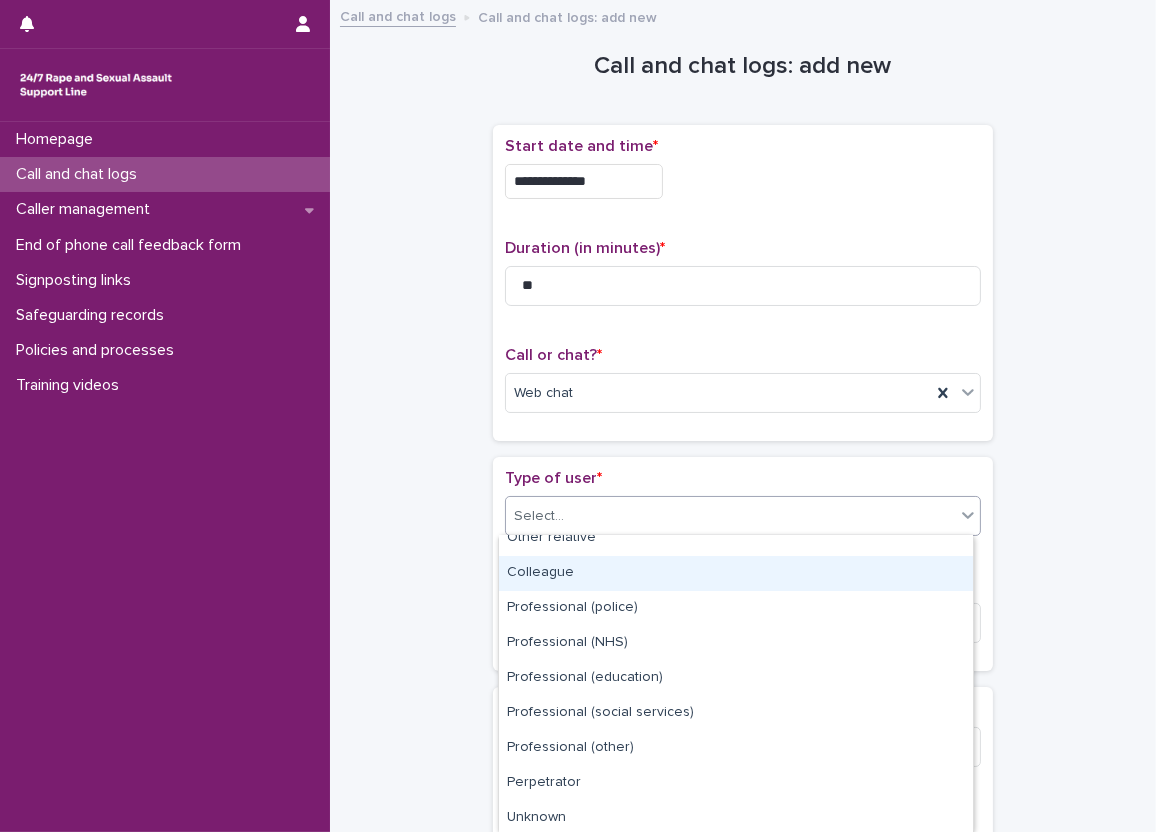 scroll, scrollTop: 228, scrollLeft: 0, axis: vertical 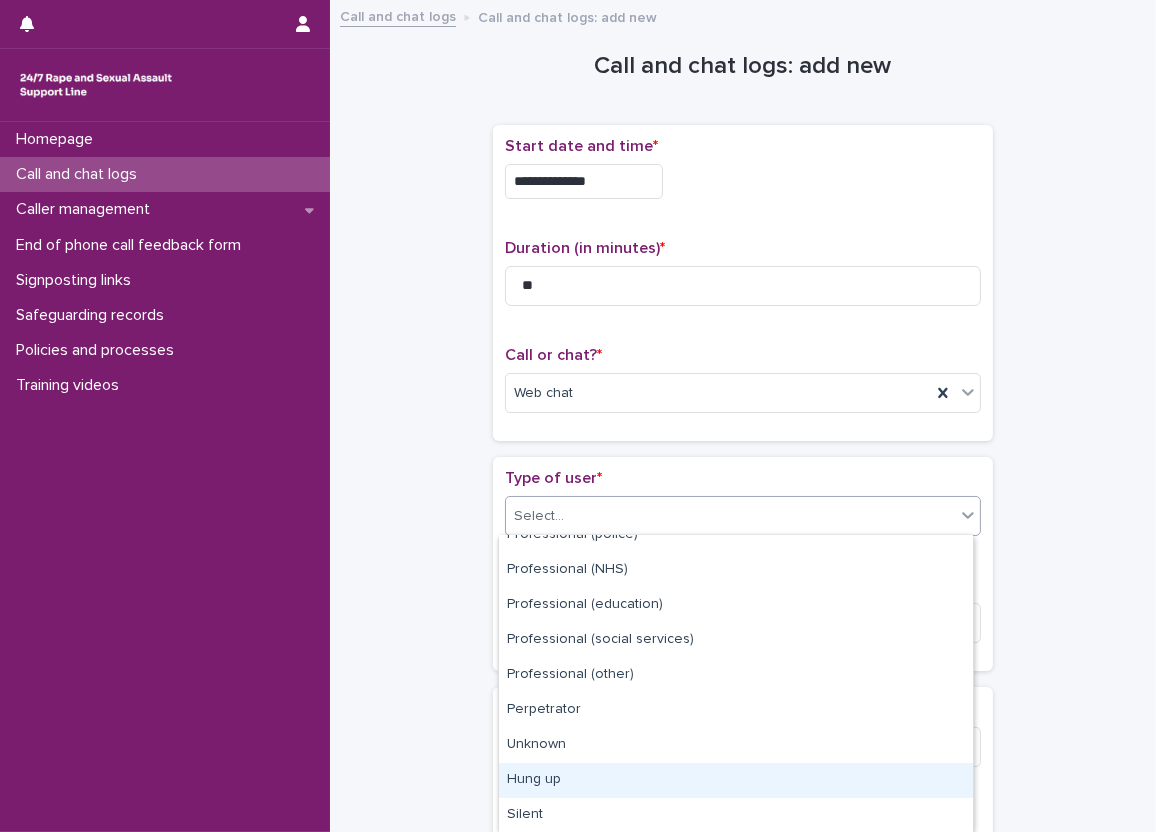 click on "Hung up" at bounding box center (736, 780) 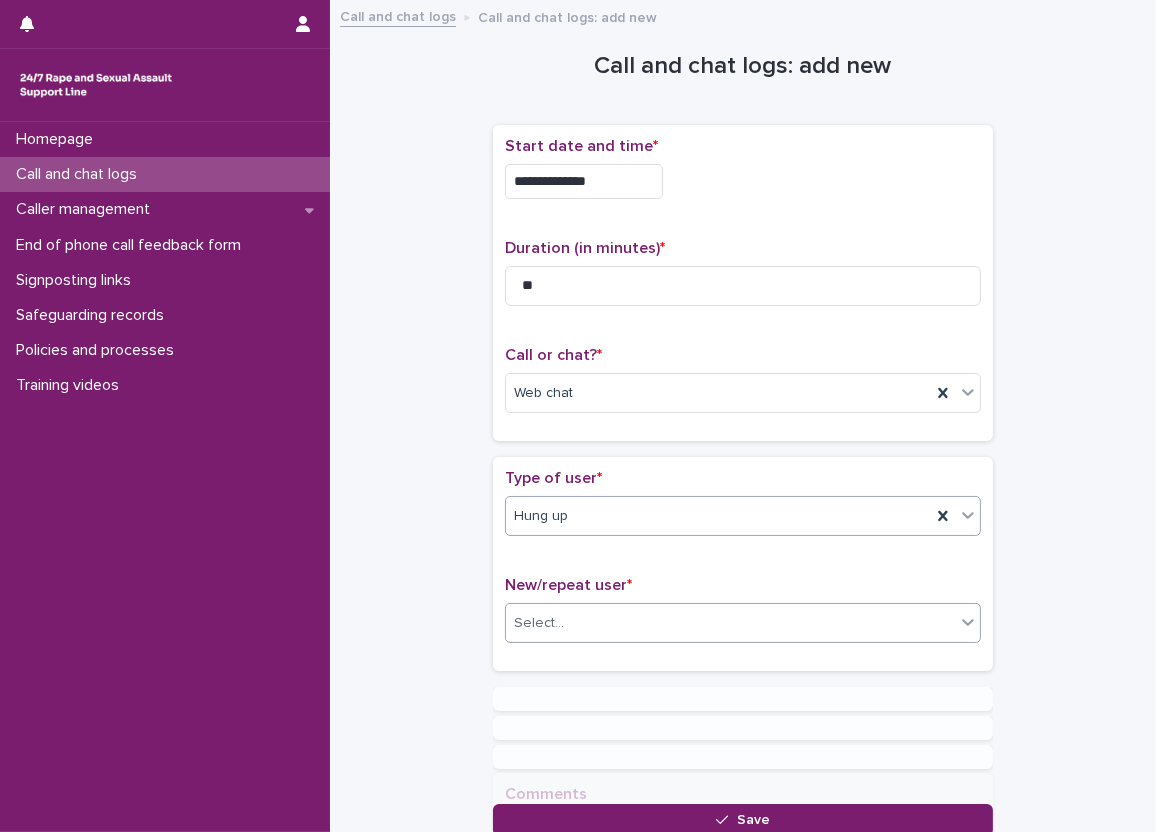 click on "Select..." at bounding box center [730, 623] 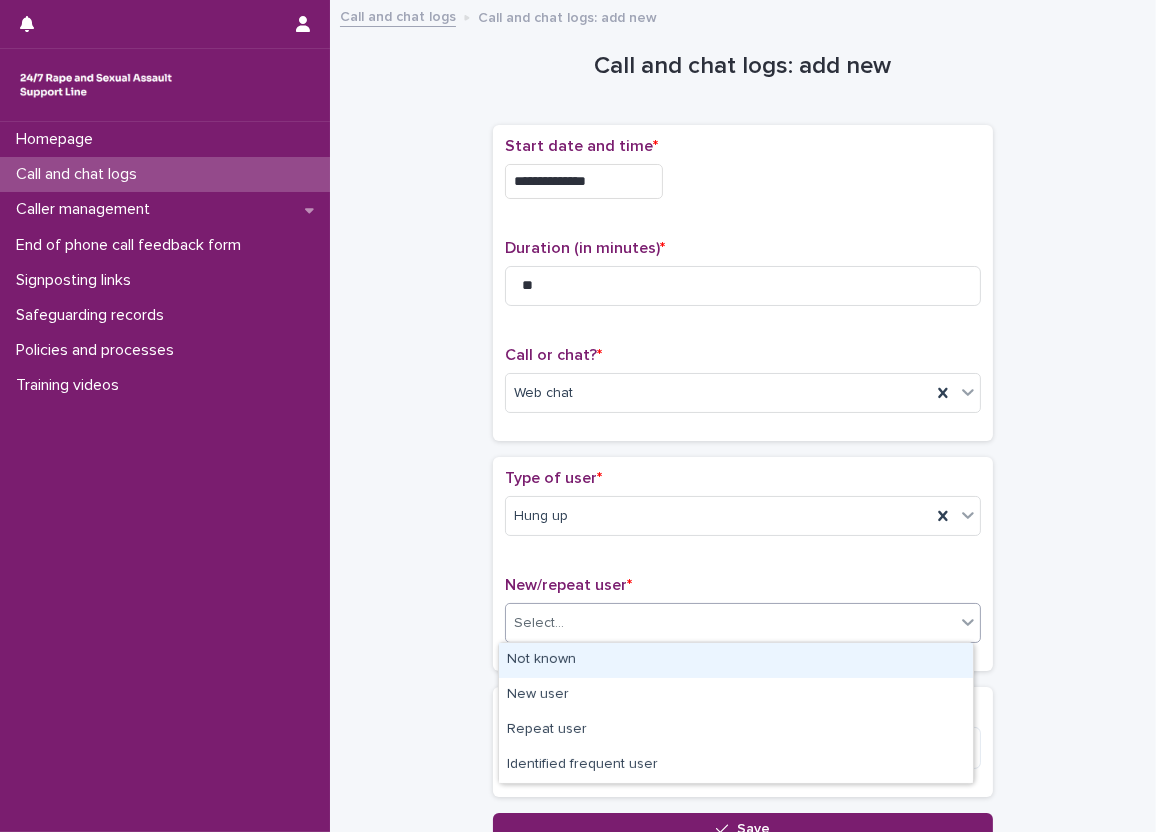 click on "Not known" at bounding box center (736, 660) 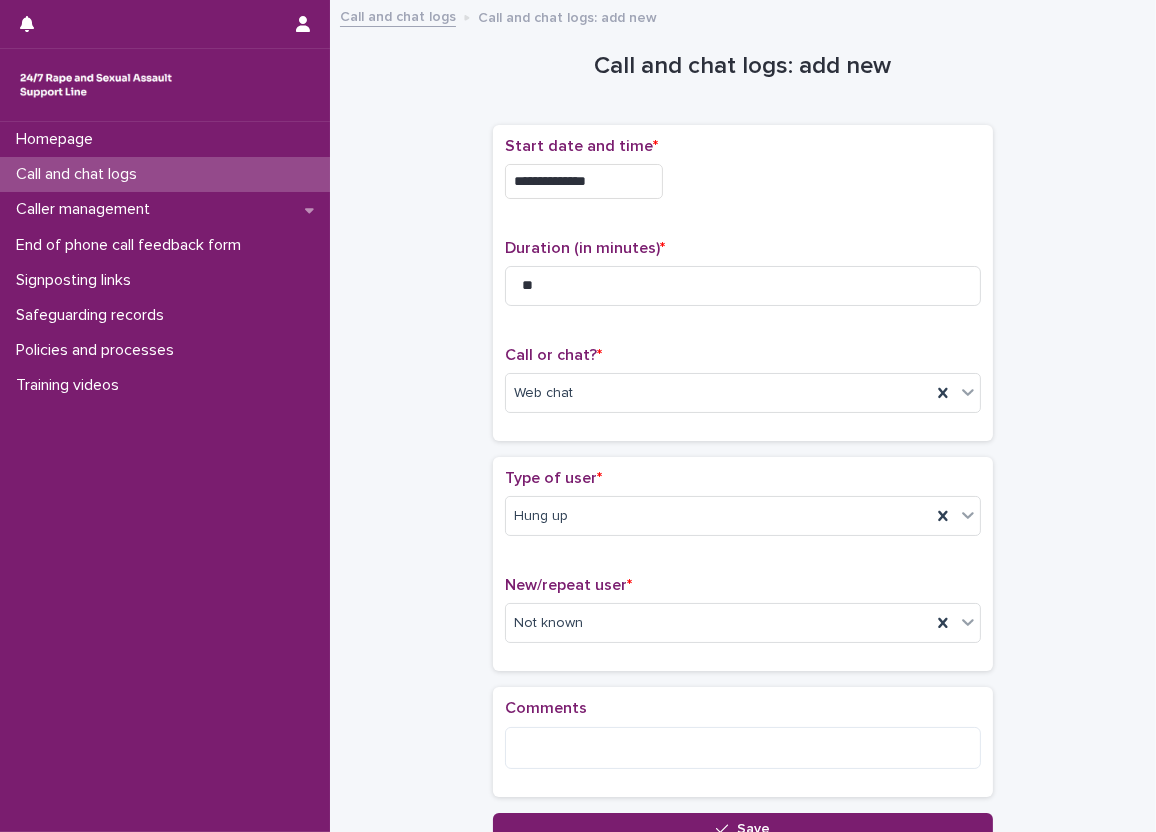 click on "**********" at bounding box center [743, 428] 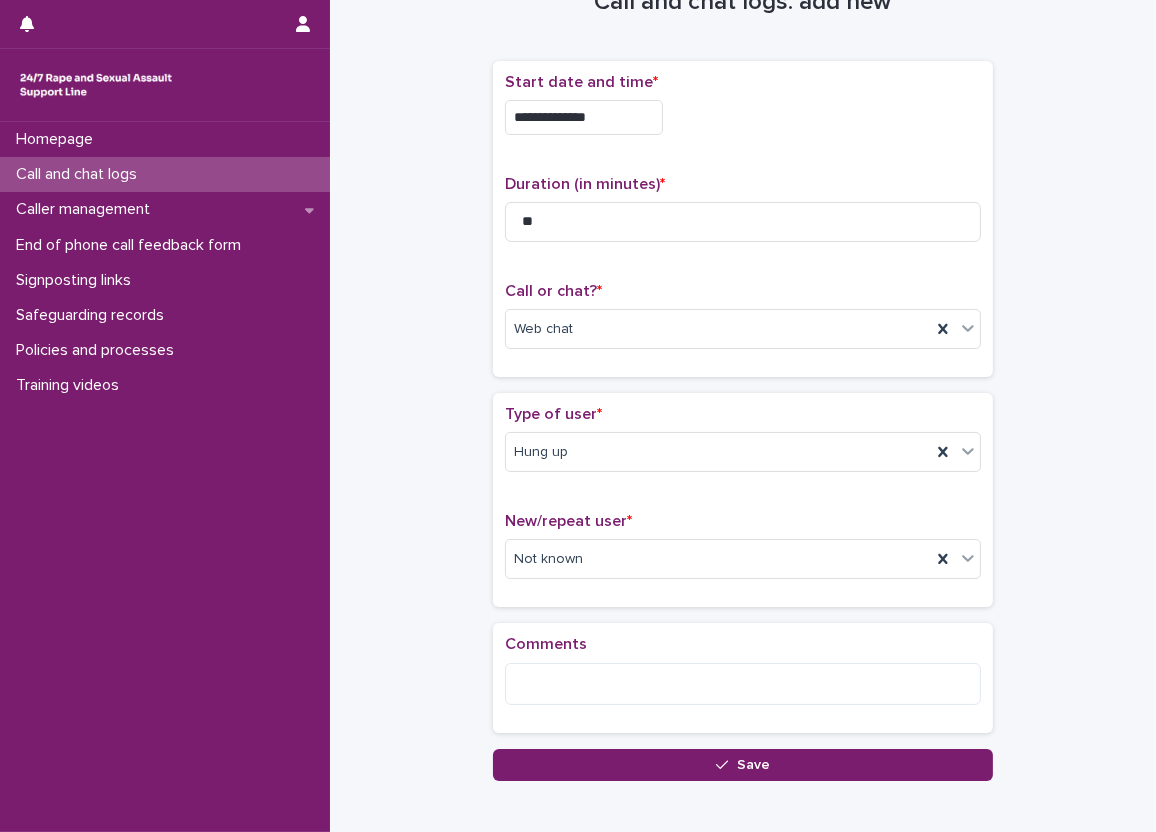 scroll, scrollTop: 100, scrollLeft: 0, axis: vertical 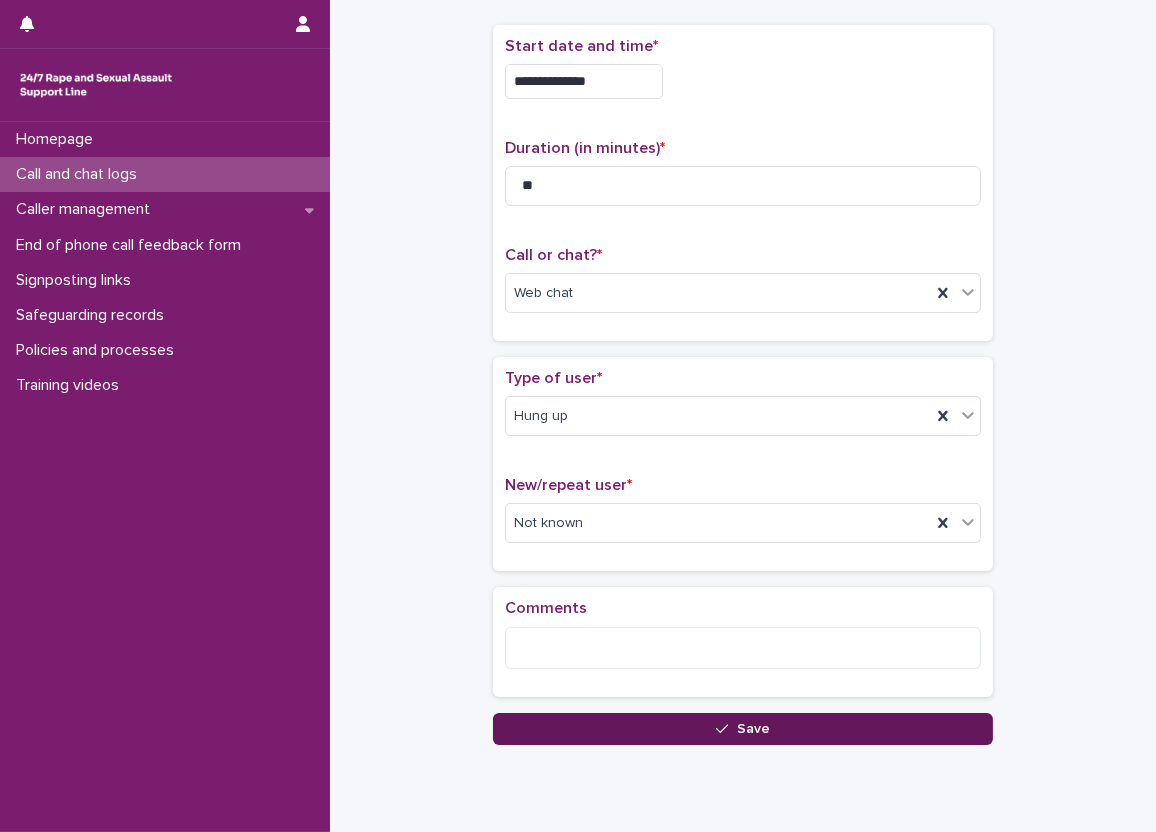 click on "Save" at bounding box center [743, 729] 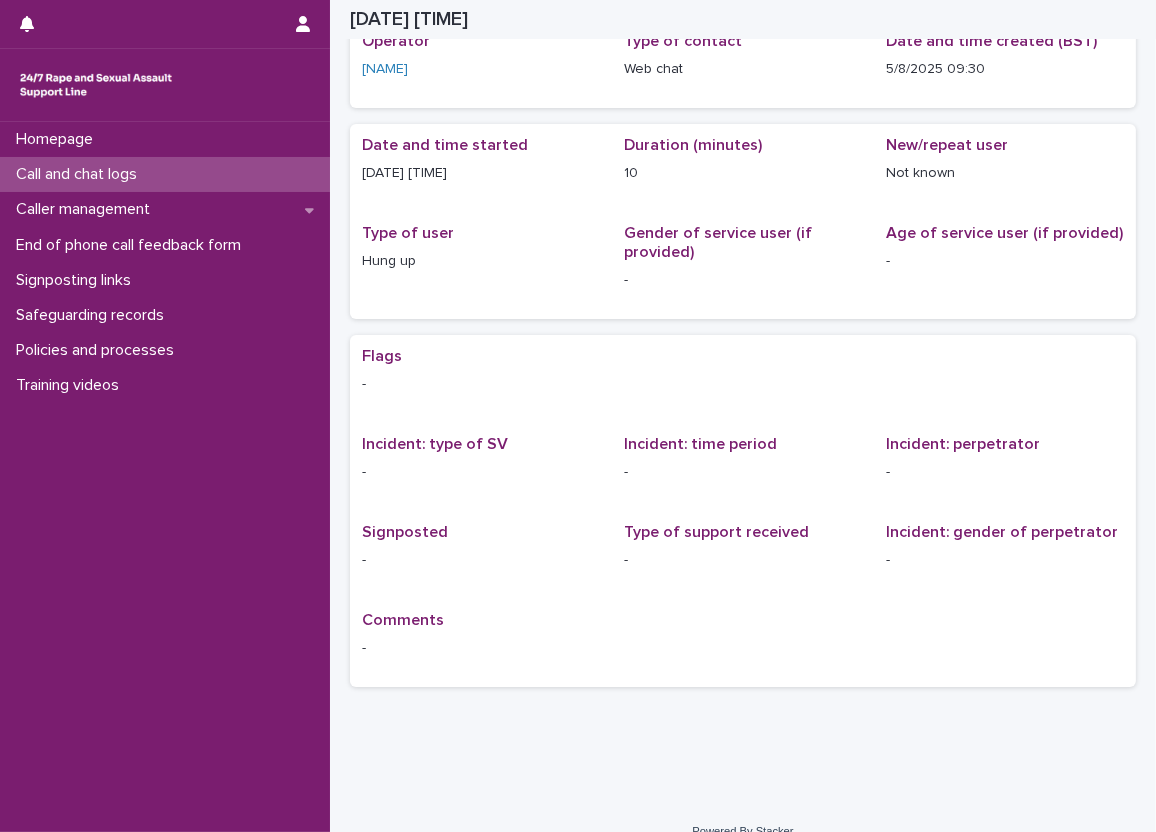 scroll, scrollTop: 0, scrollLeft: 0, axis: both 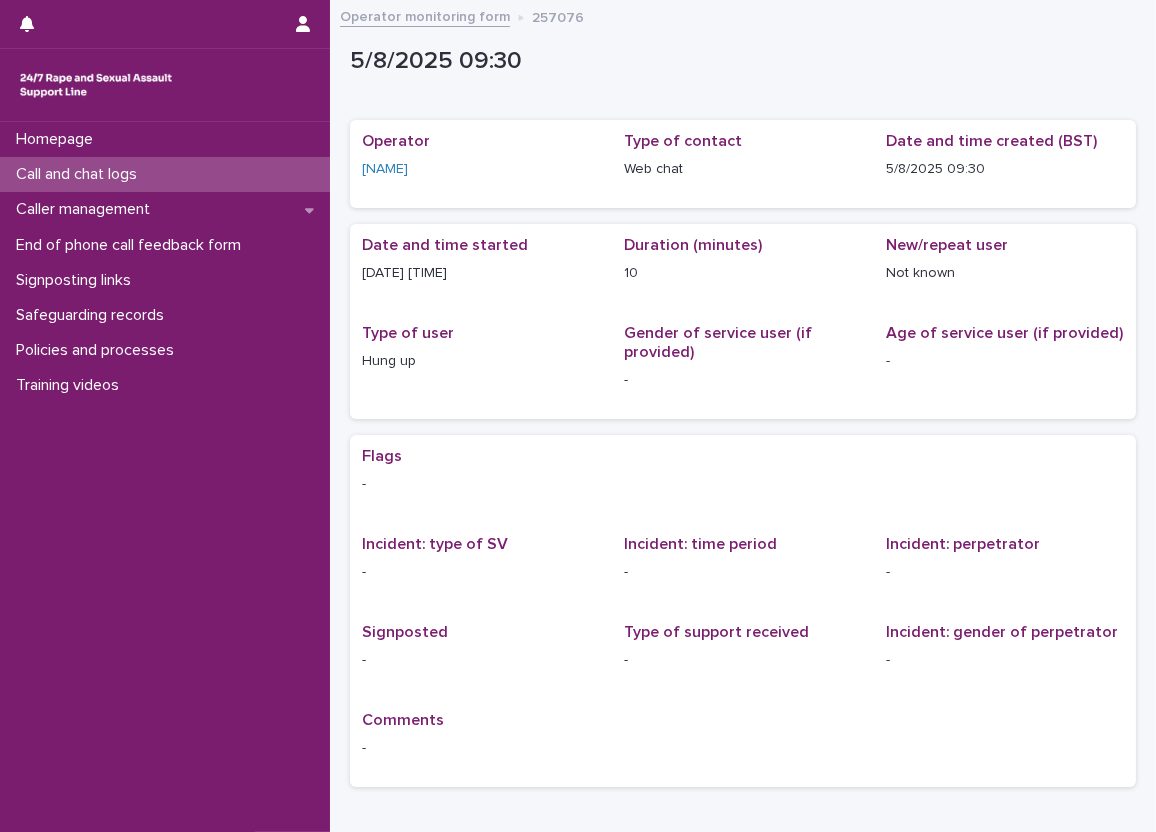 click on "Call and chat logs" at bounding box center [165, 174] 